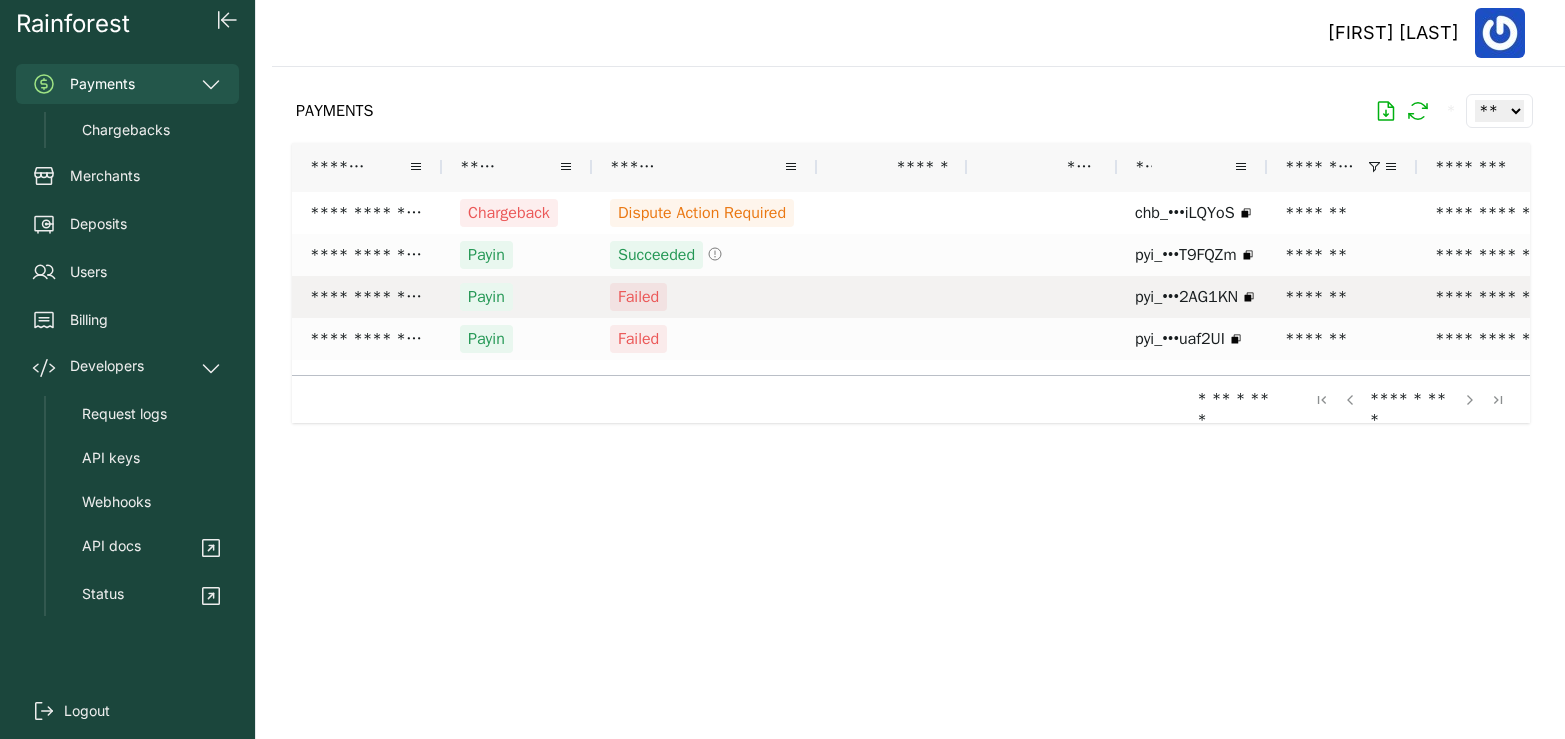 scroll, scrollTop: 0, scrollLeft: 0, axis: both 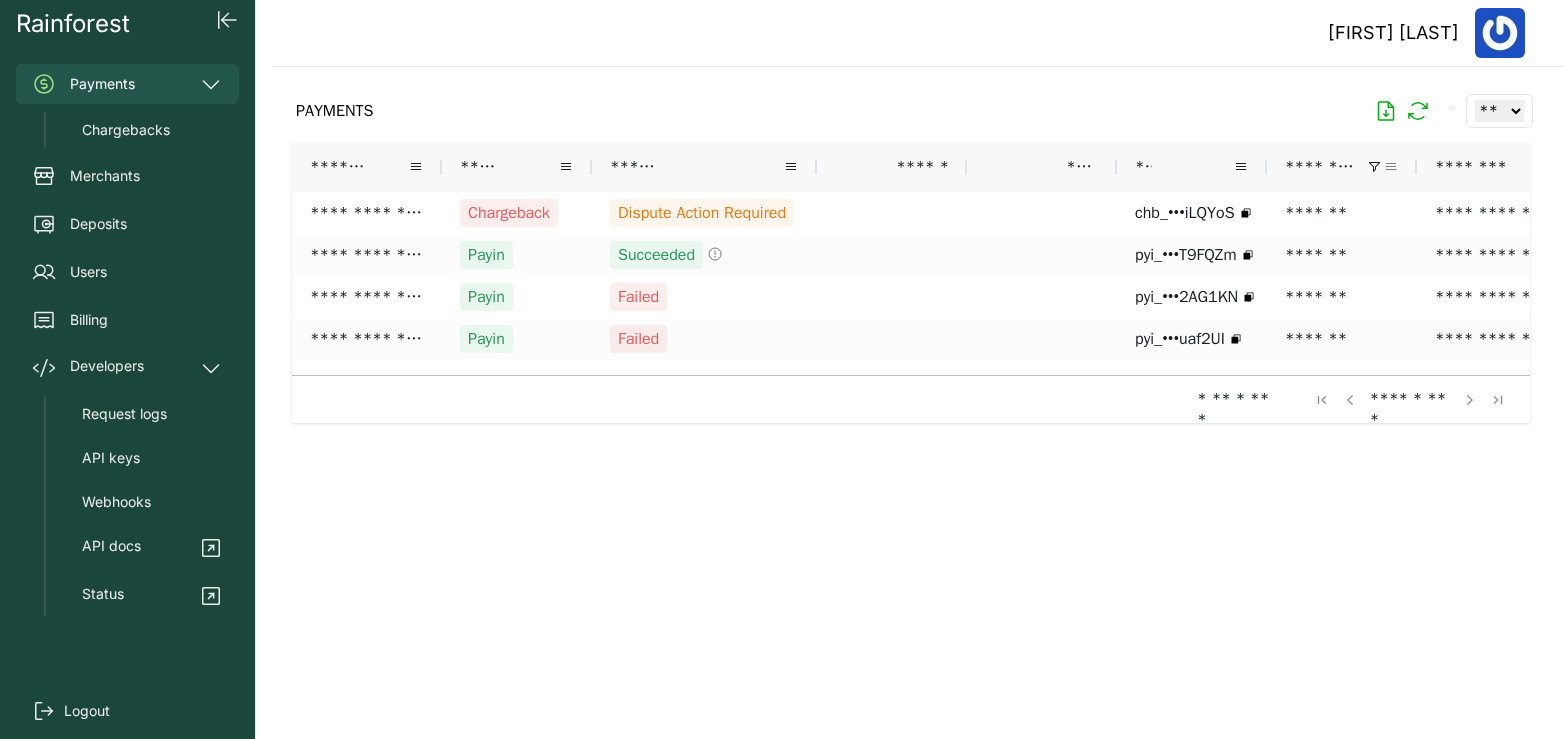 click at bounding box center [1391, 167] 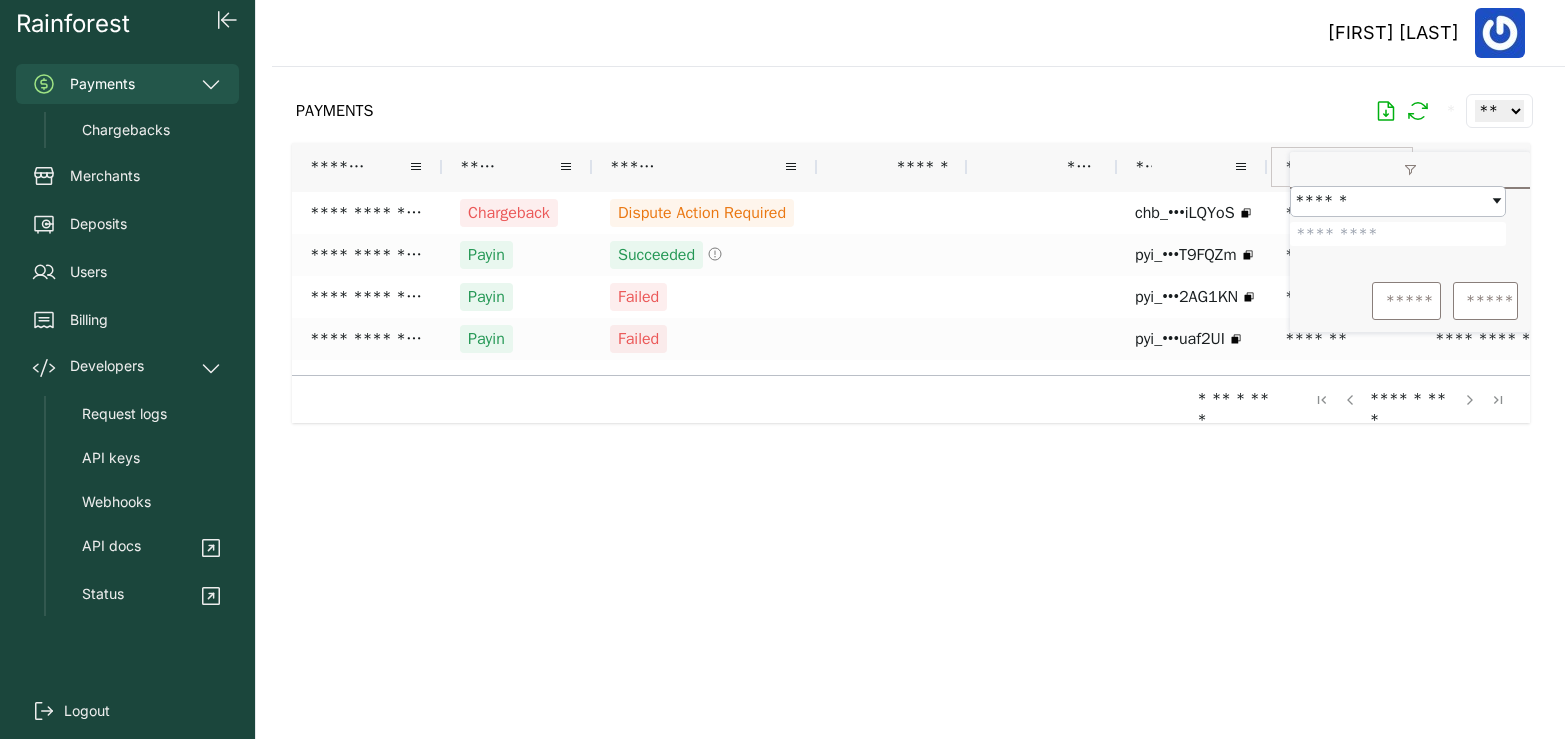 type on "*******" 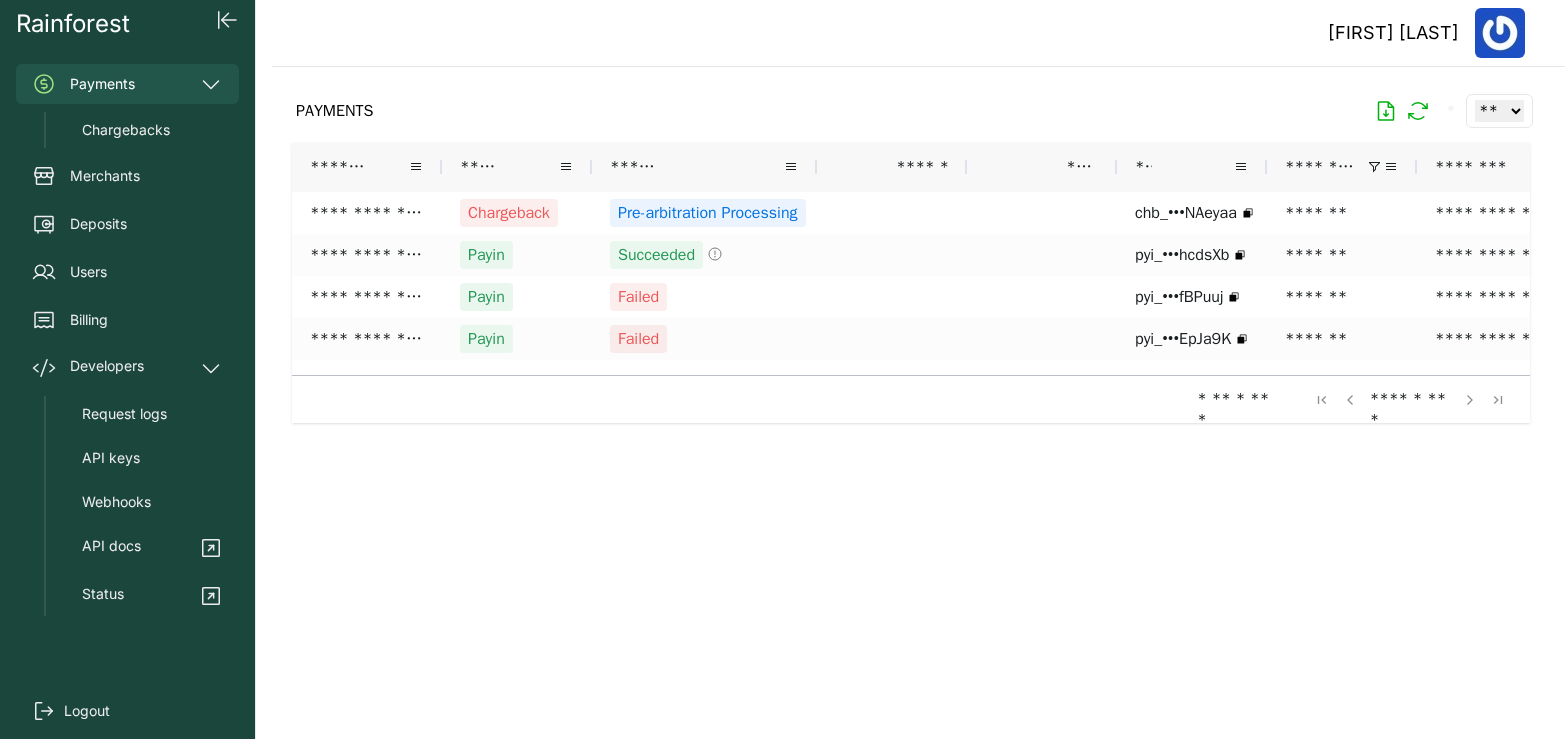 click on "[FIRST] [LAST]" at bounding box center [918, 33] 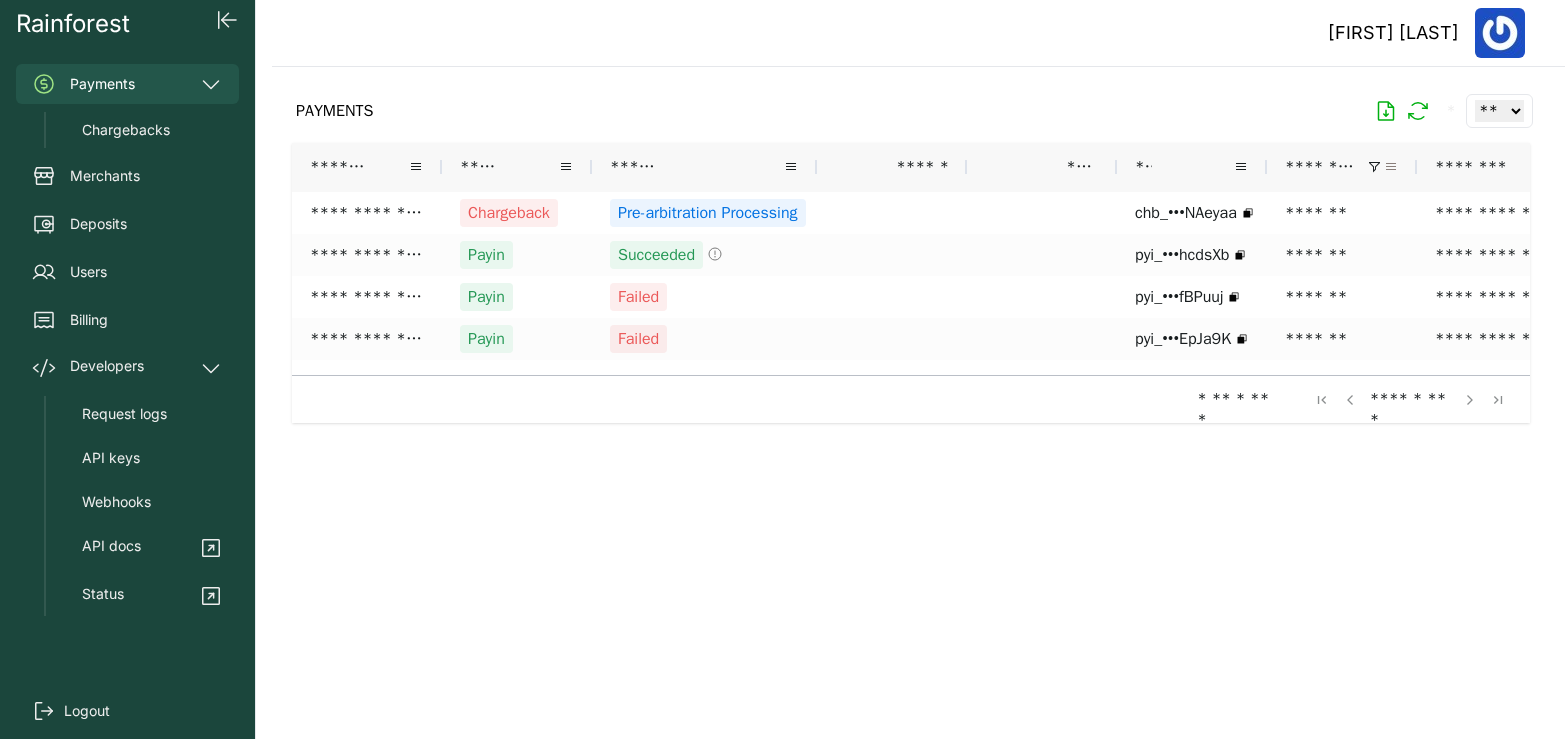 click at bounding box center (1391, 167) 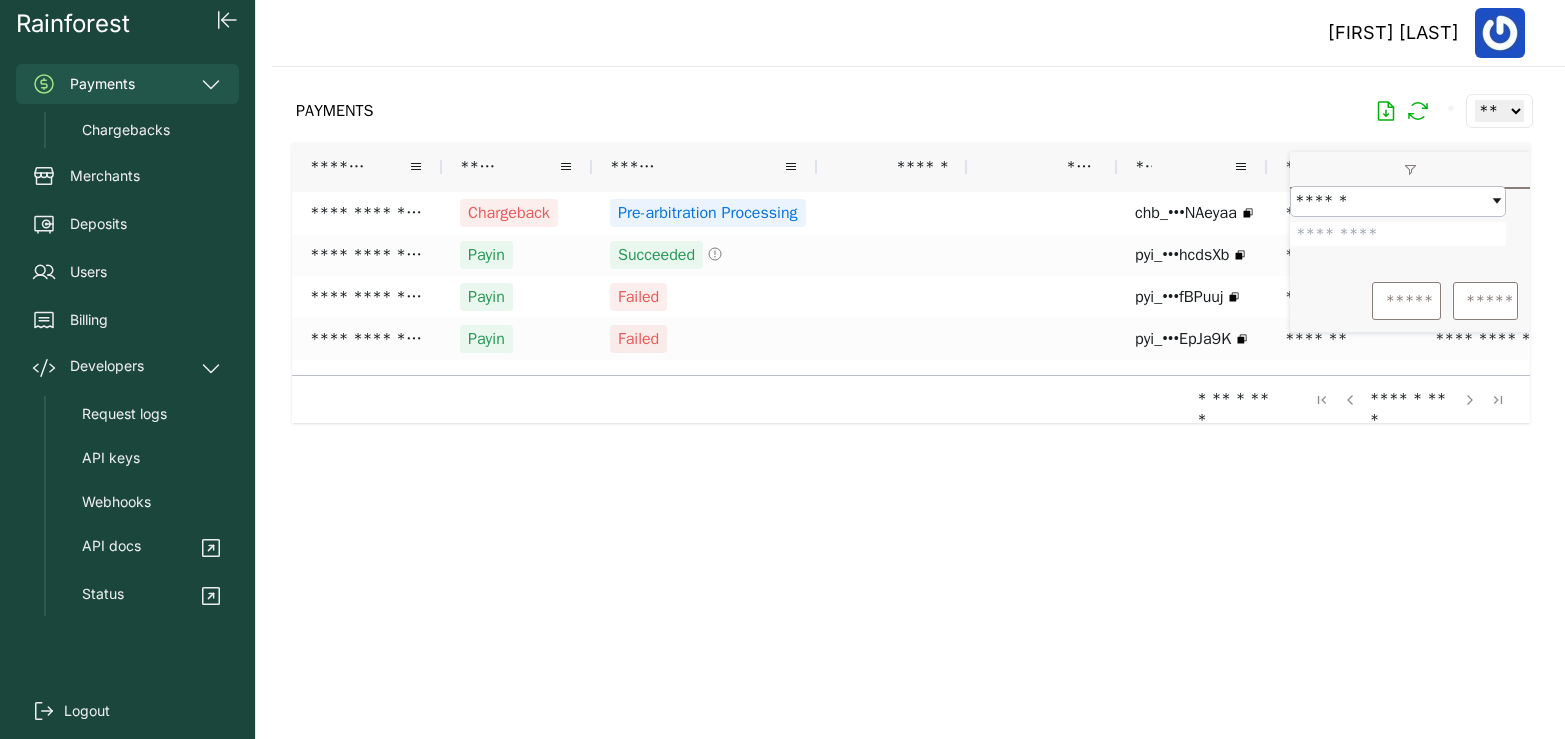 drag, startPoint x: 1369, startPoint y: 248, endPoint x: 1308, endPoint y: 248, distance: 61 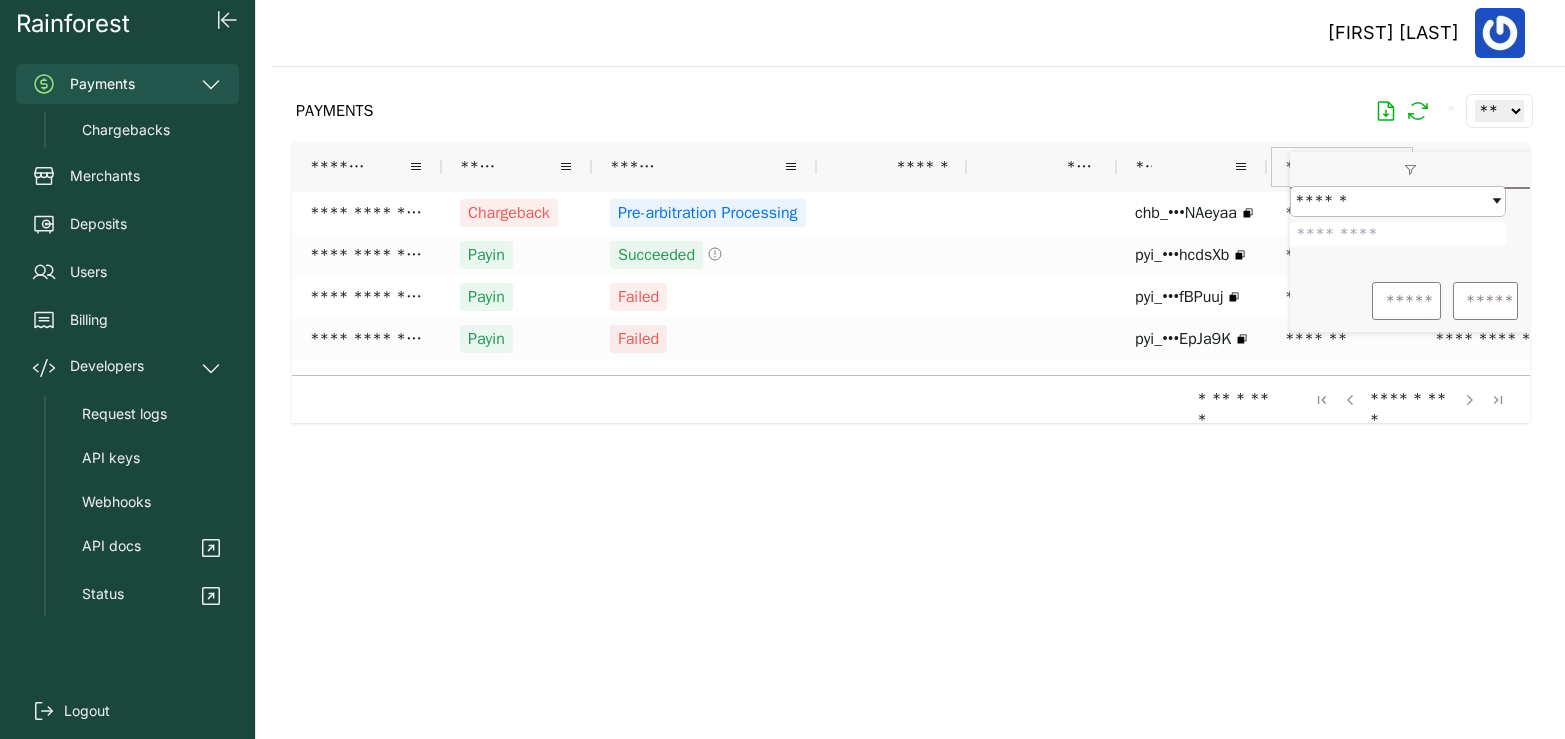type on "*******" 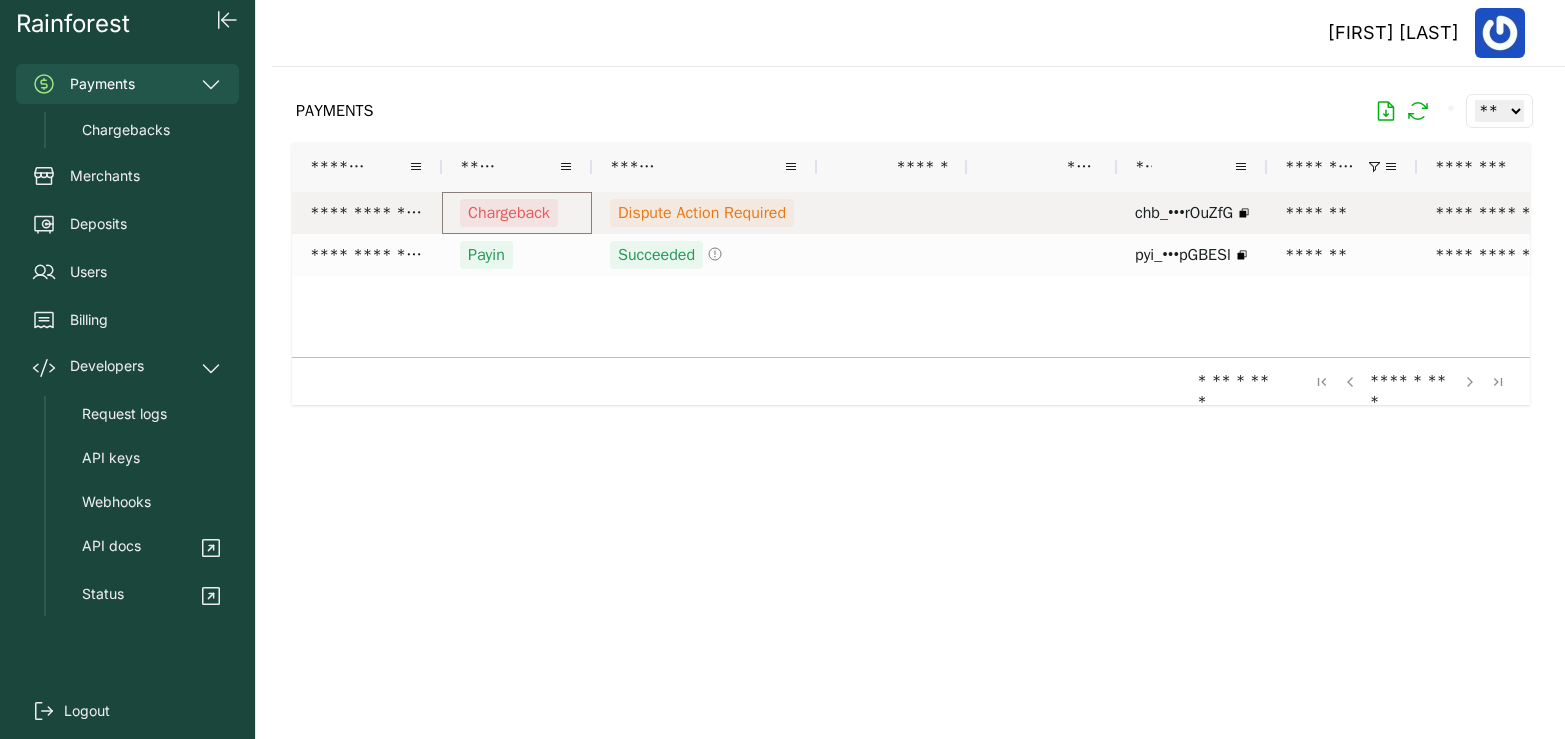 click on "Chargeback" at bounding box center (509, 213) 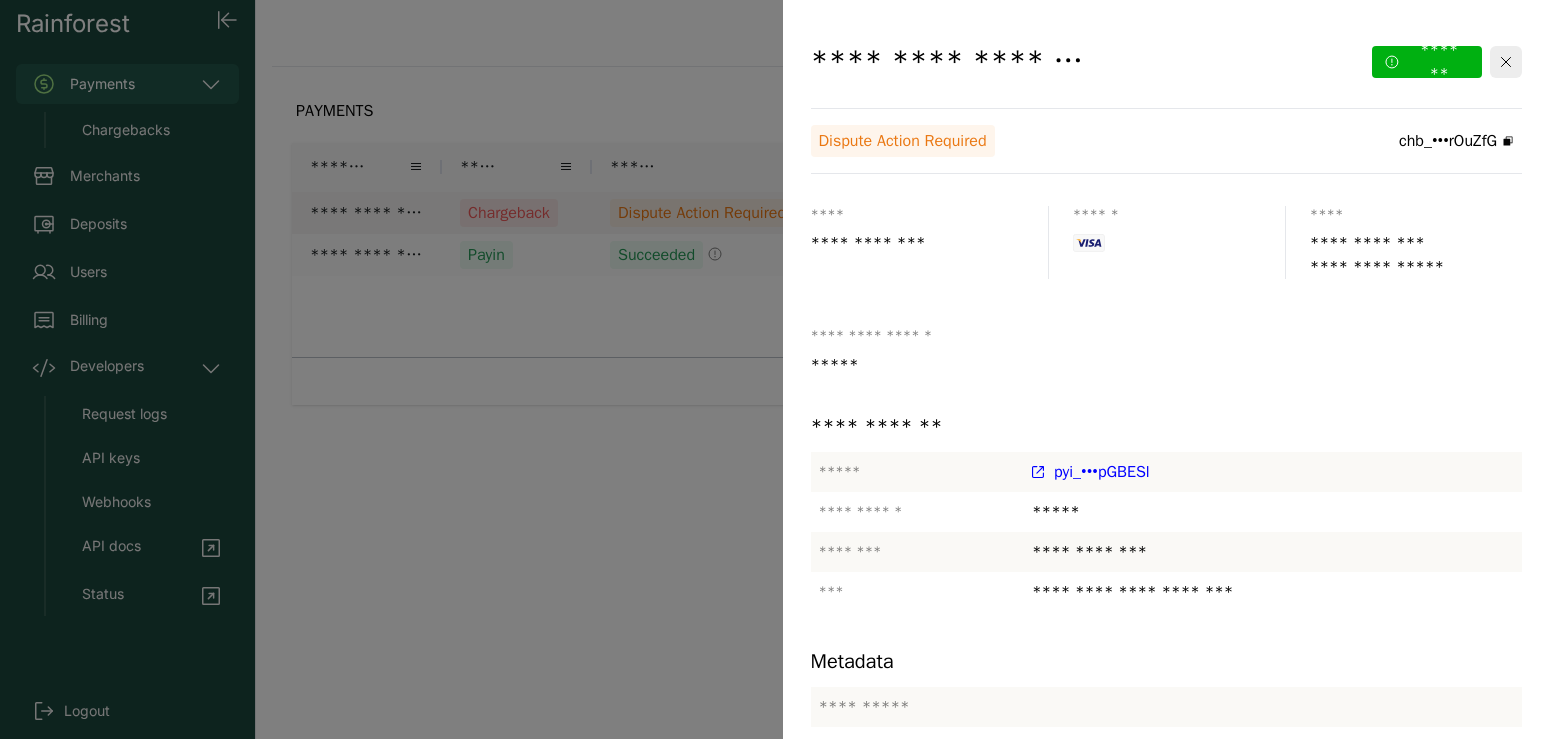 click on "**********" at bounding box center (1167, 414) 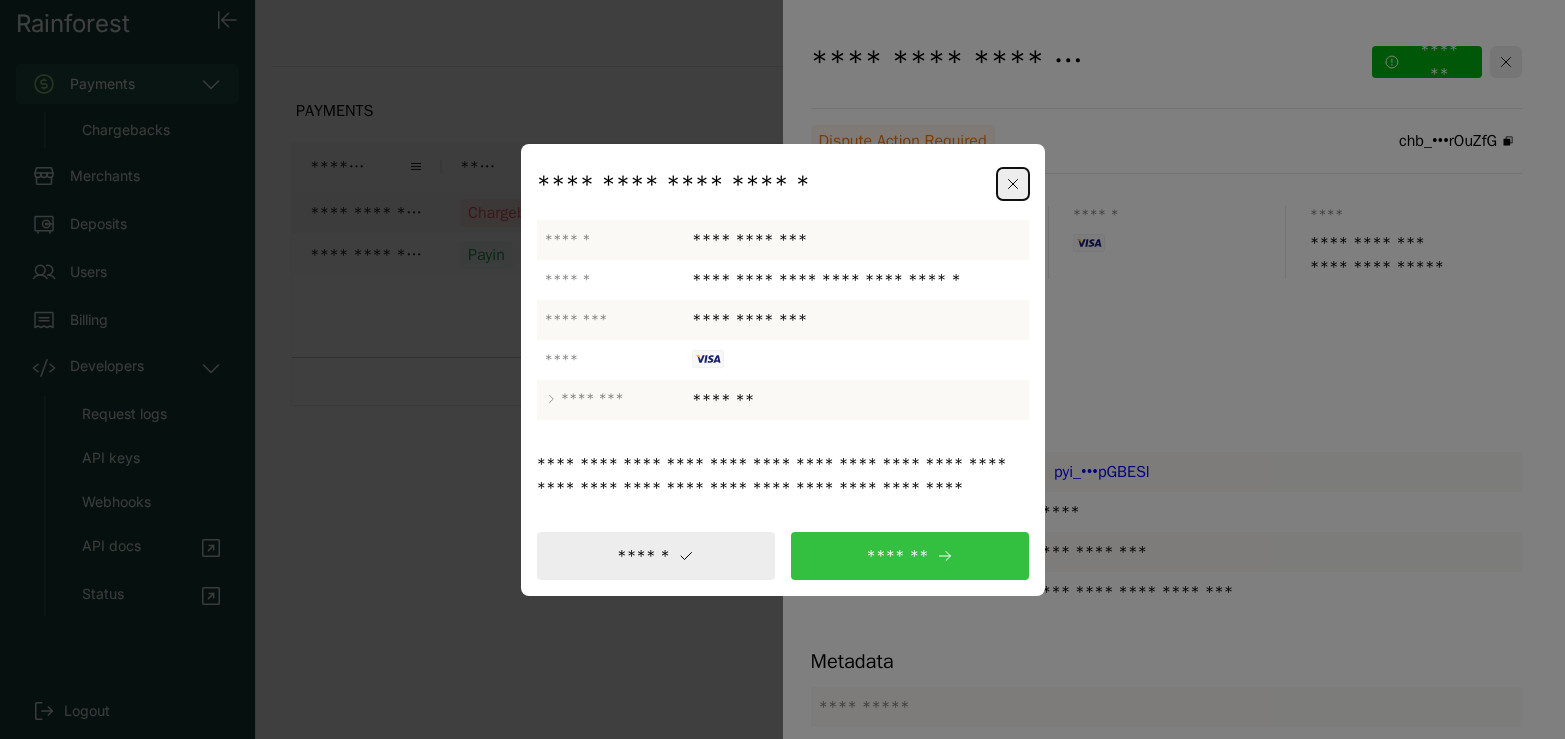 click on "*******" at bounding box center (910, 556) 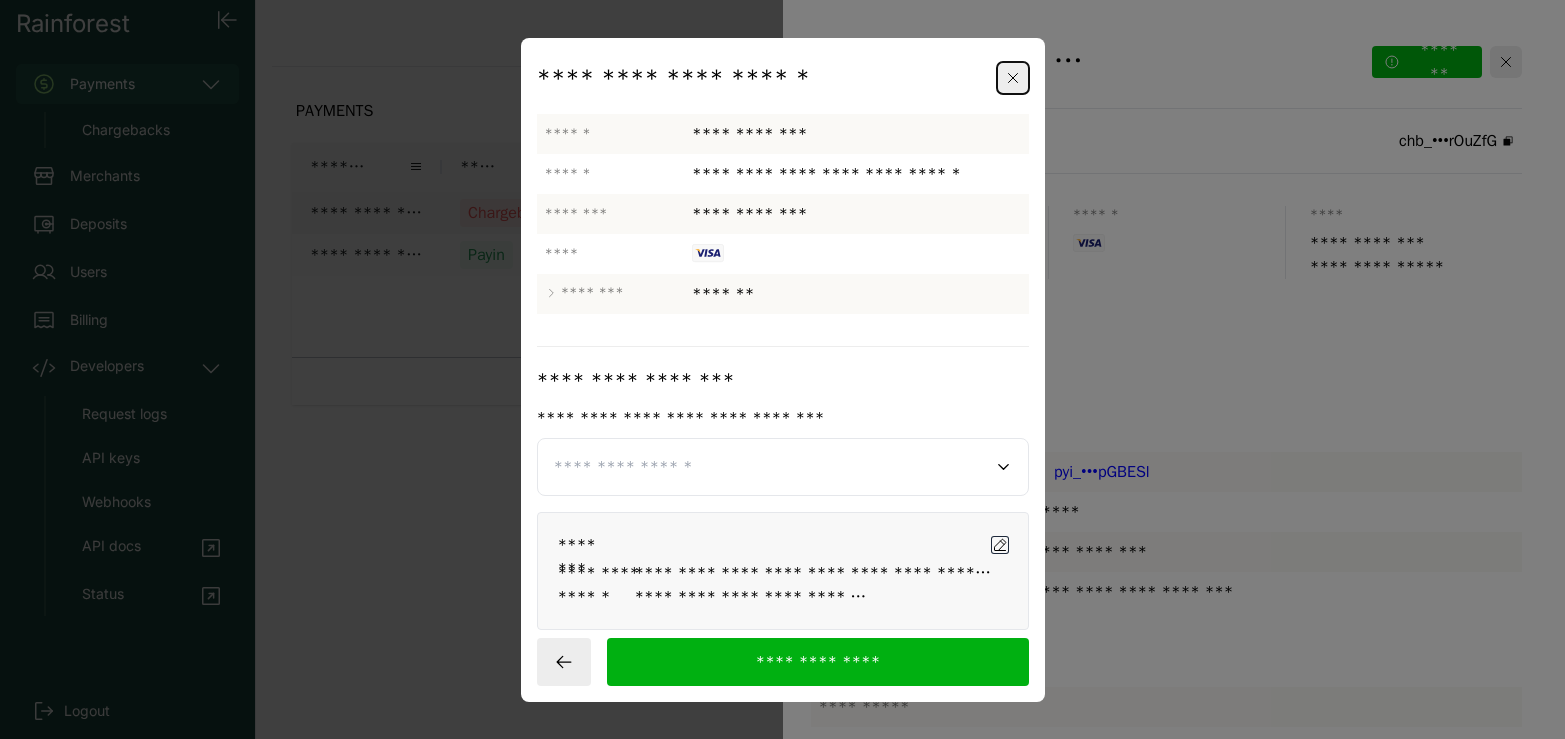 click 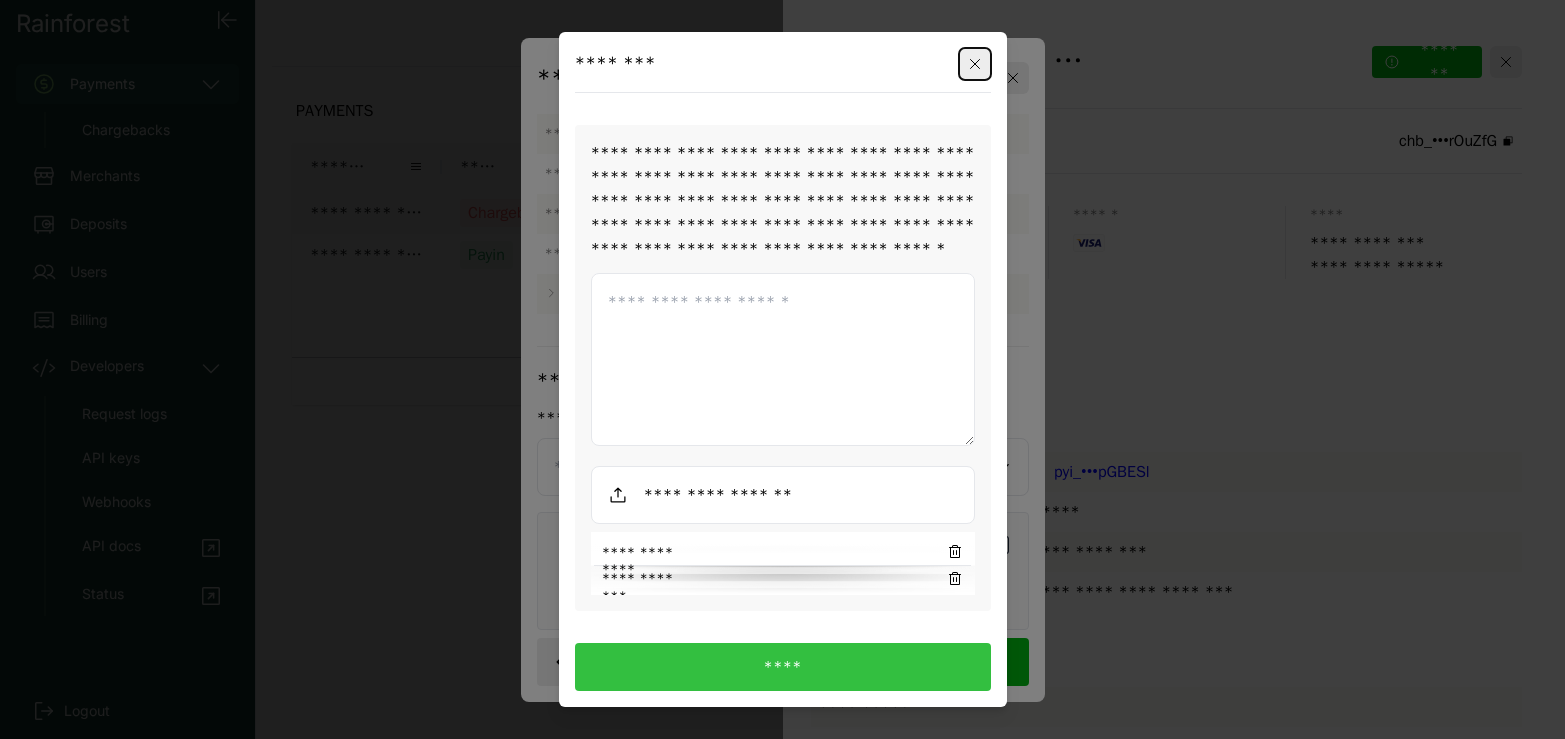 scroll, scrollTop: 869, scrollLeft: 0, axis: vertical 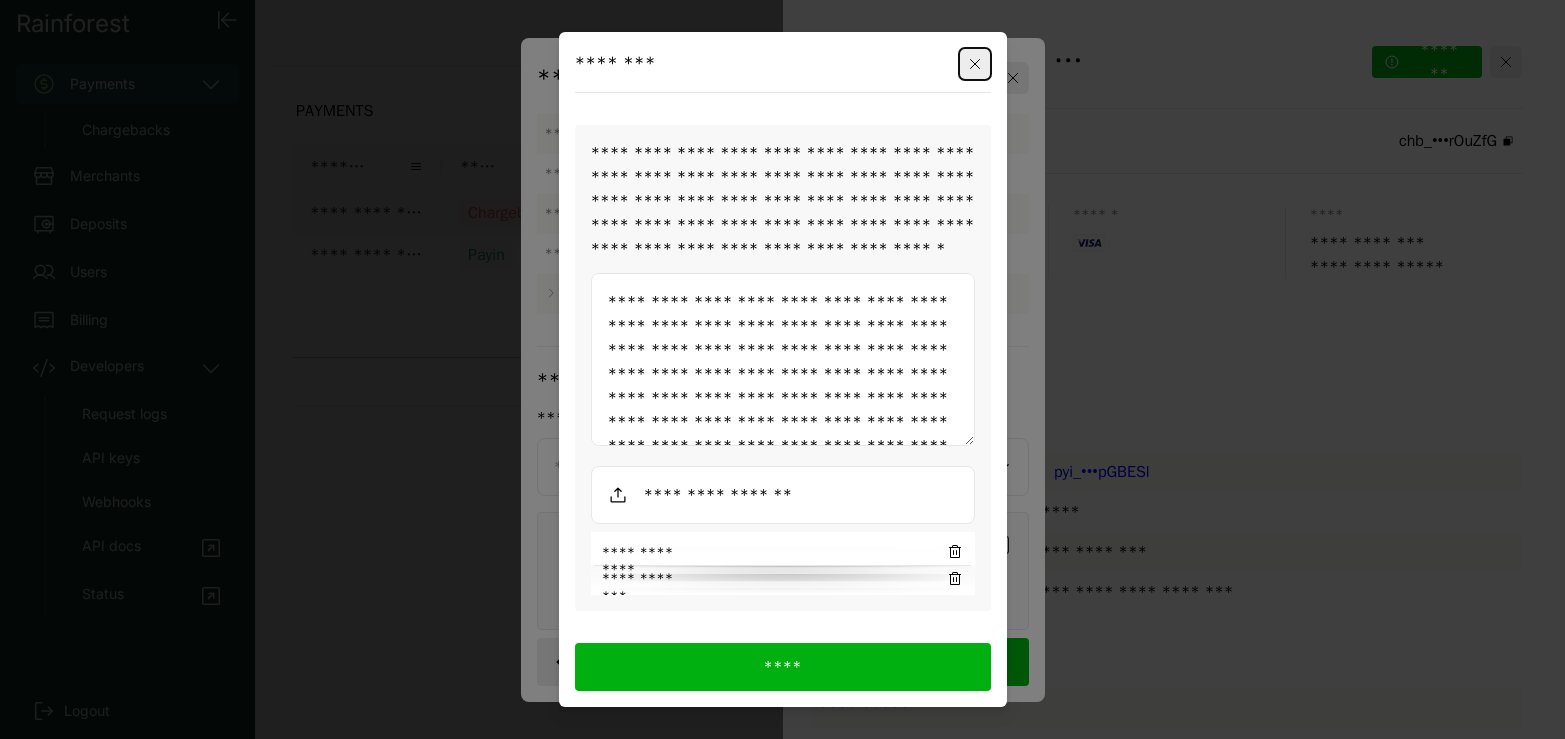 type on "**********" 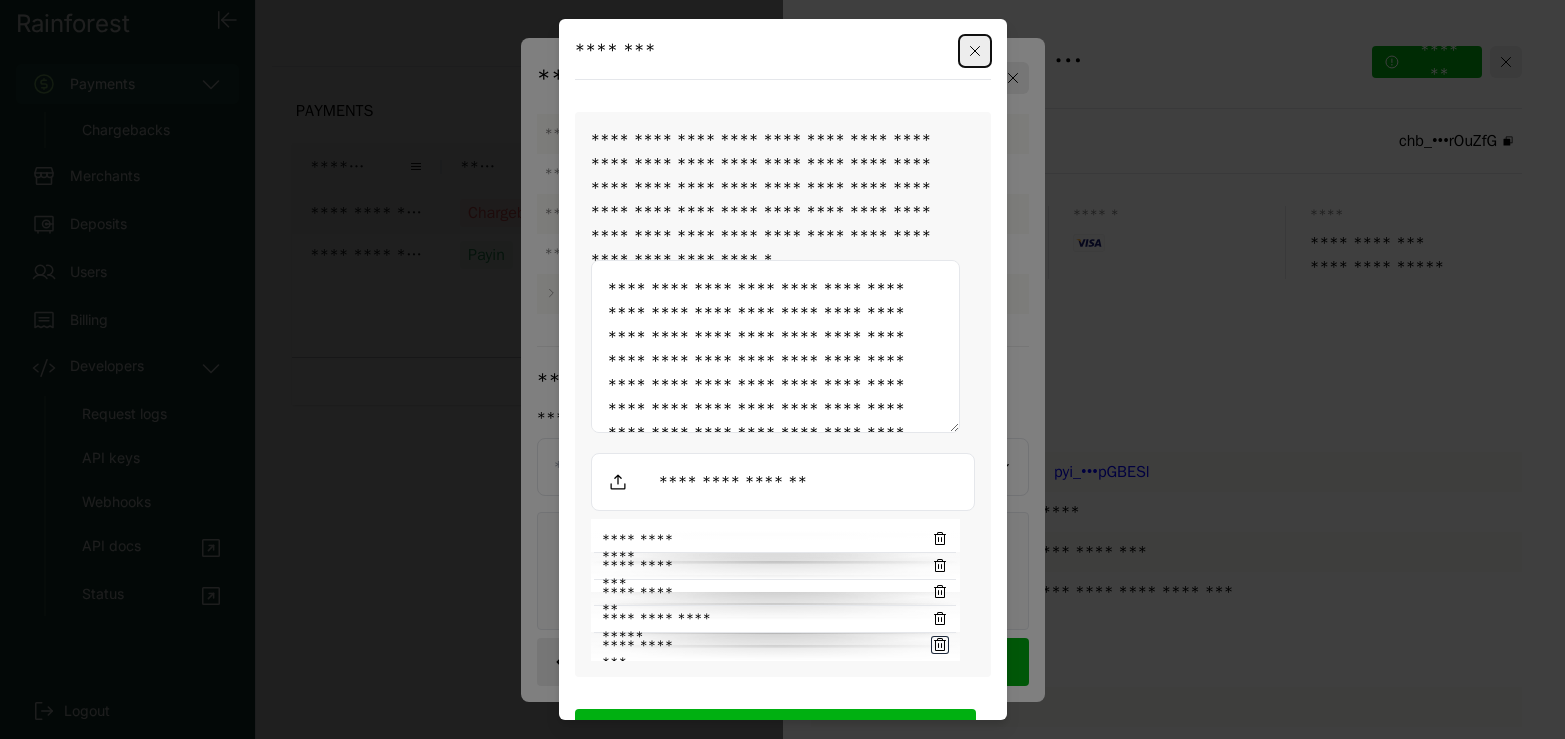 click 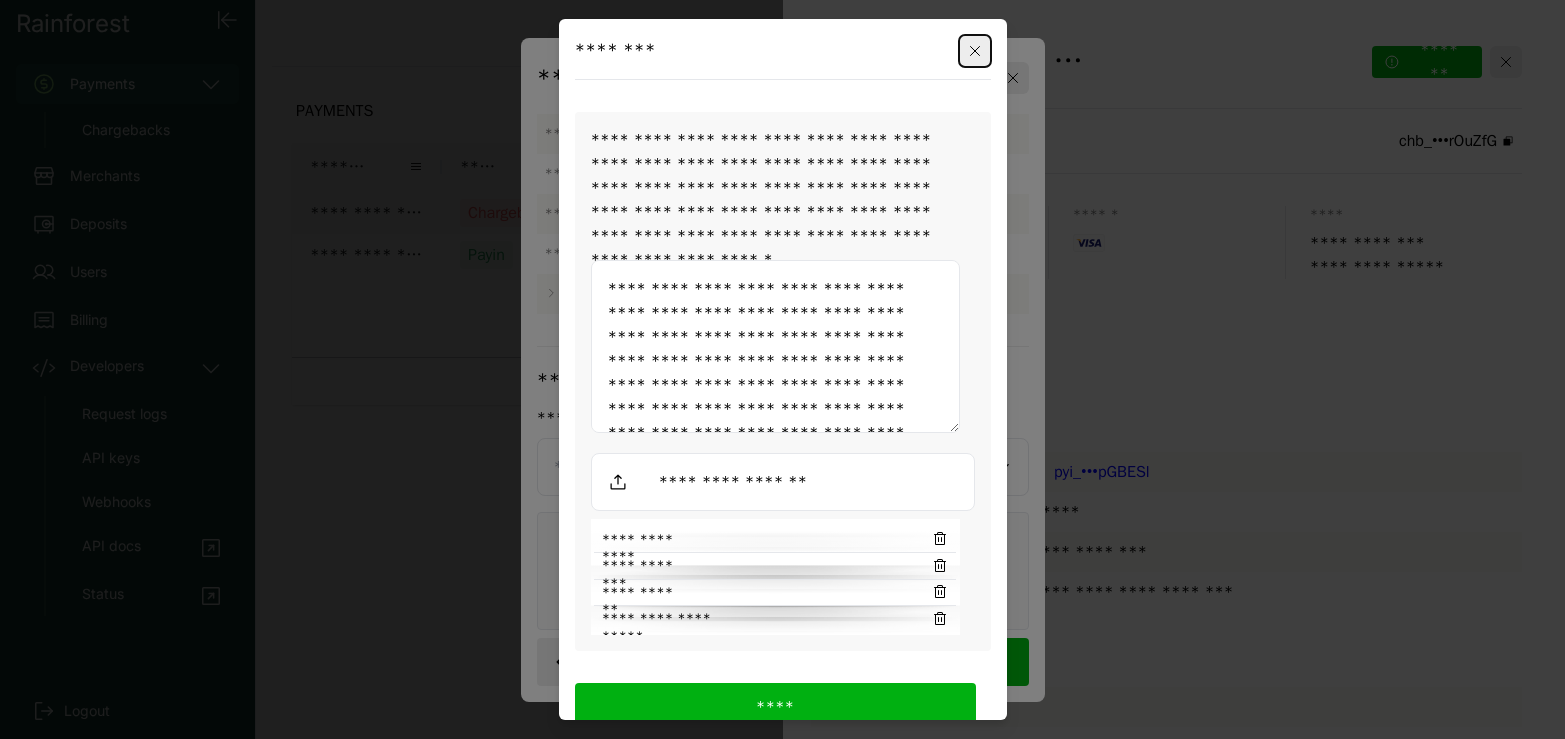 scroll, scrollTop: 27, scrollLeft: 0, axis: vertical 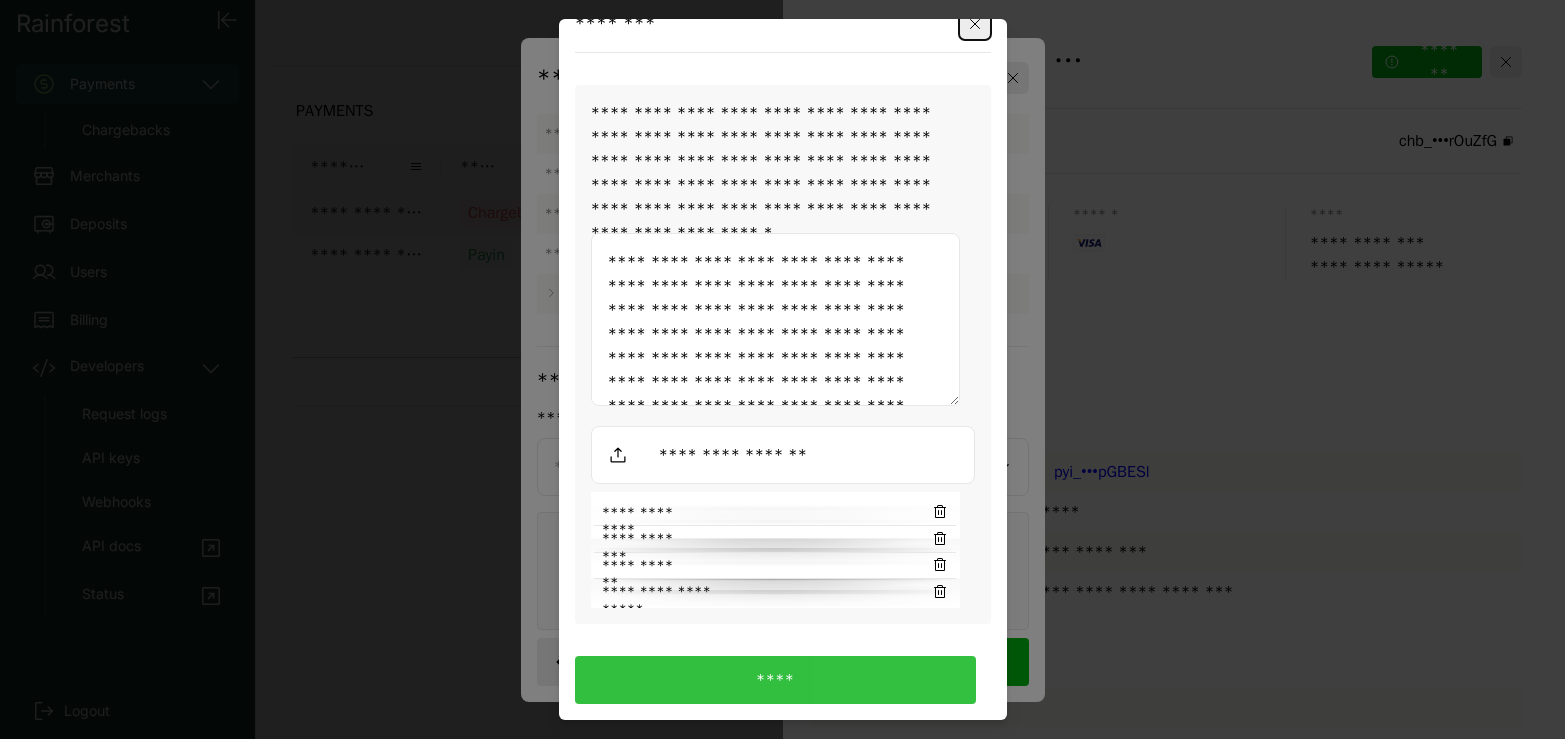 click on "****" at bounding box center (775, 680) 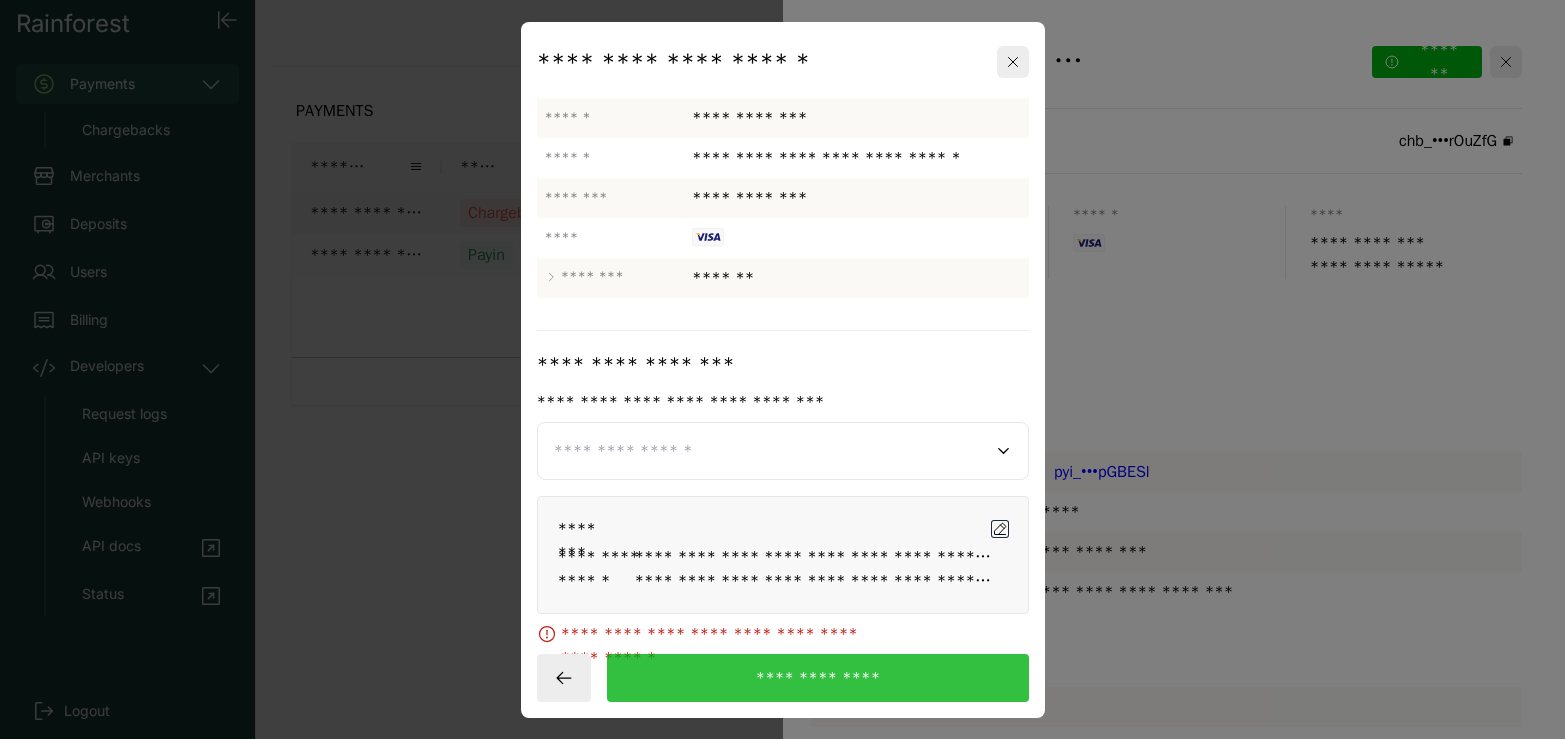 click 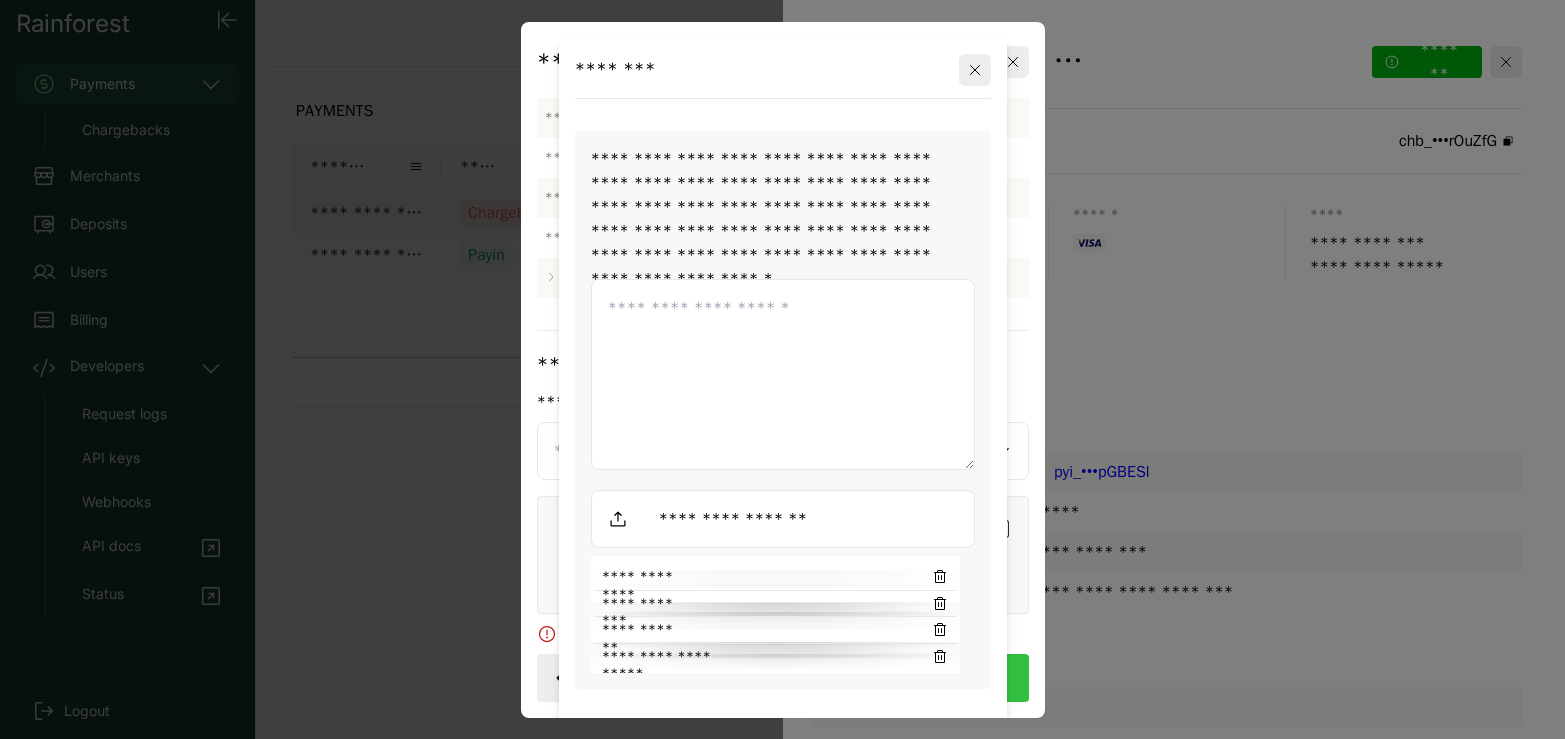click 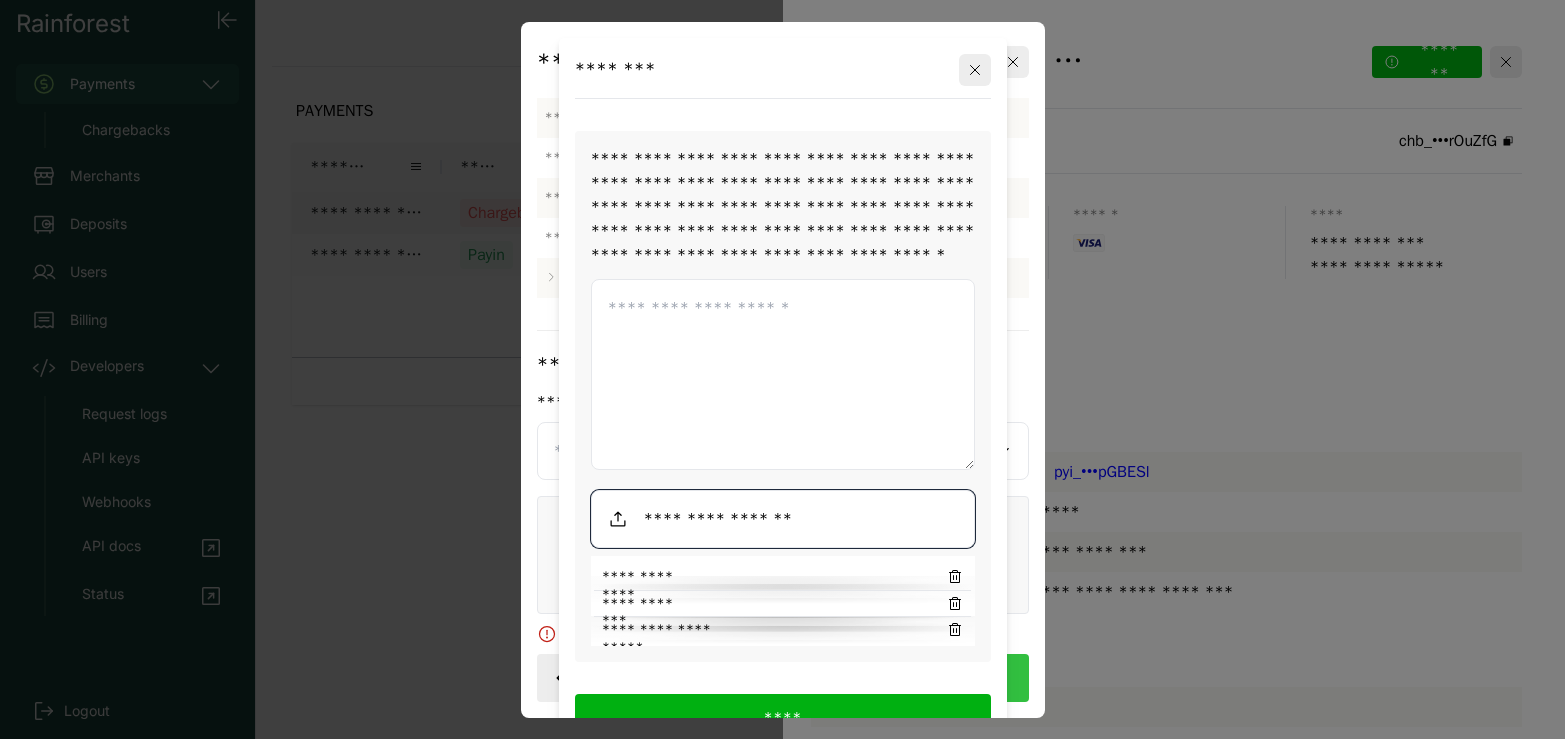 click at bounding box center (783, 519) 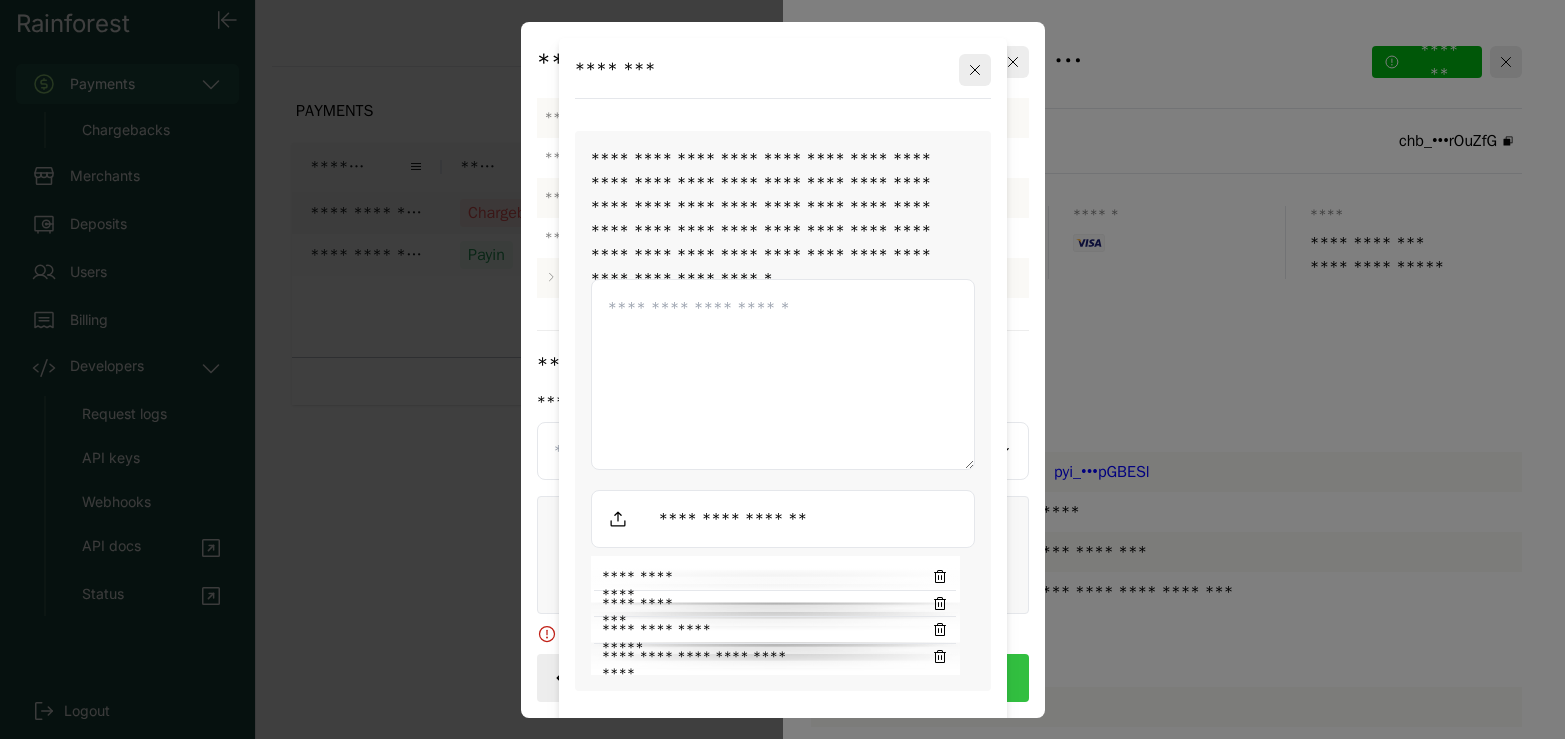 scroll, scrollTop: 27, scrollLeft: 0, axis: vertical 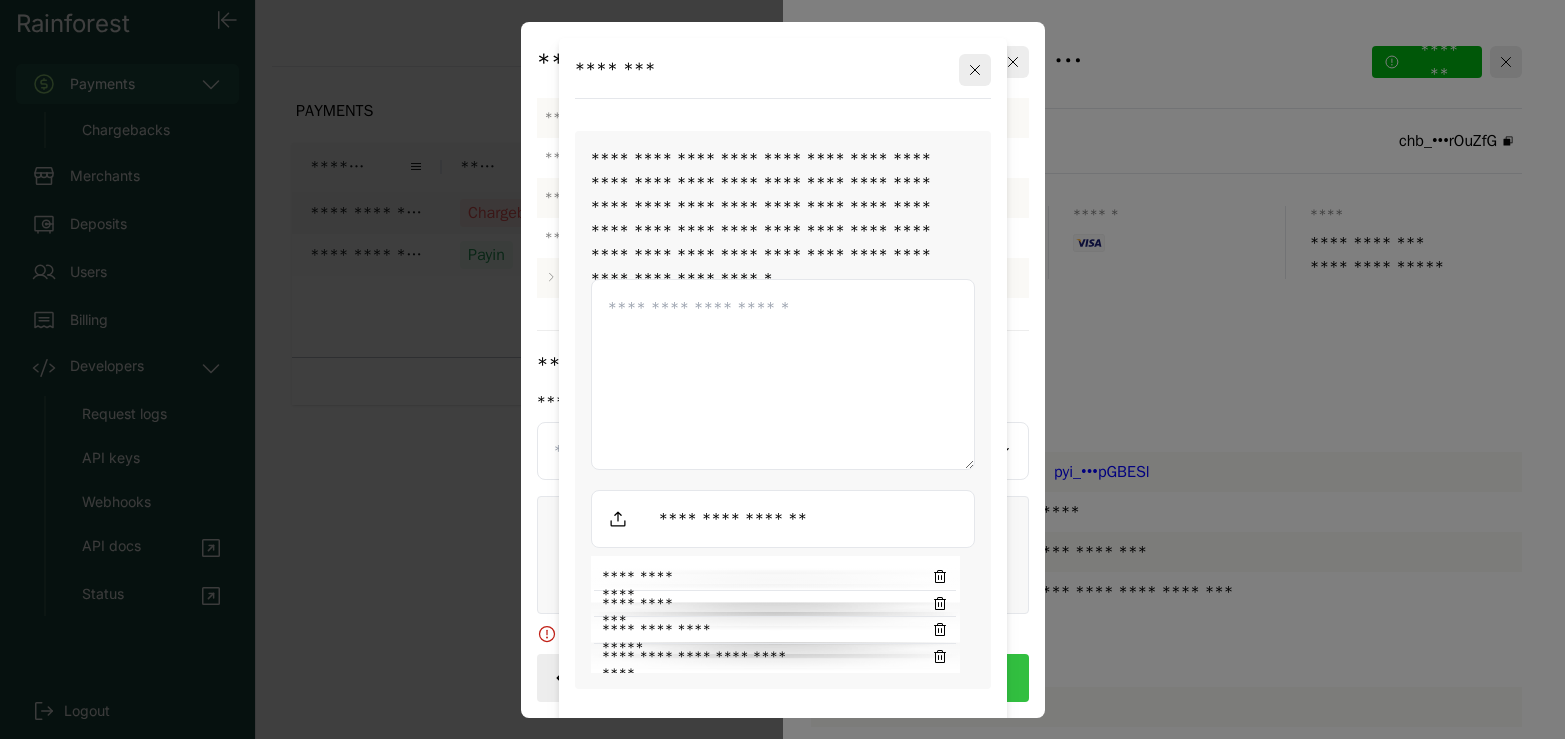 click on "****" at bounding box center [775, 745] 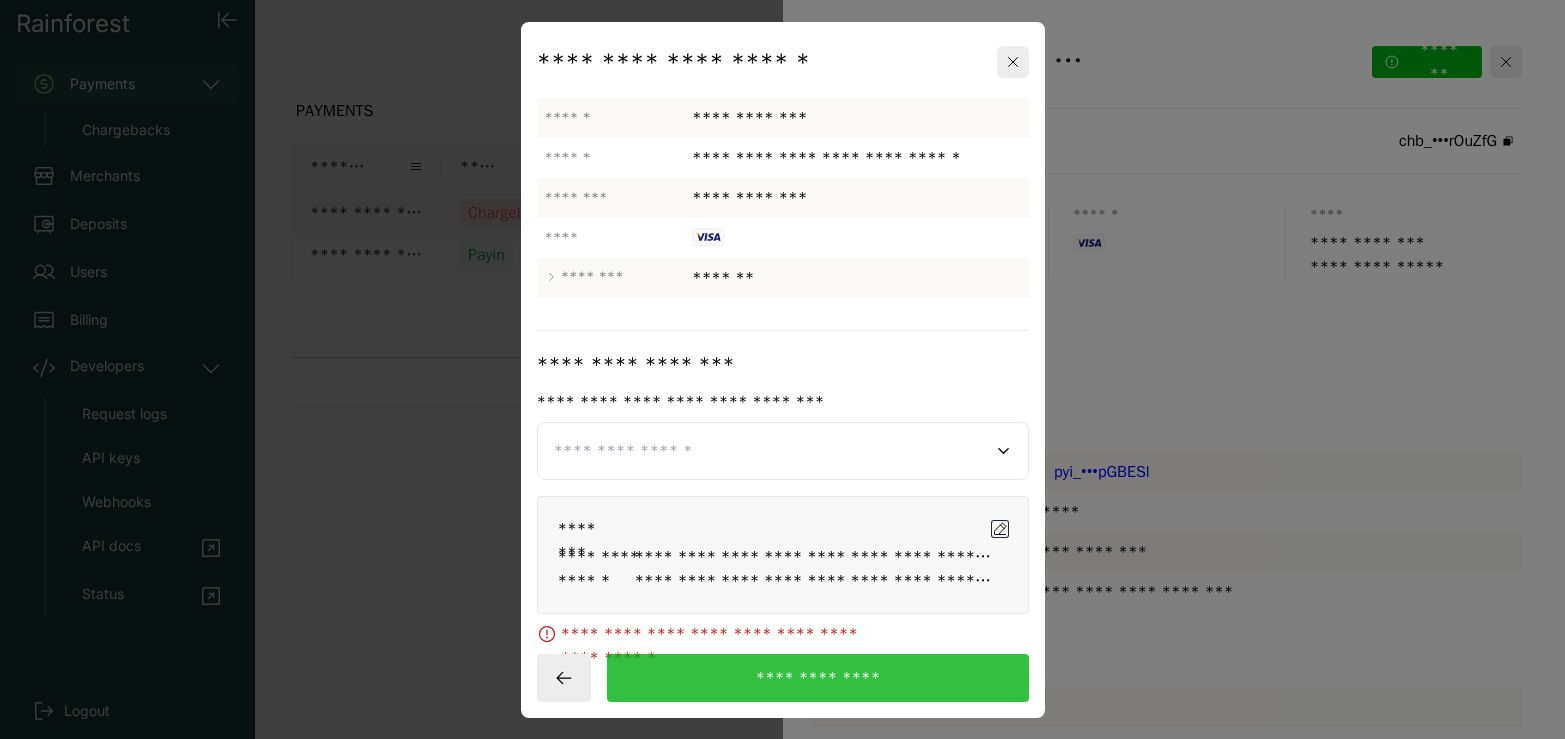 click 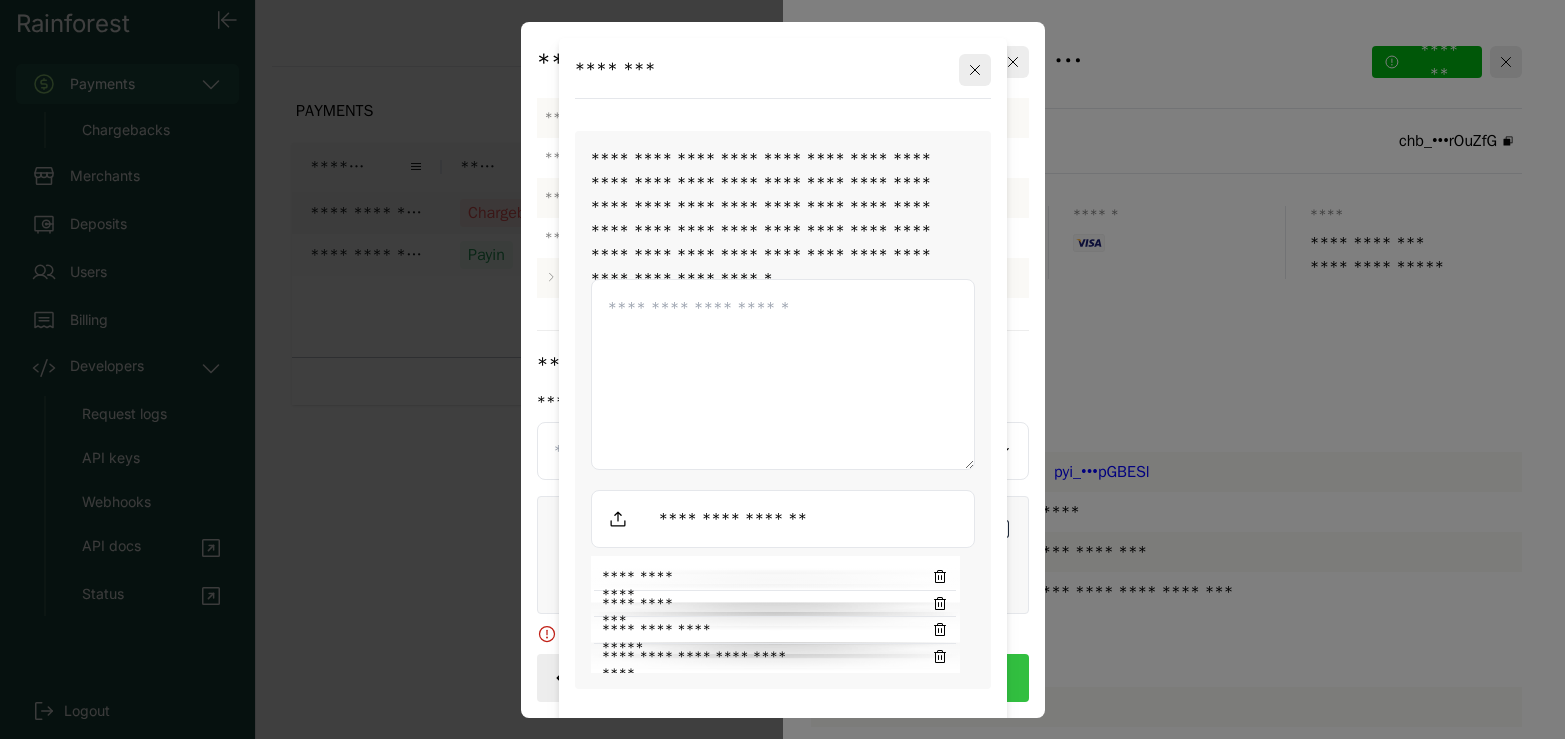 click 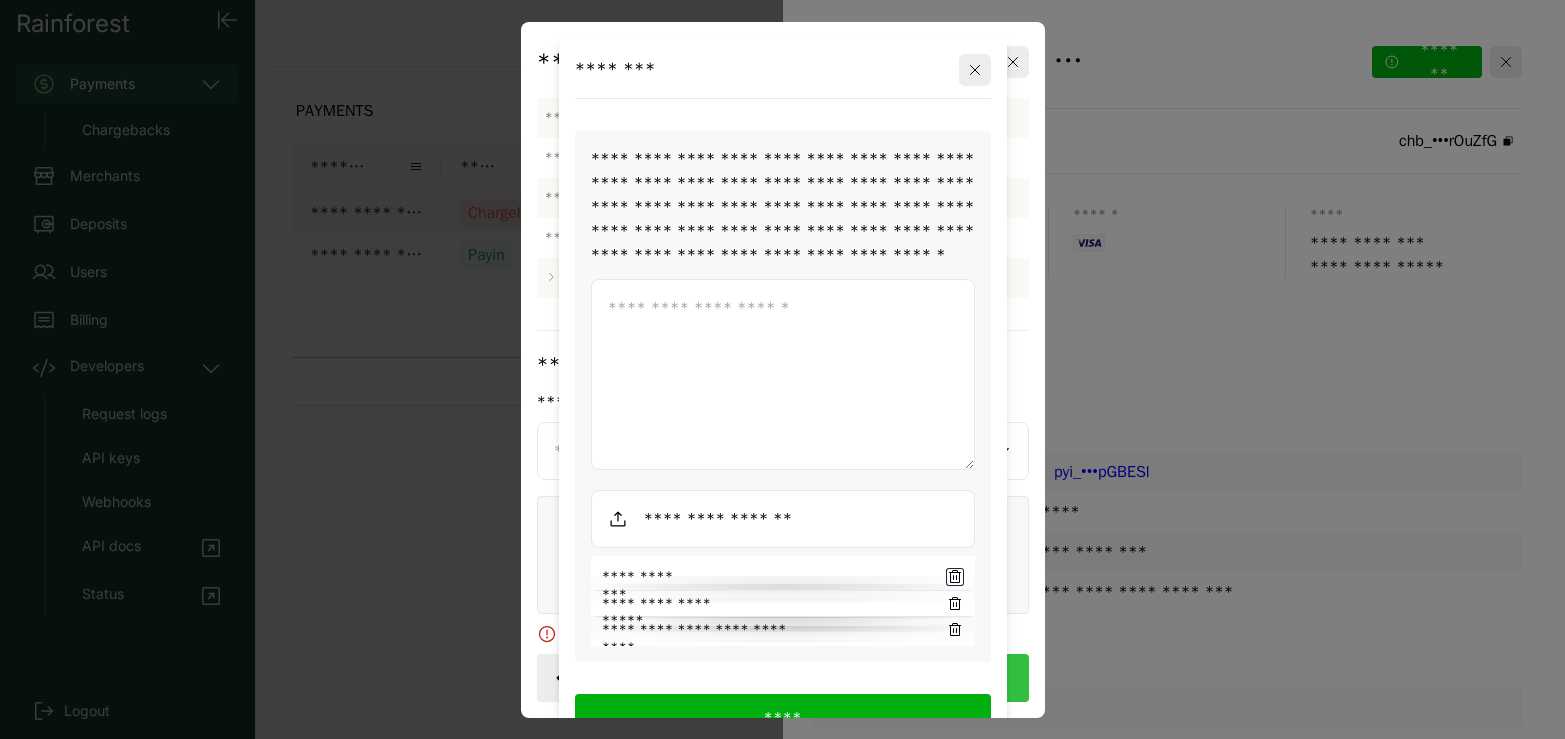 click 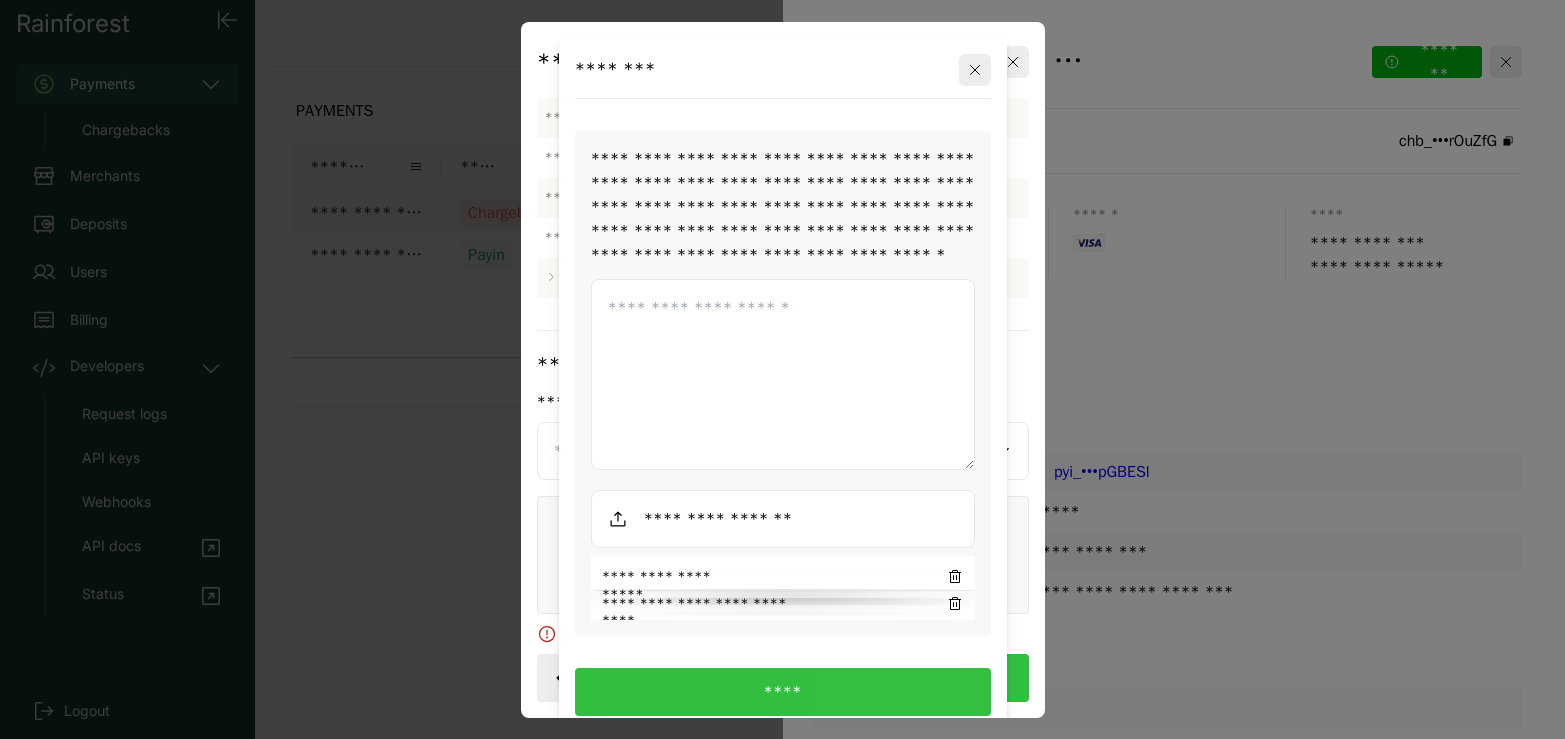 click on "****" at bounding box center (783, 692) 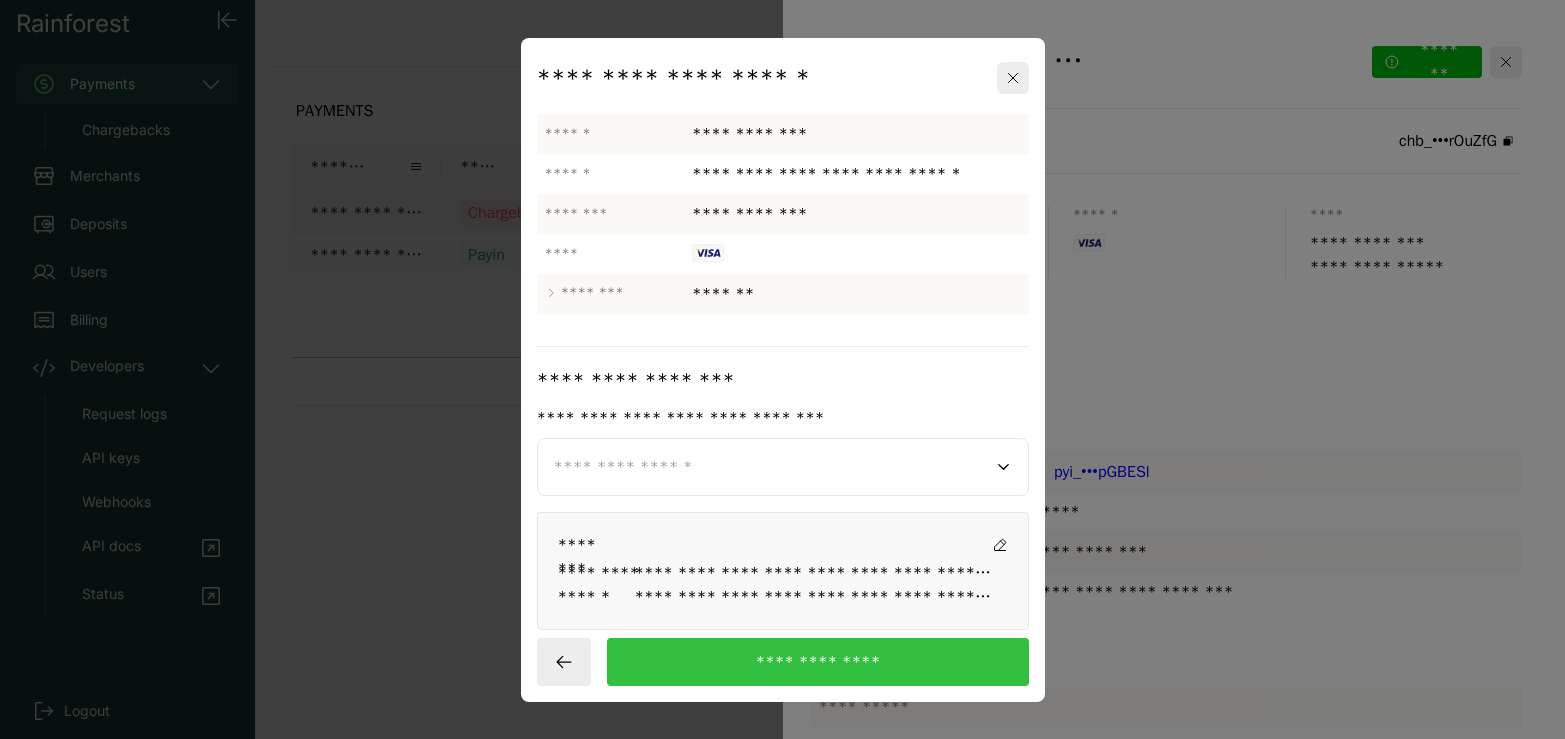 click on "**********" at bounding box center (817, 662) 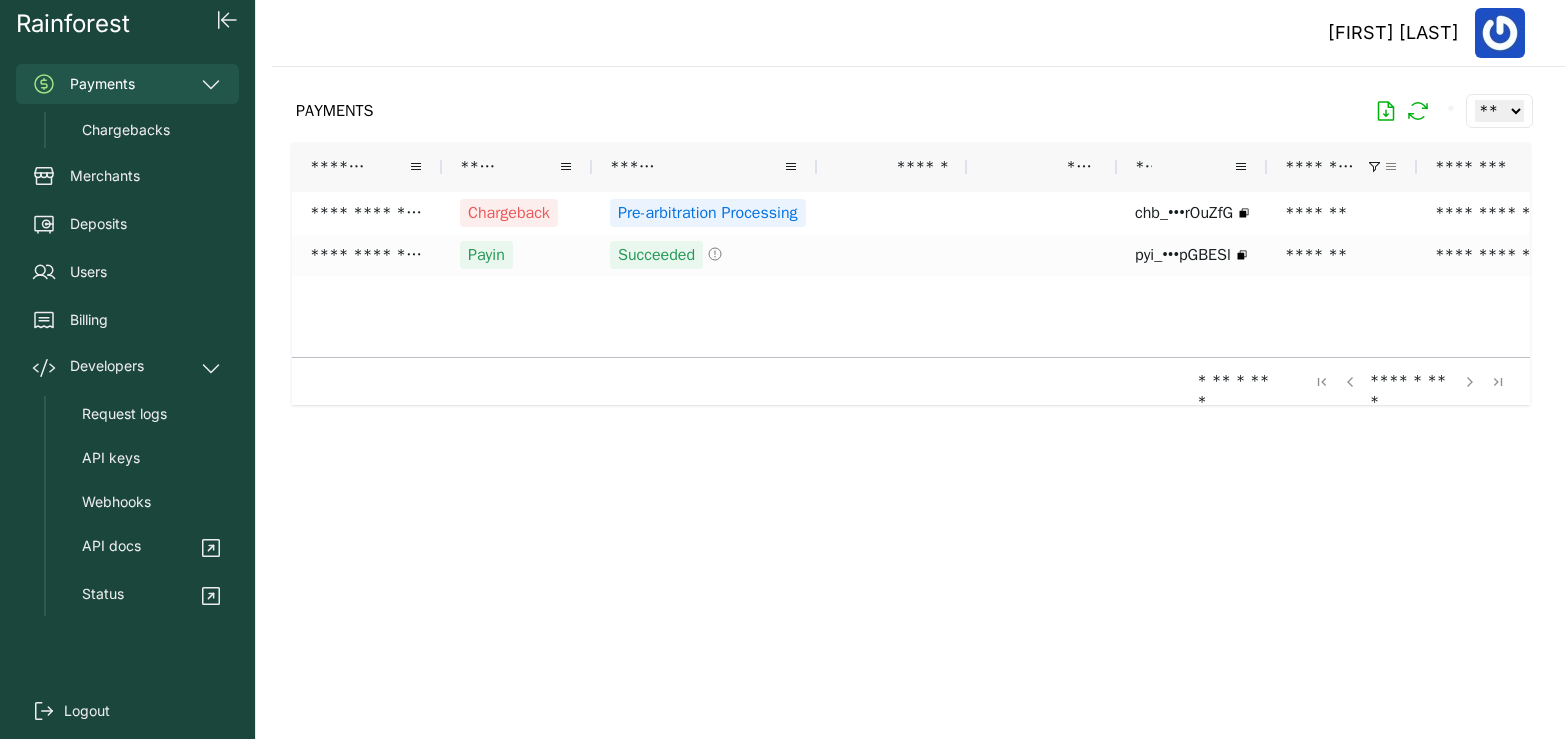 click at bounding box center (1391, 167) 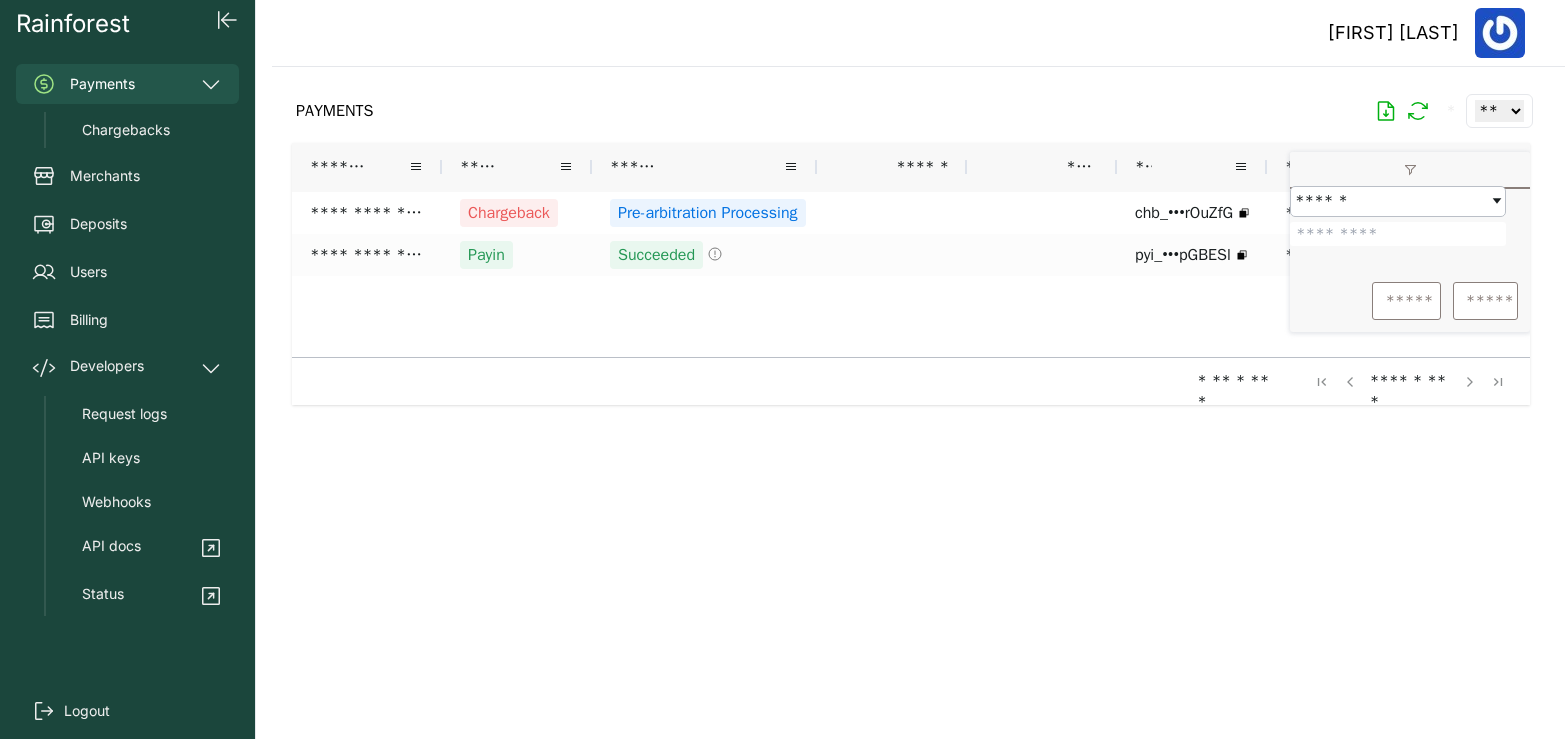 drag, startPoint x: 1370, startPoint y: 247, endPoint x: 1294, endPoint y: 249, distance: 76.02631 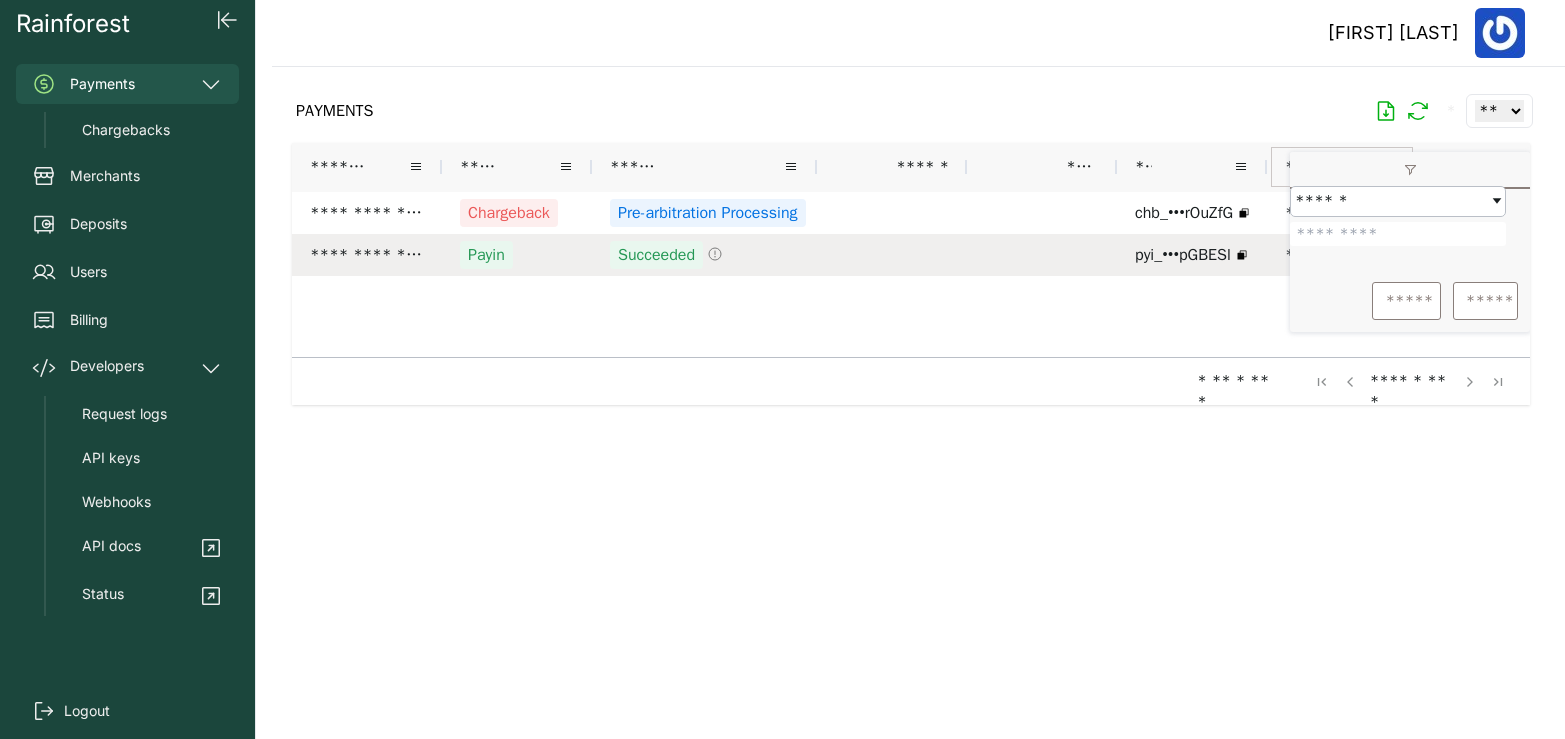type on "*******" 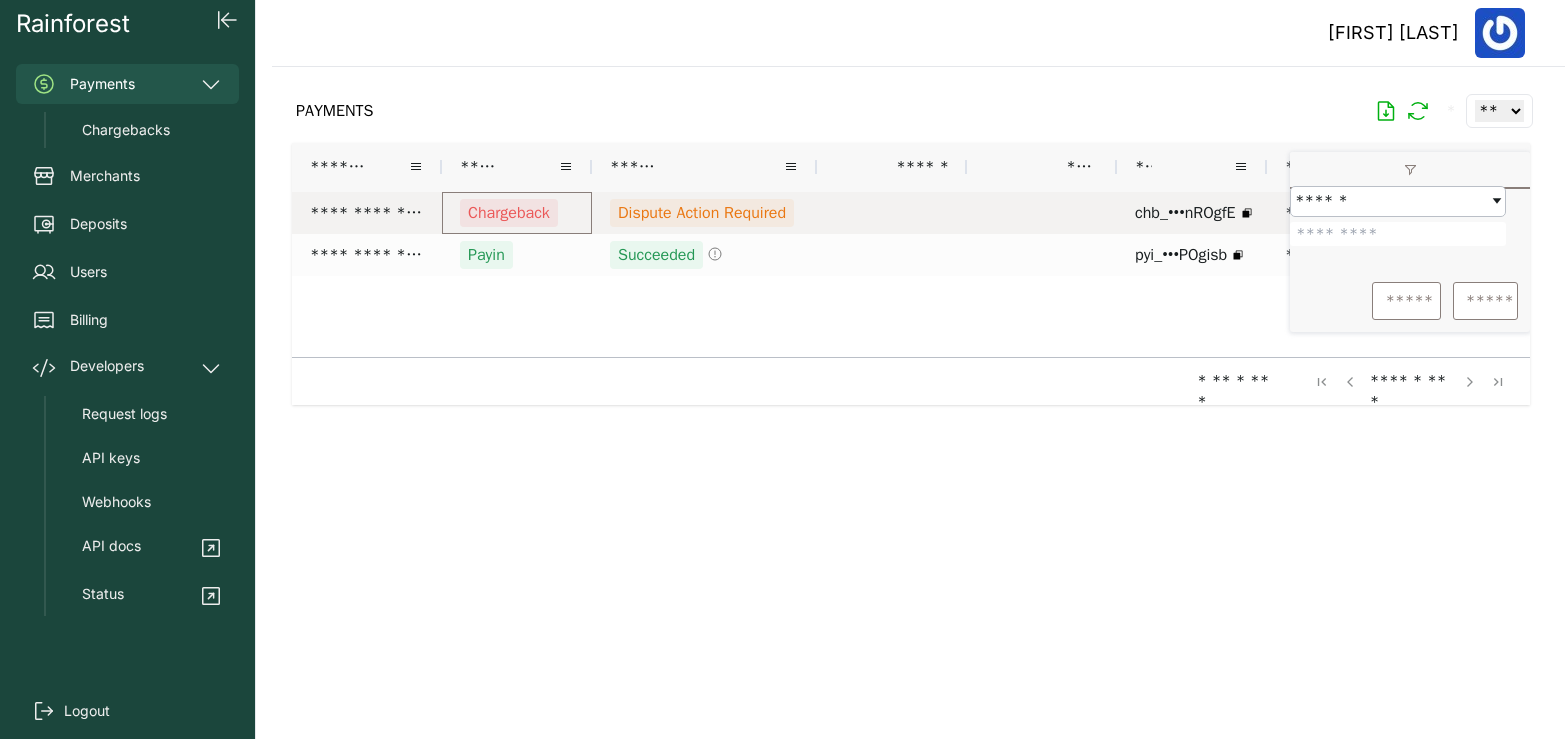 click on "Chargeback" at bounding box center (517, 213) 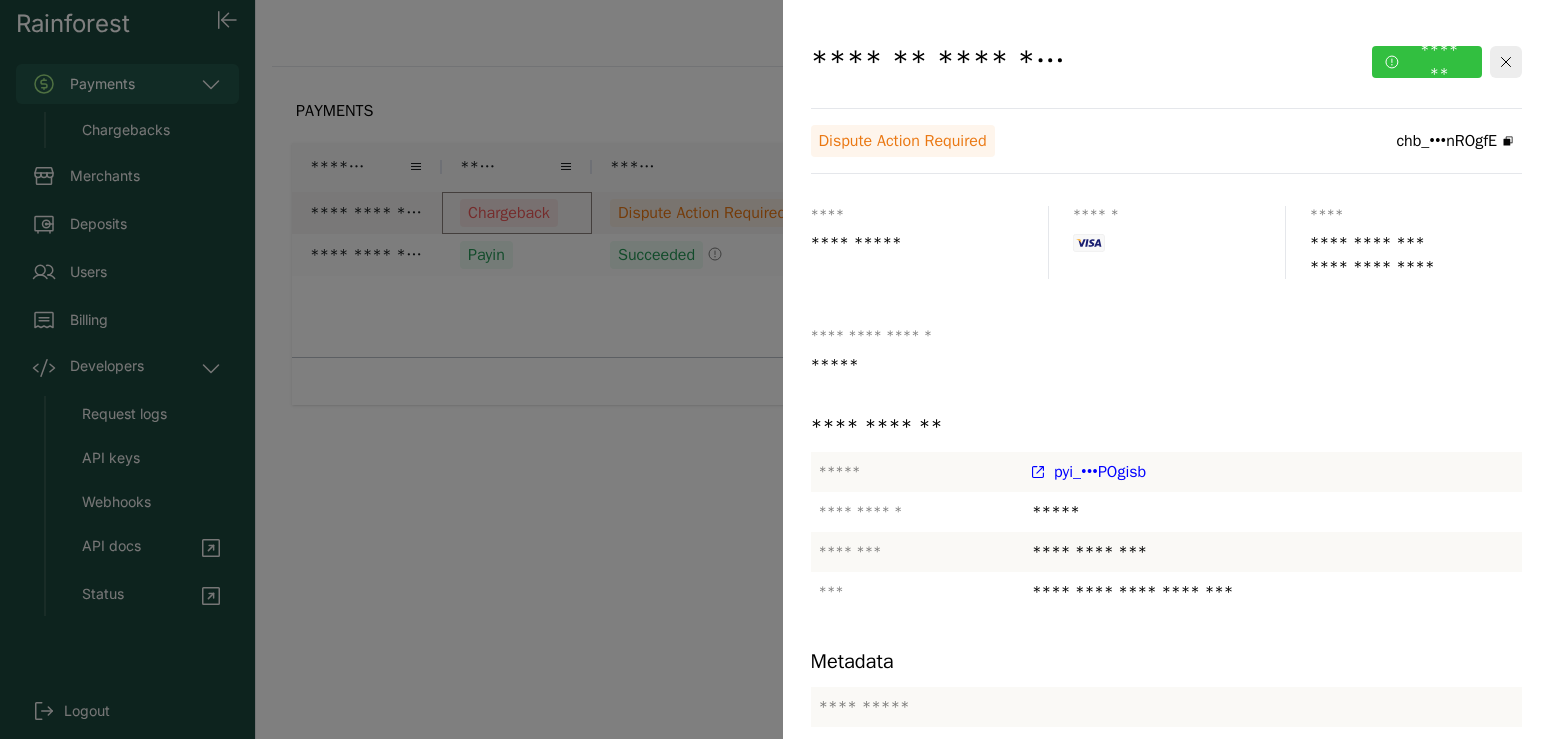 click on "*******" 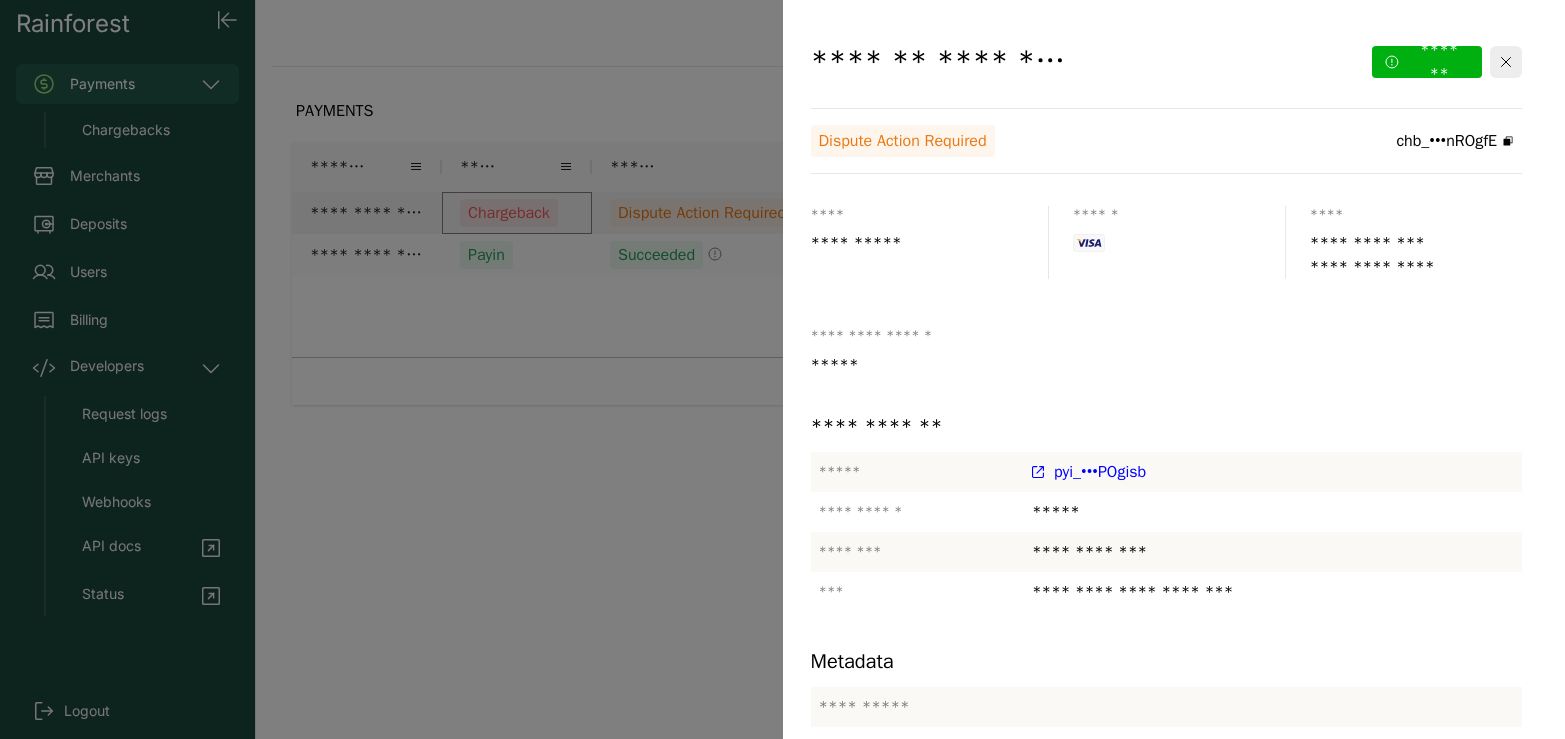 click on "******" at bounding box center (1047, 1292) 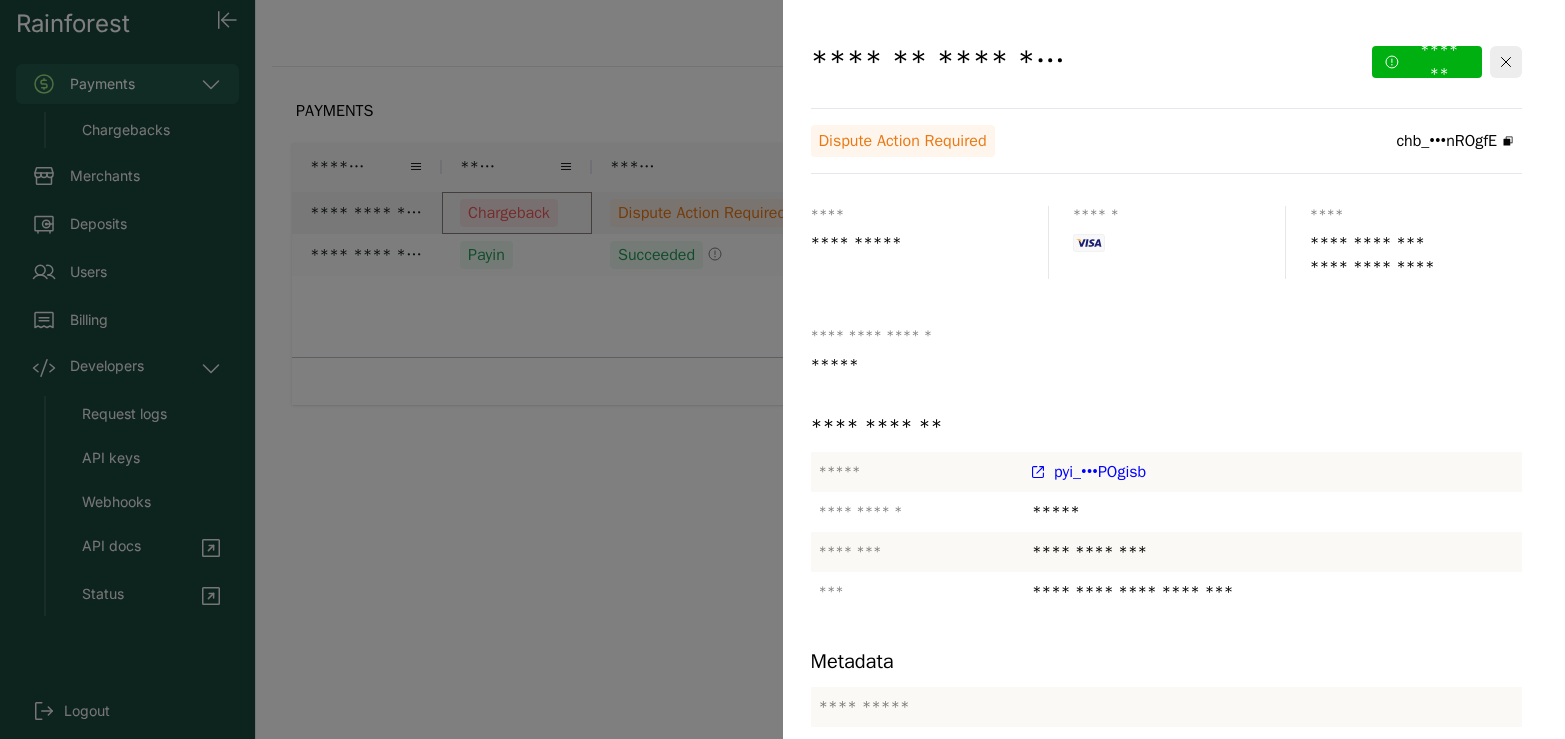 click on "******" 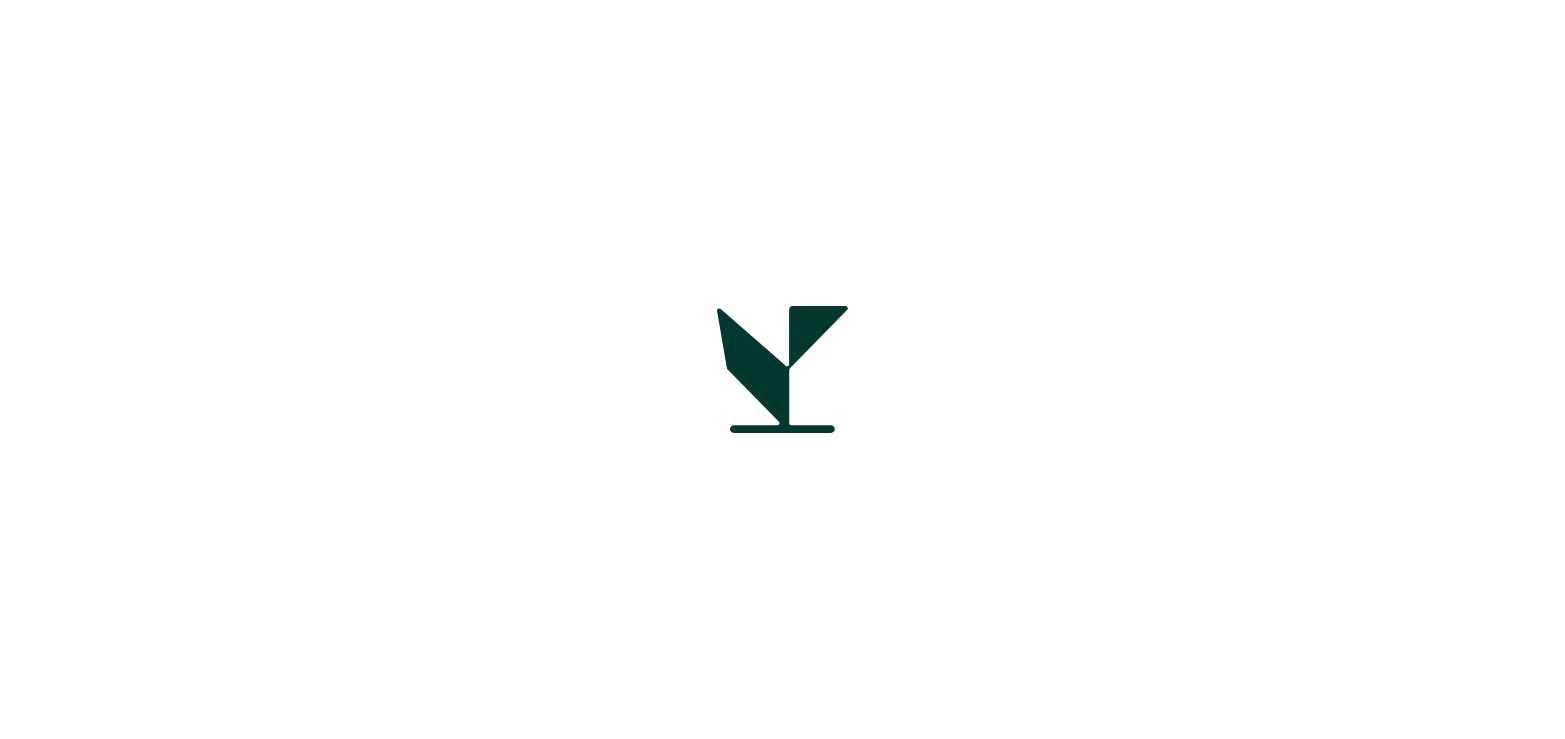 scroll, scrollTop: 0, scrollLeft: 0, axis: both 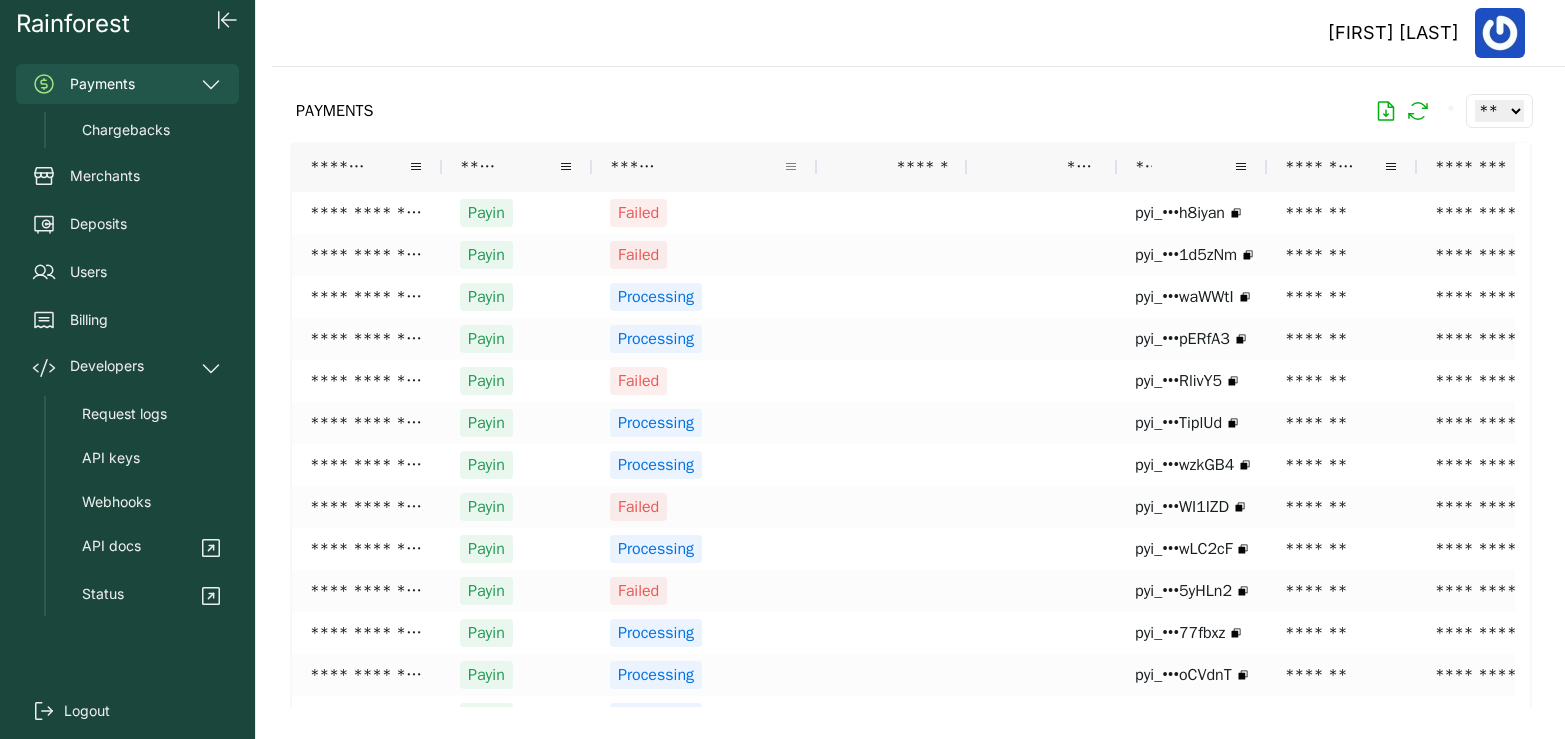 click at bounding box center [791, 167] 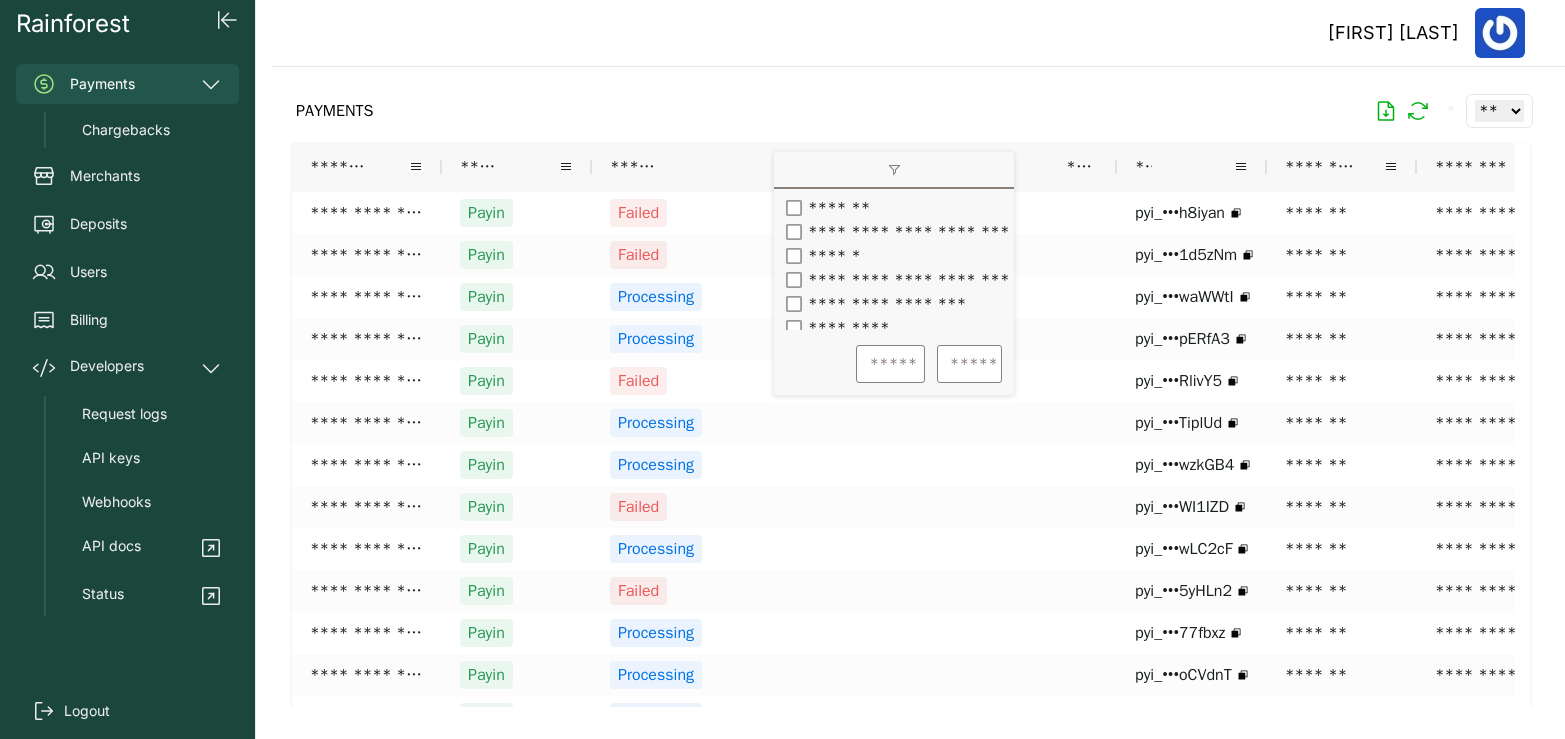 scroll, scrollTop: 161, scrollLeft: 0, axis: vertical 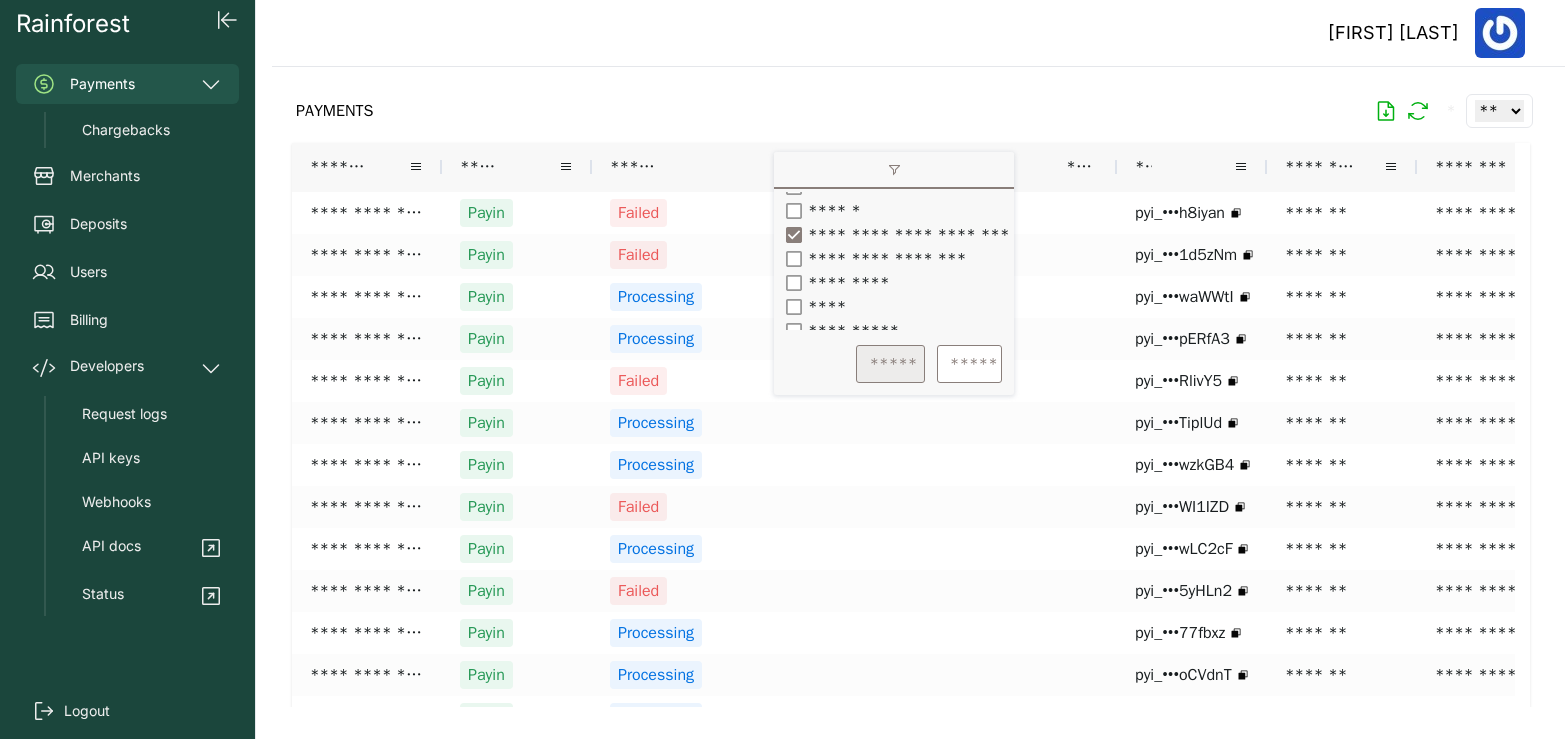 click on "*****" at bounding box center (890, 364) 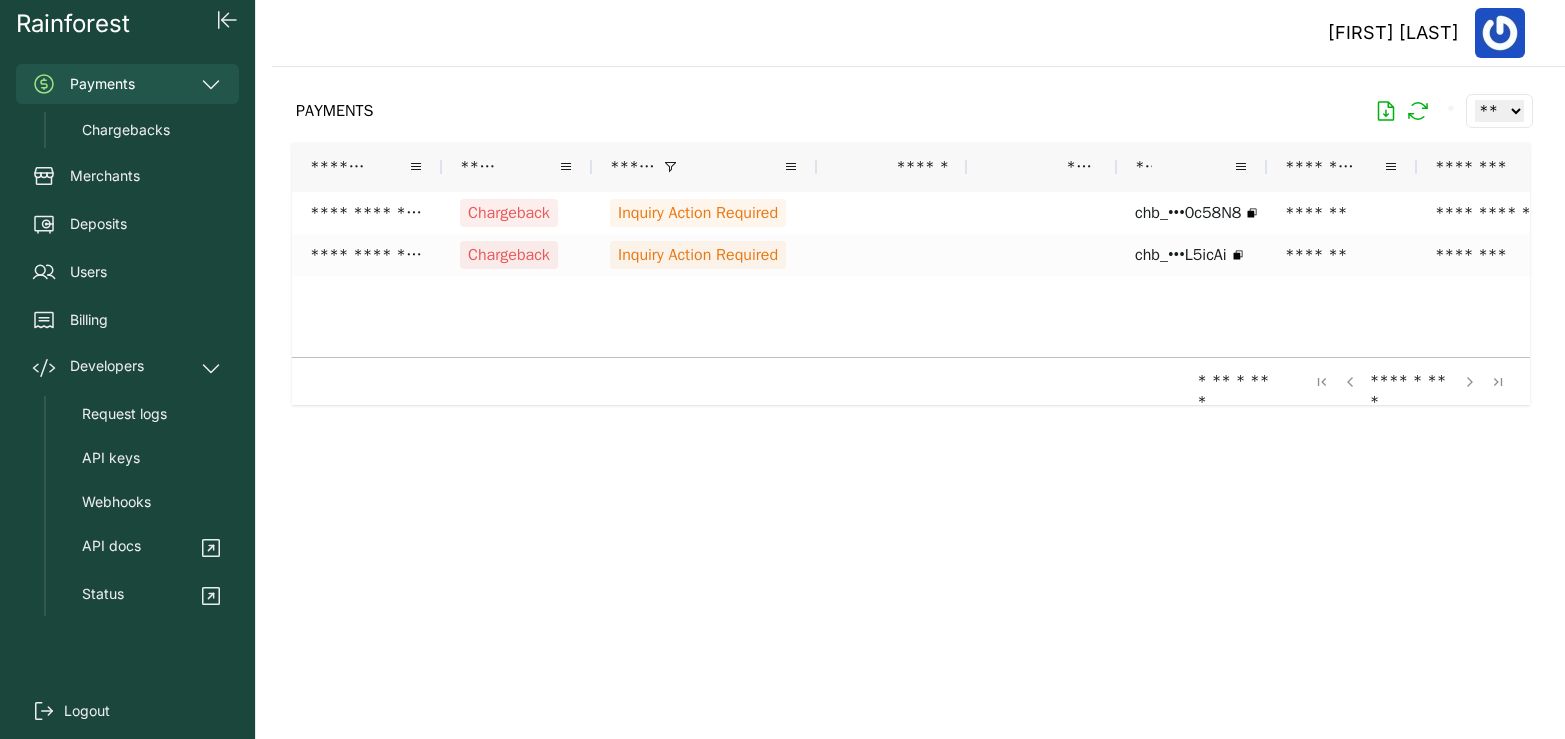 click on "**********" at bounding box center (1167, 267) 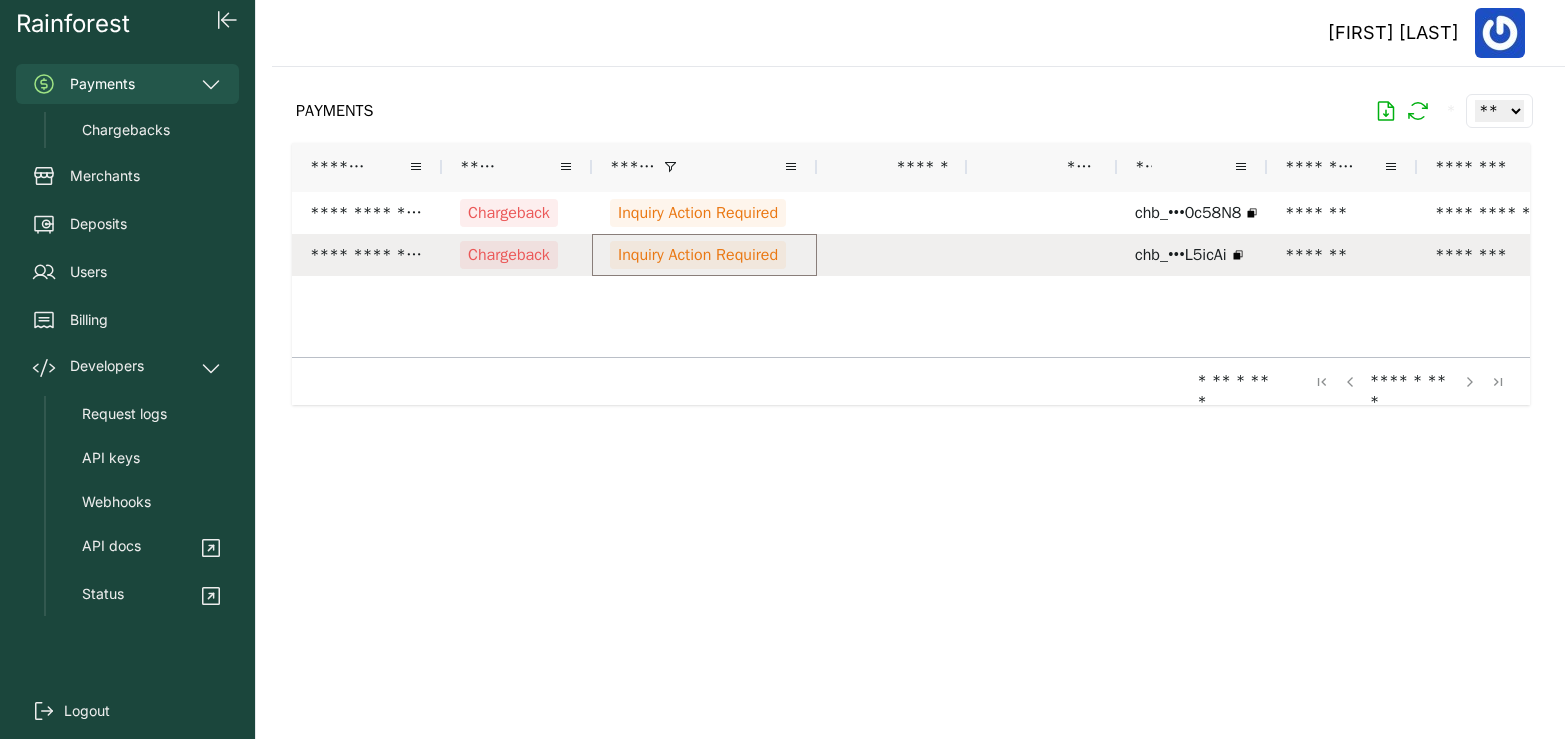 click on "Inquiry Action Required" at bounding box center [698, 255] 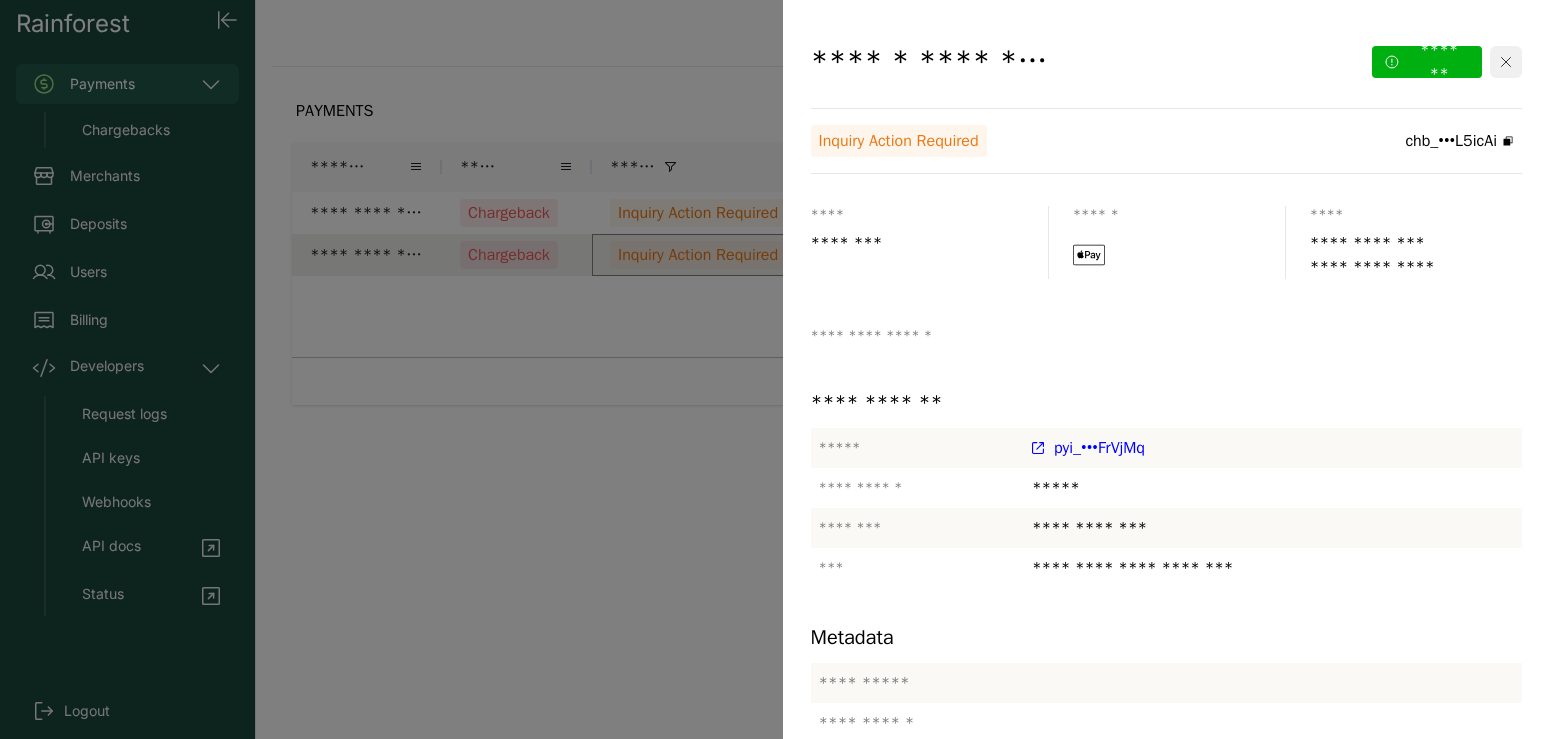 click 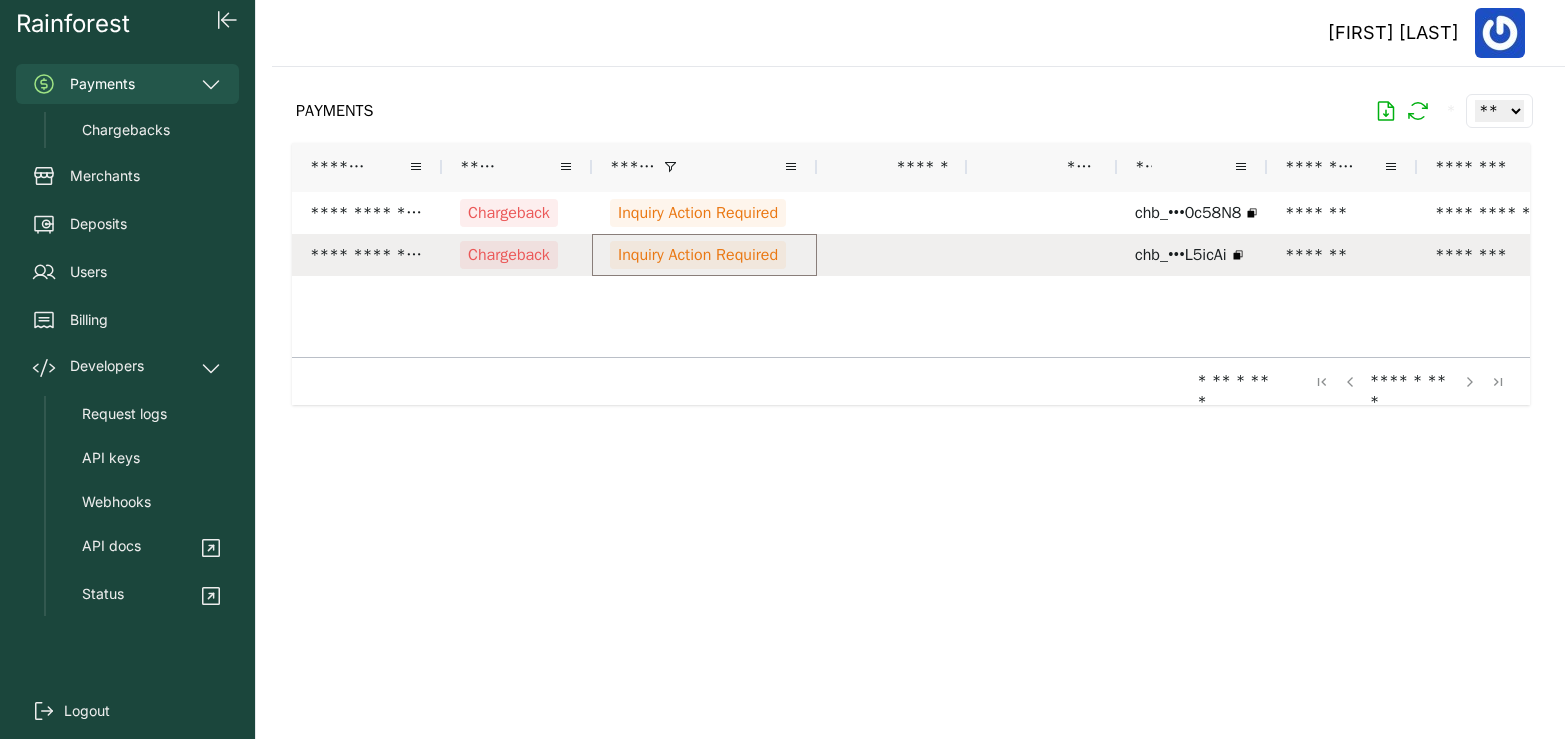 click on "Inquiry Action Required" at bounding box center [698, 255] 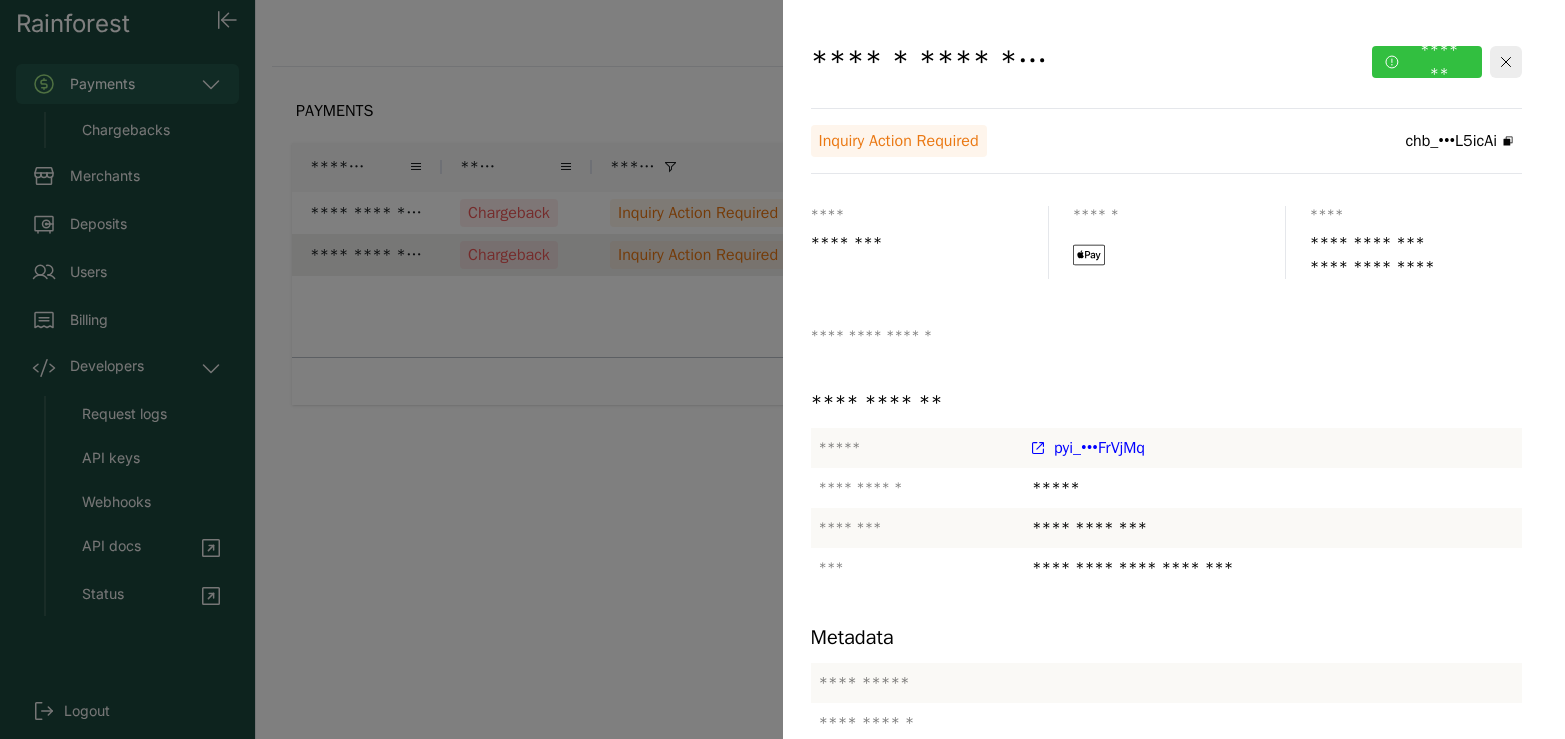 click on "*******" 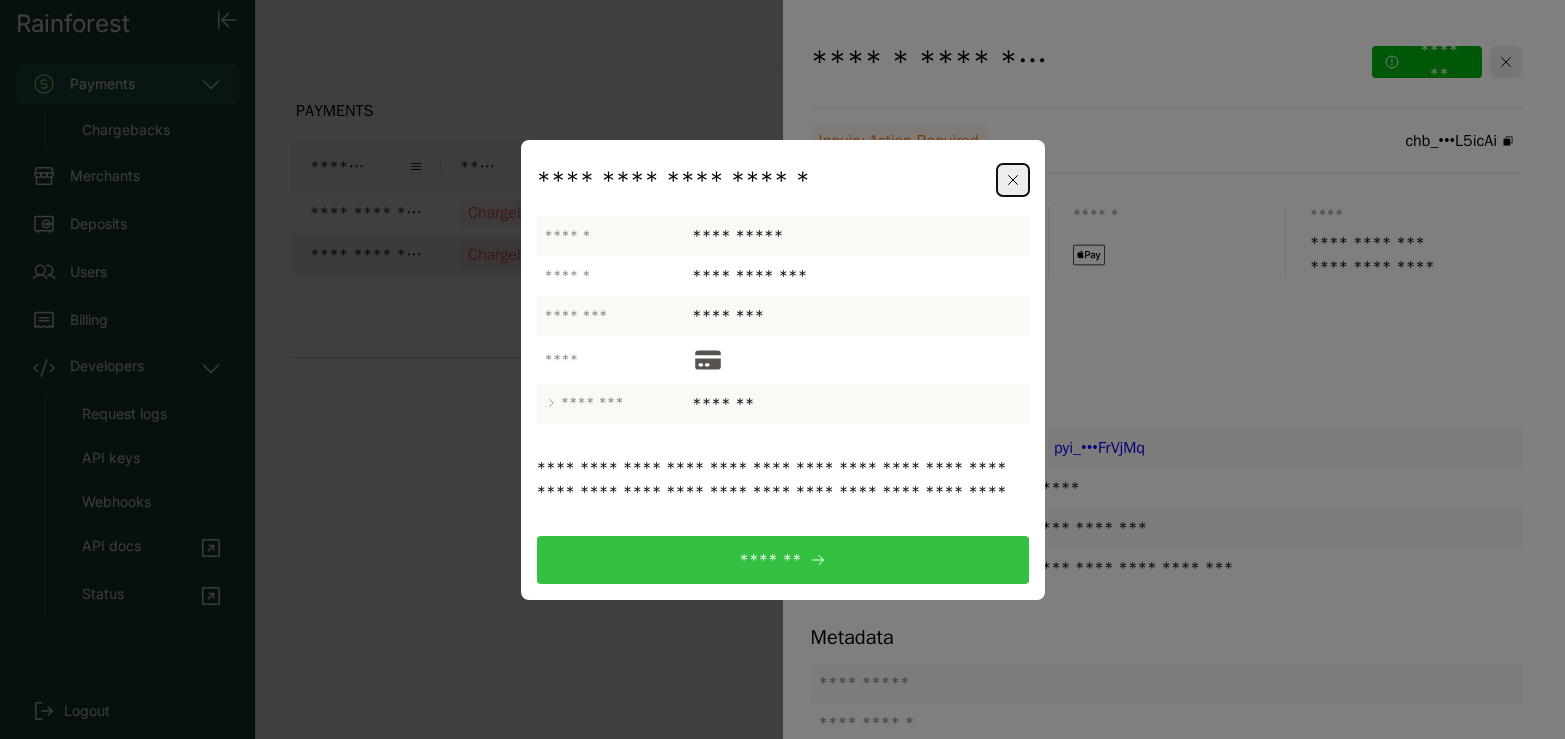 click on "*******" at bounding box center [783, 560] 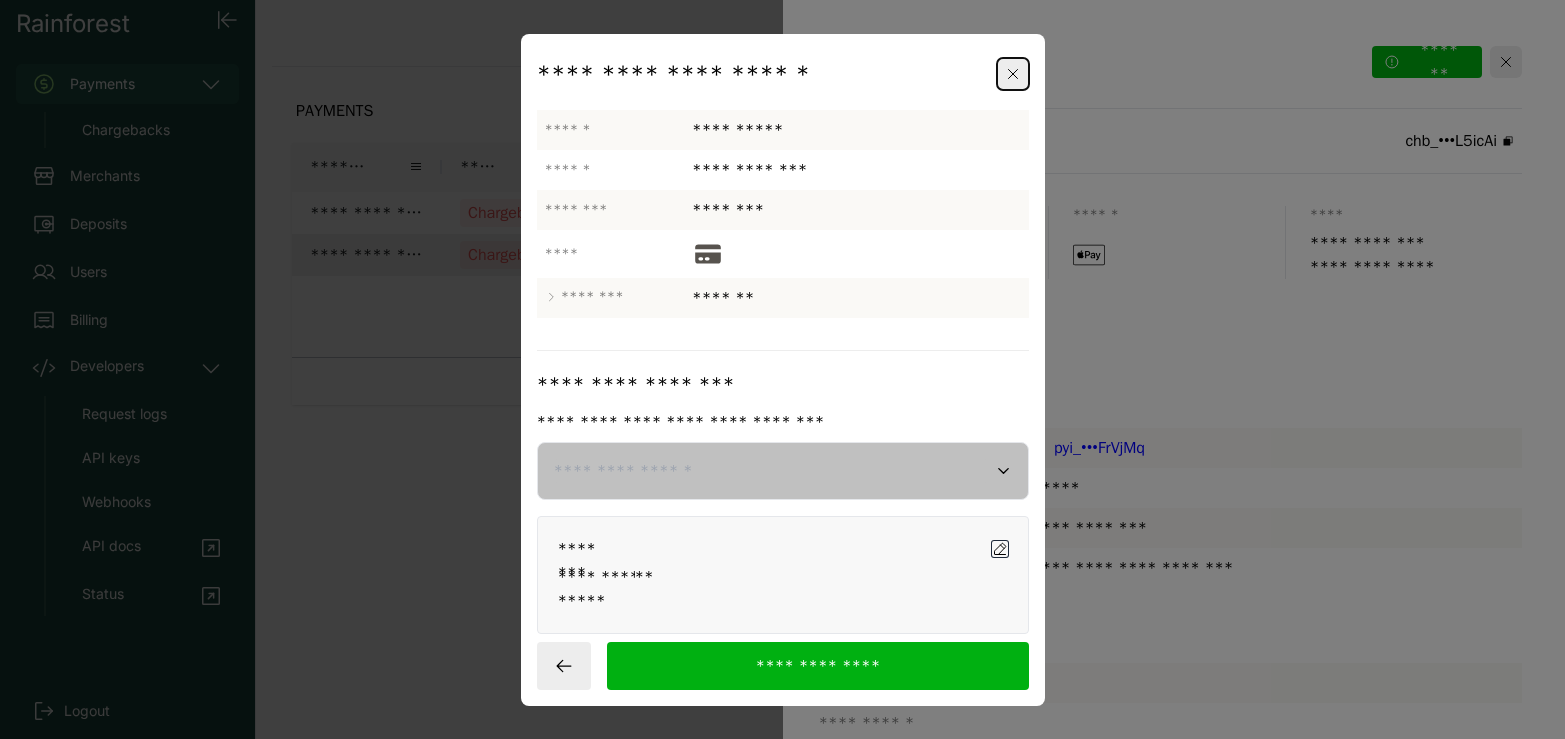 click 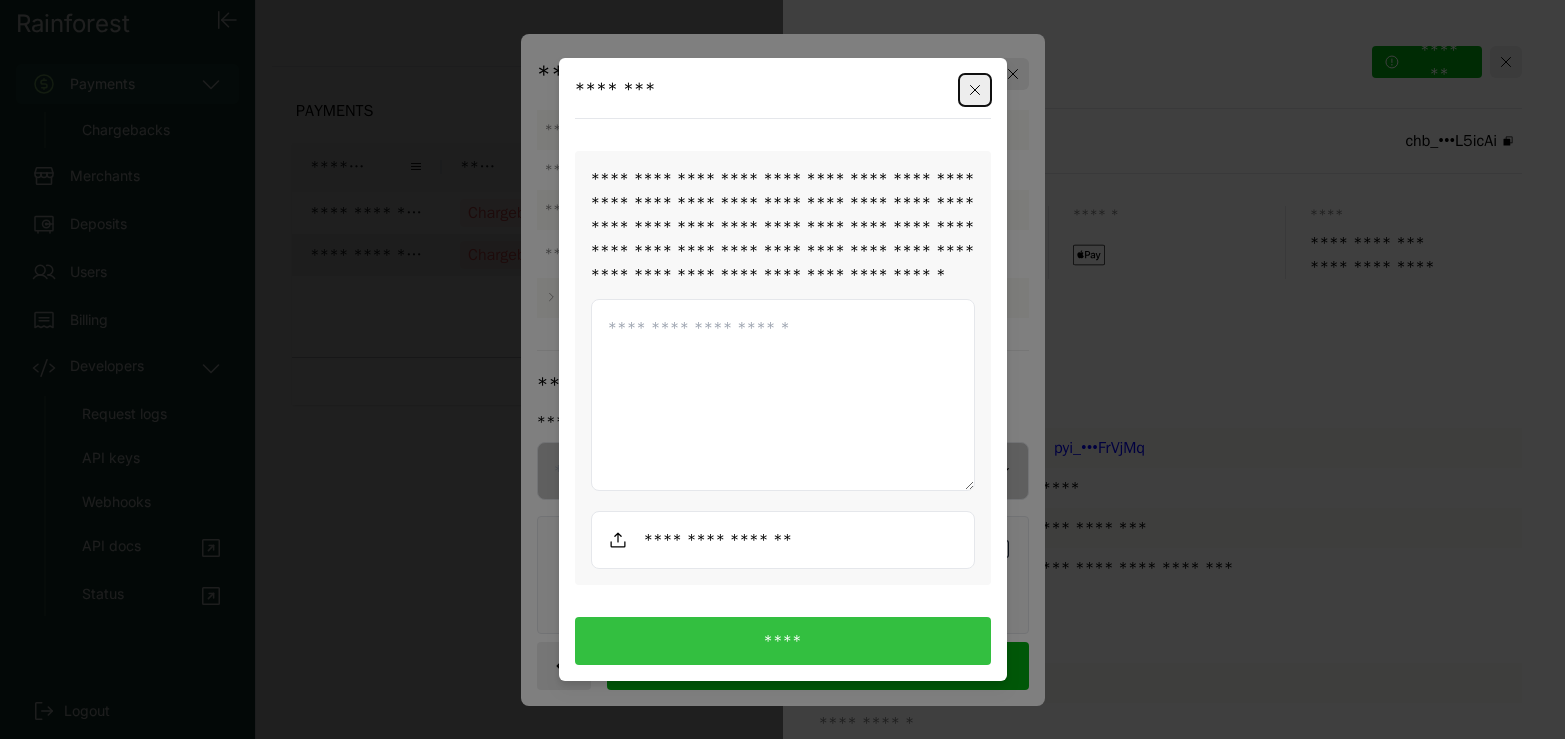 click at bounding box center [783, 395] 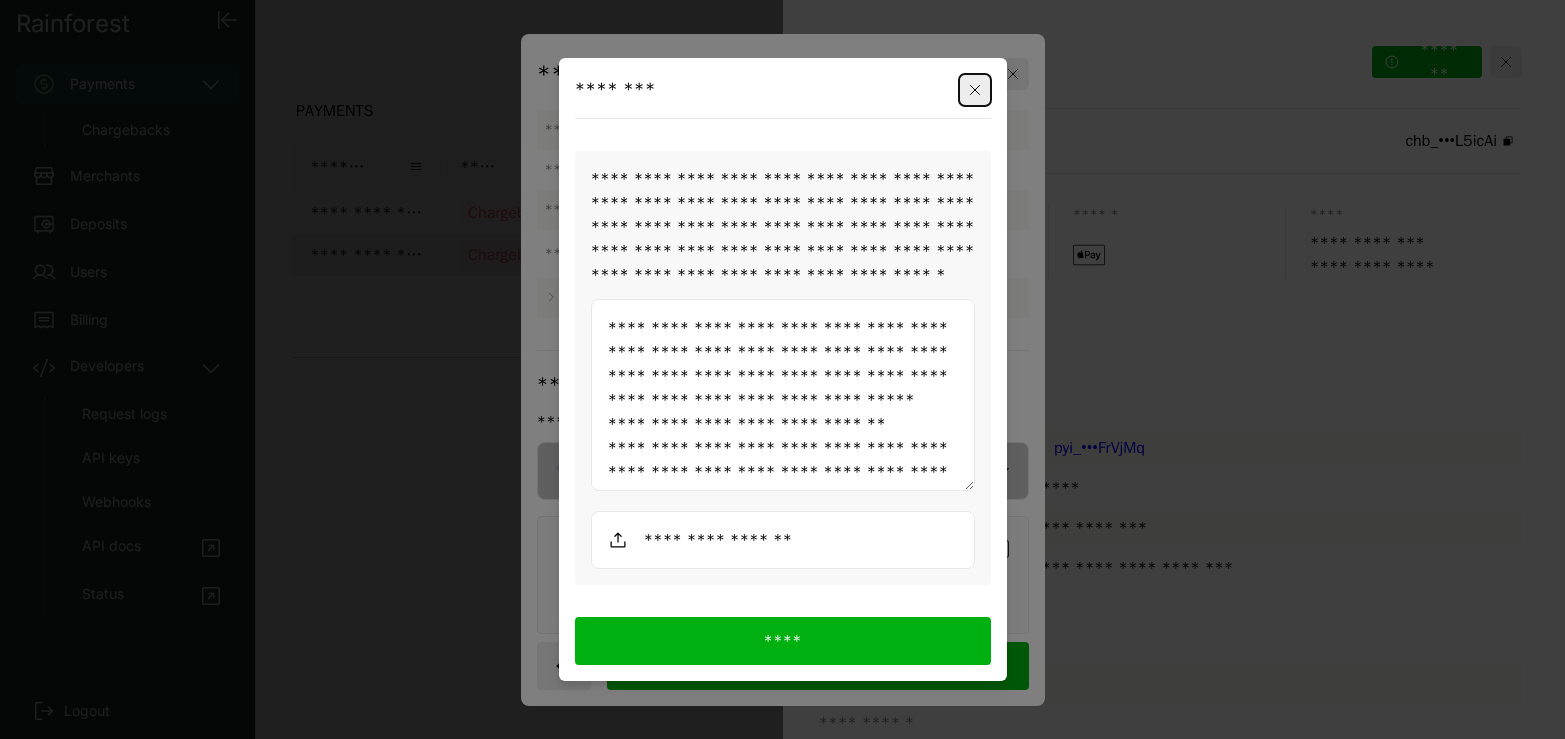 scroll, scrollTop: 900, scrollLeft: 0, axis: vertical 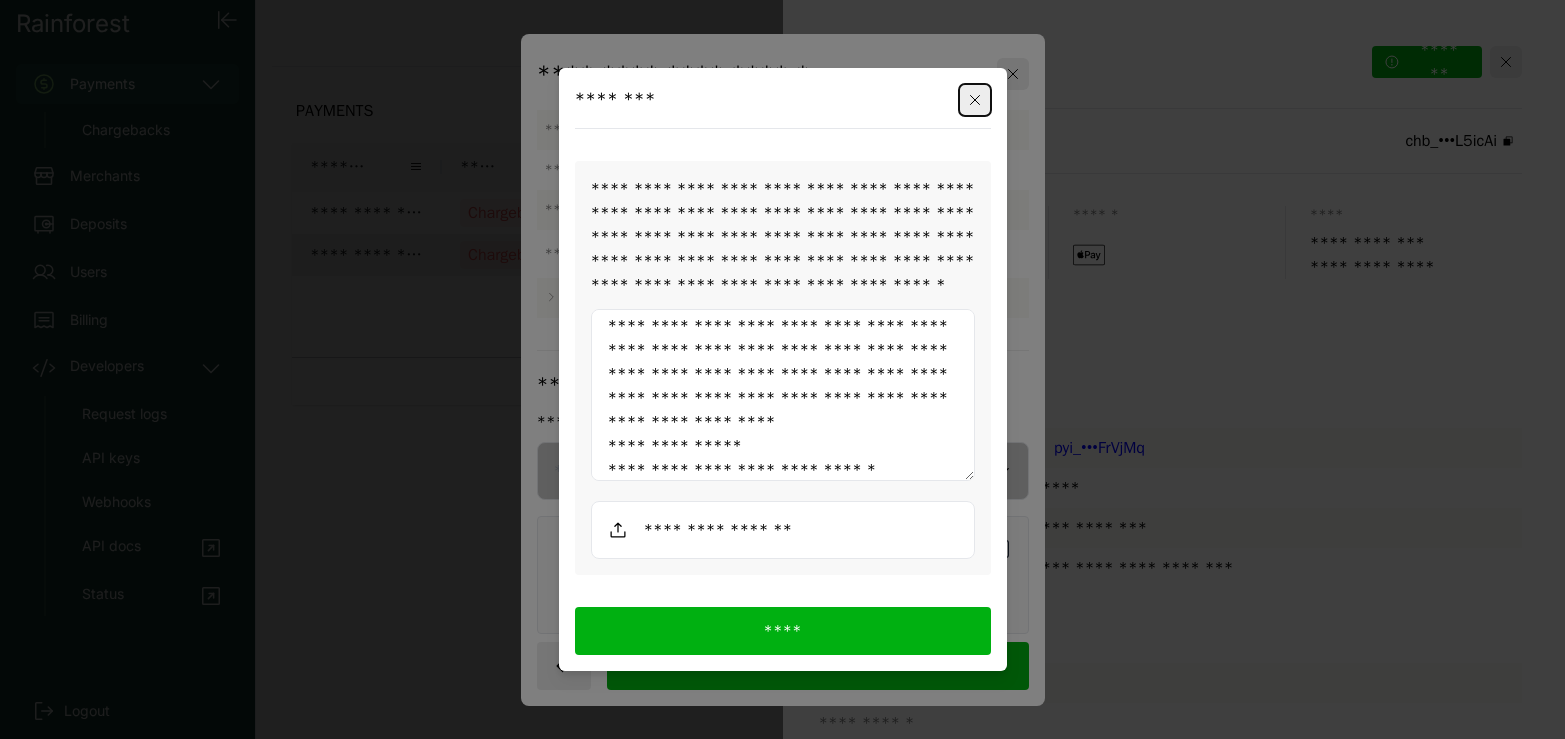 type on "**********" 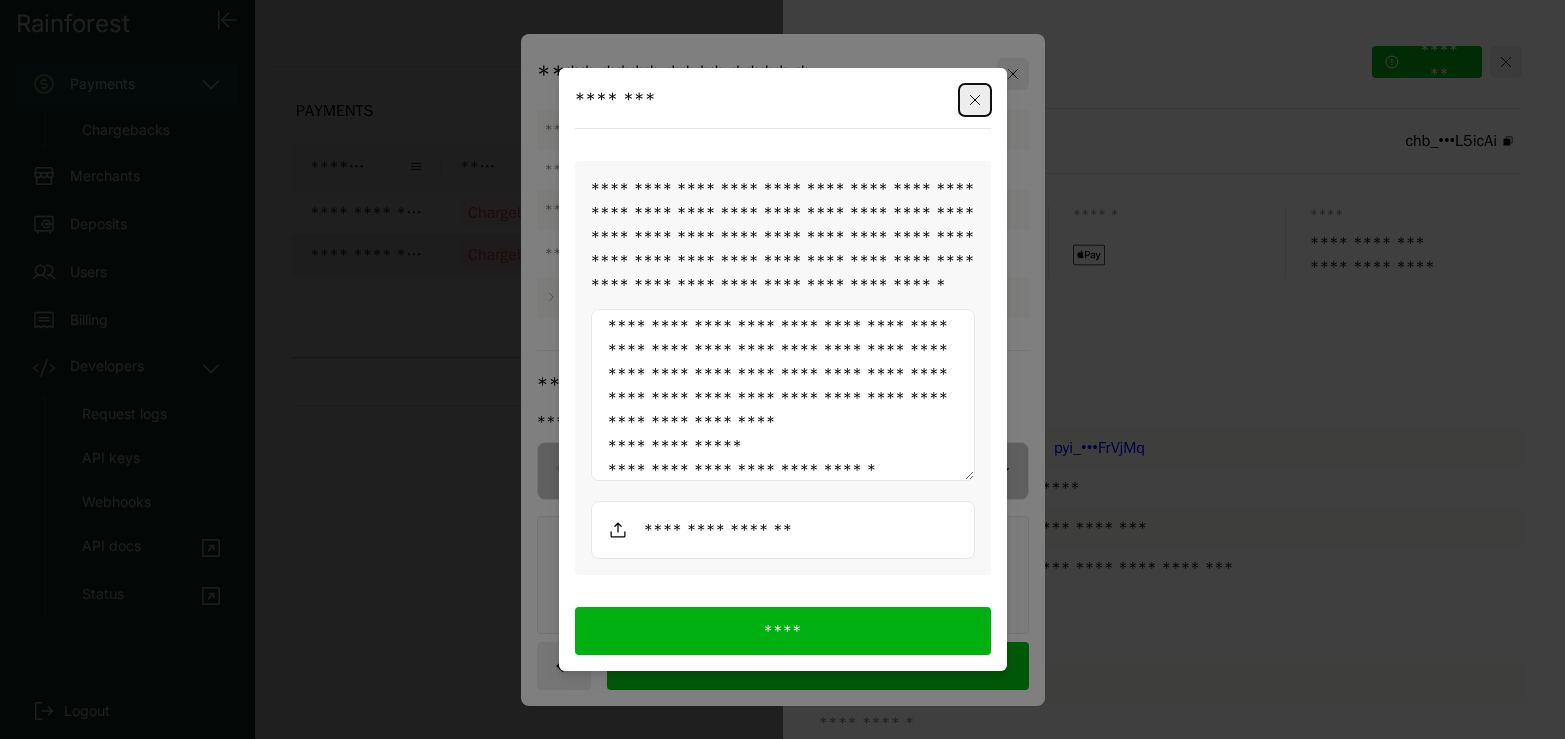 scroll, scrollTop: 972, scrollLeft: 0, axis: vertical 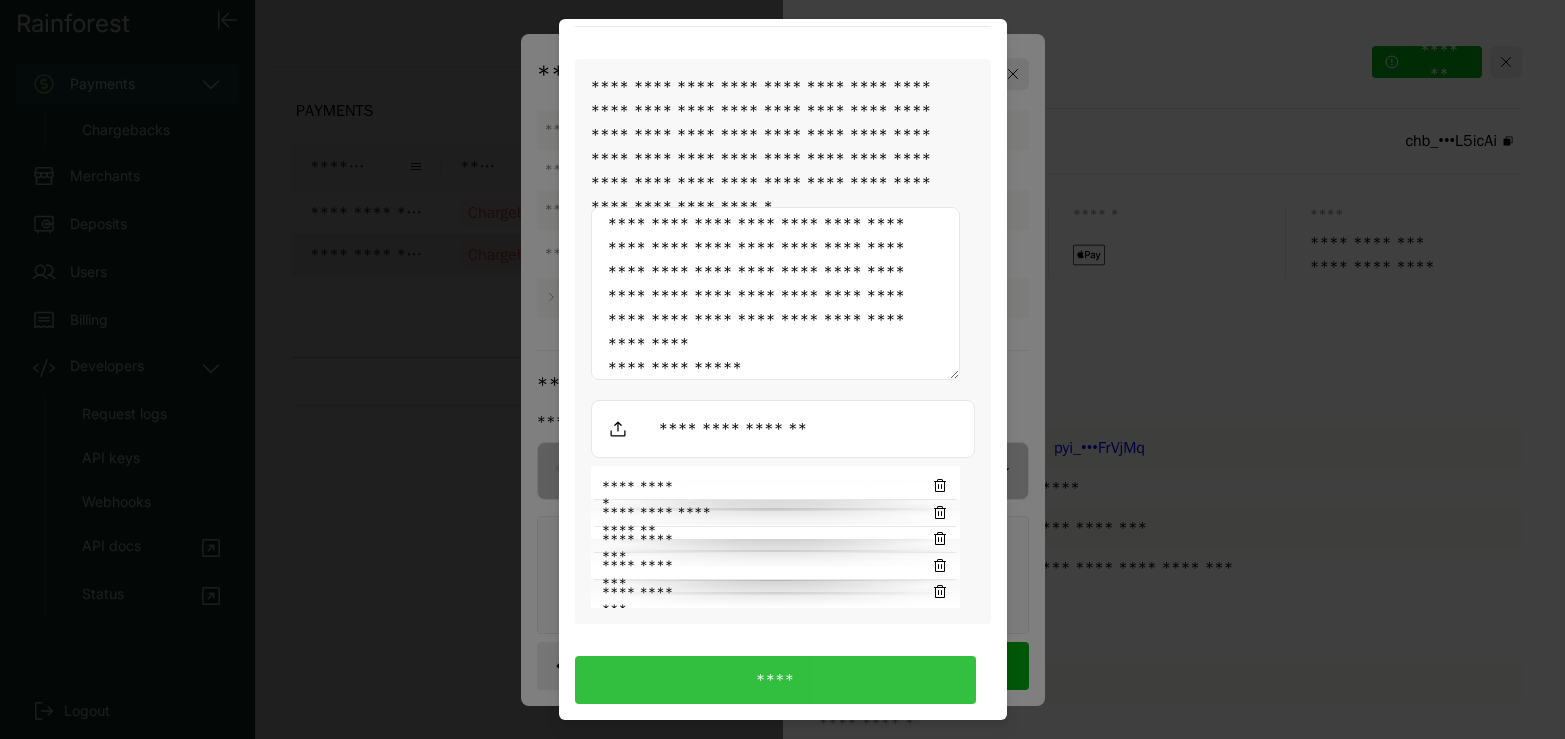 click on "****" at bounding box center [775, 680] 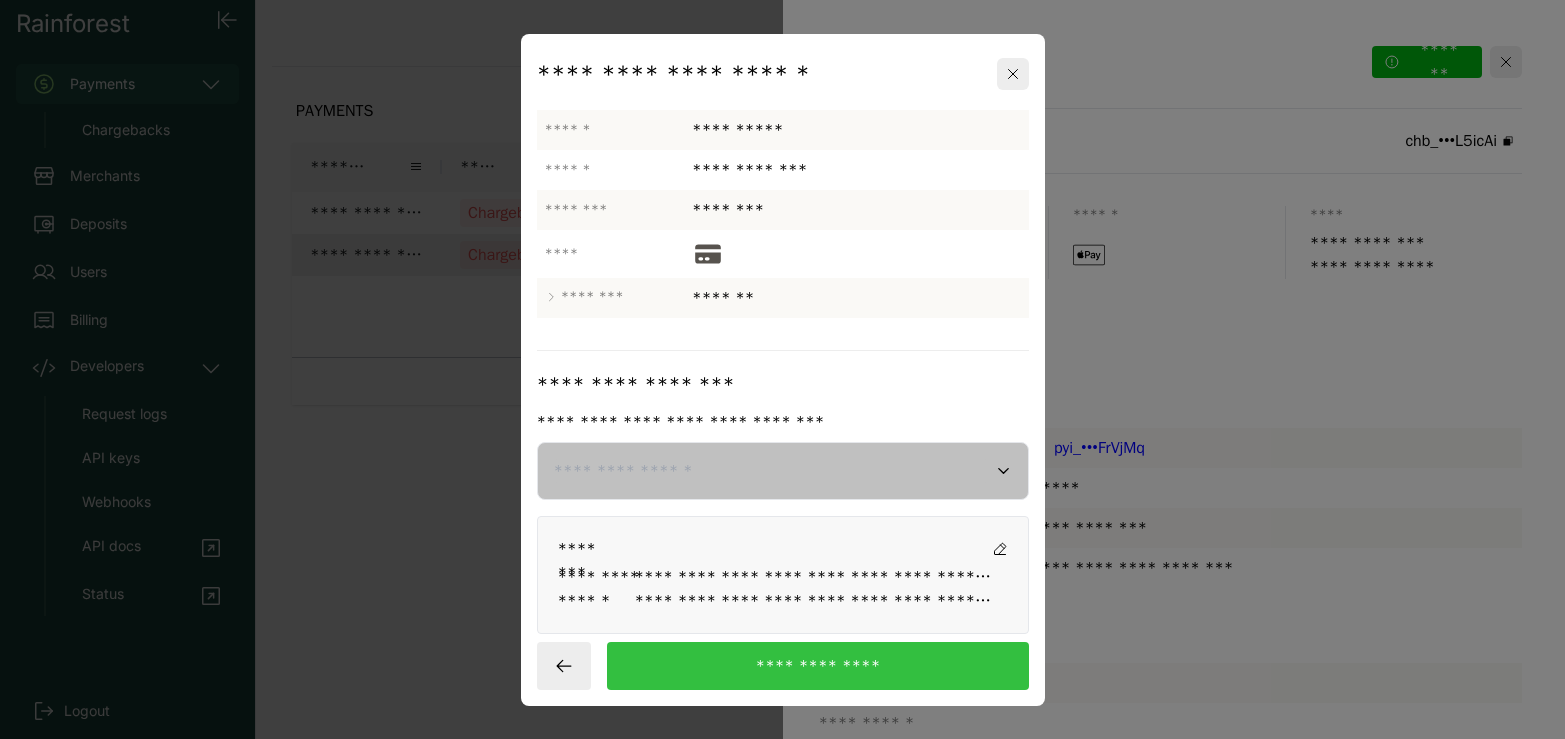 click on "**********" at bounding box center [817, 666] 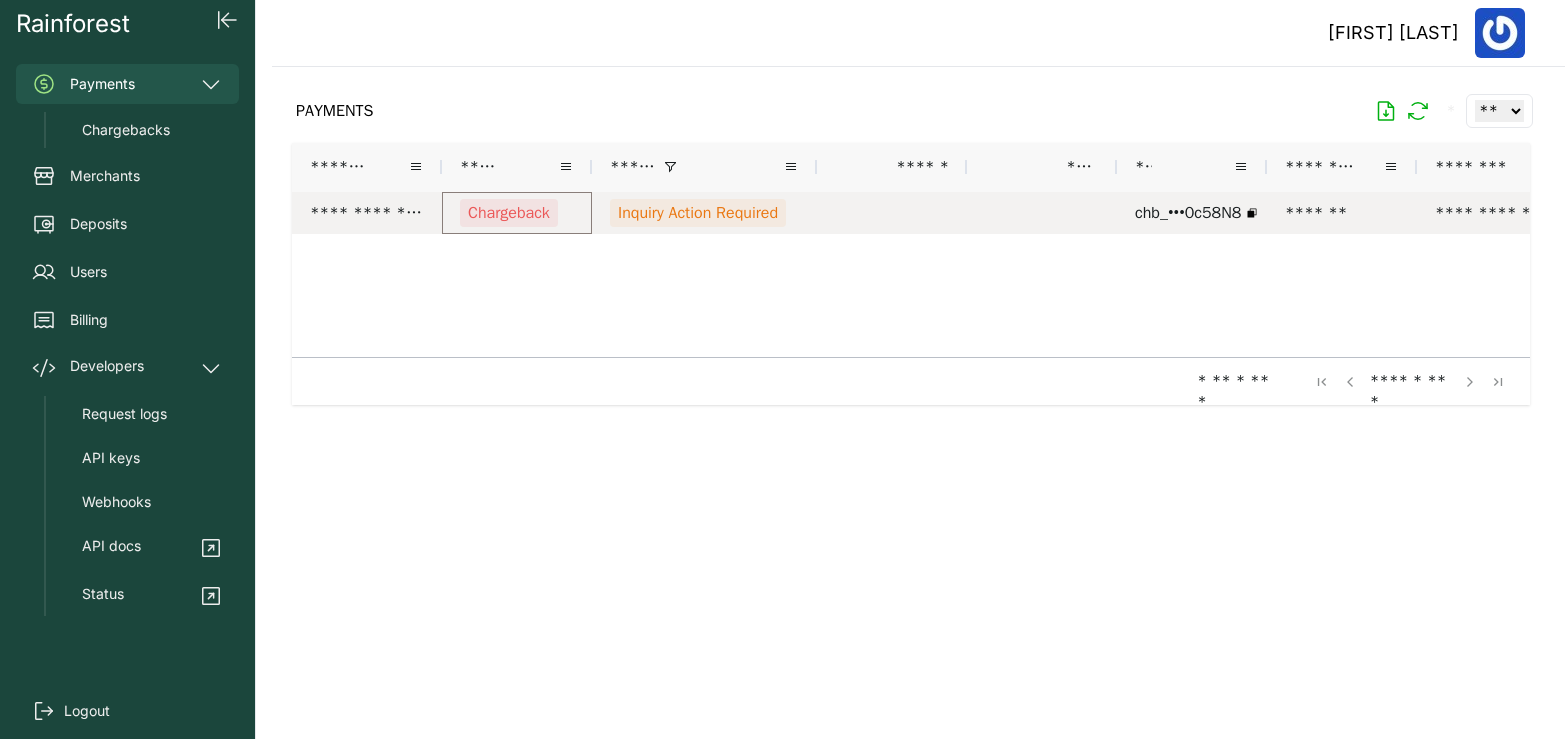 click on "Chargeback" at bounding box center (509, 213) 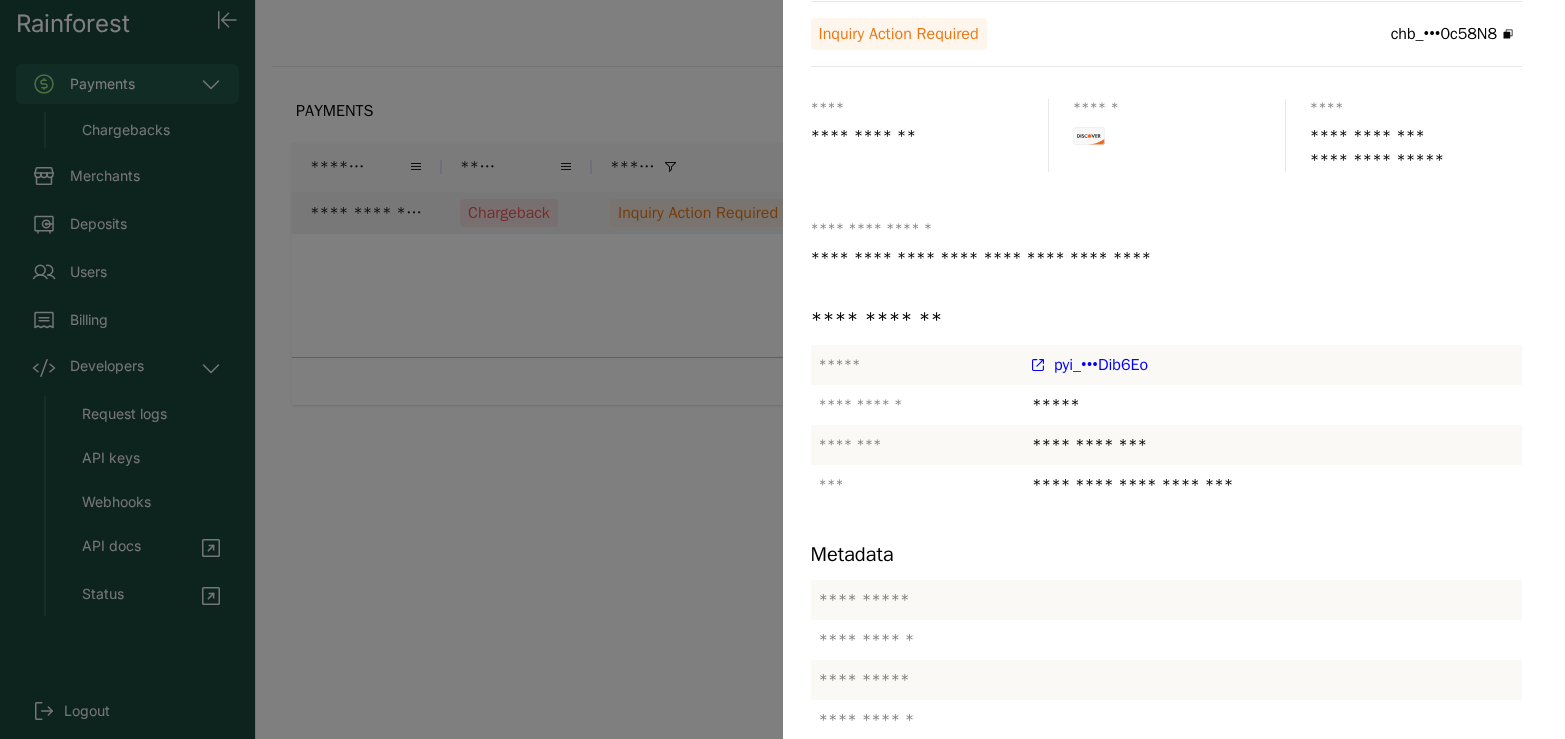 scroll, scrollTop: 175, scrollLeft: 0, axis: vertical 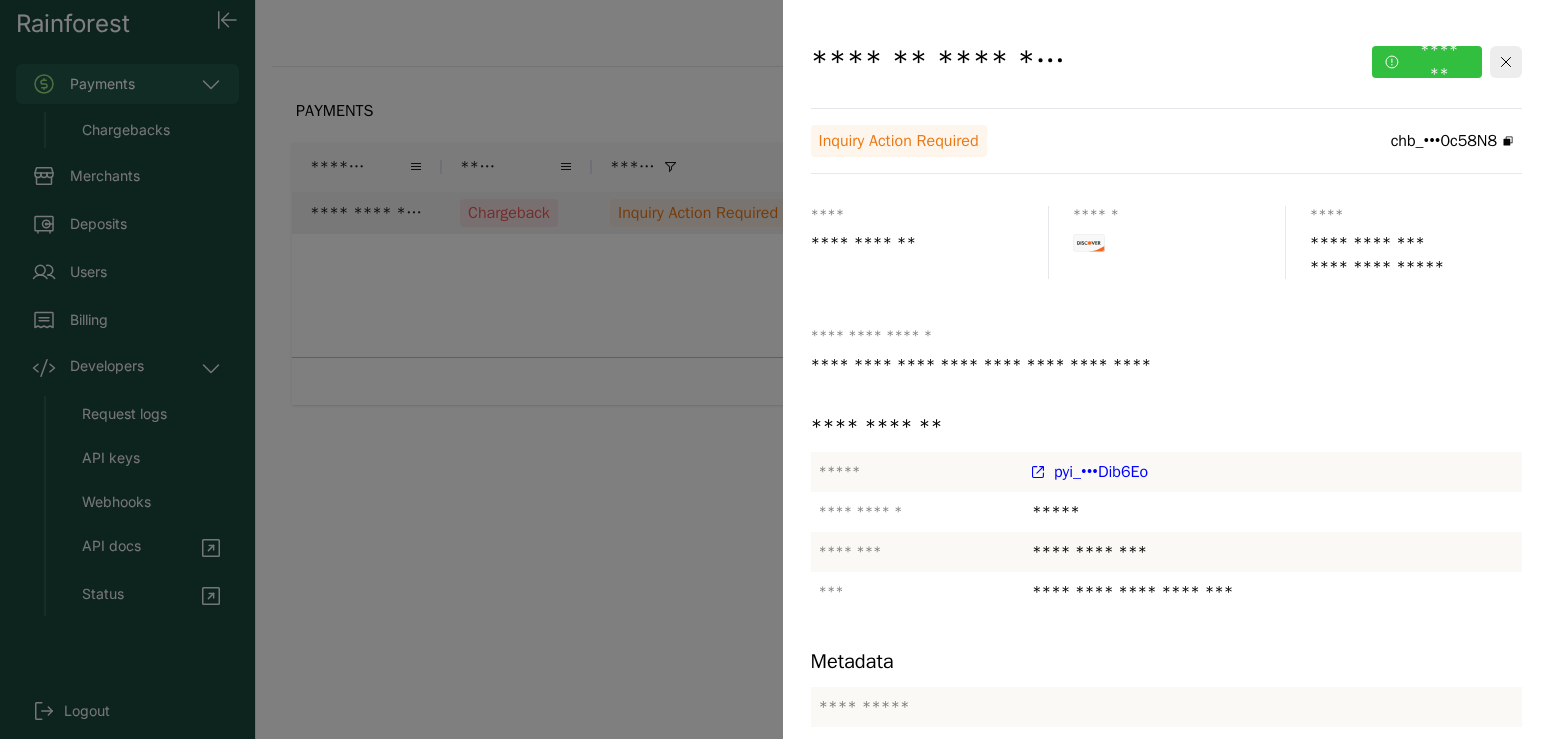 click on "*******" 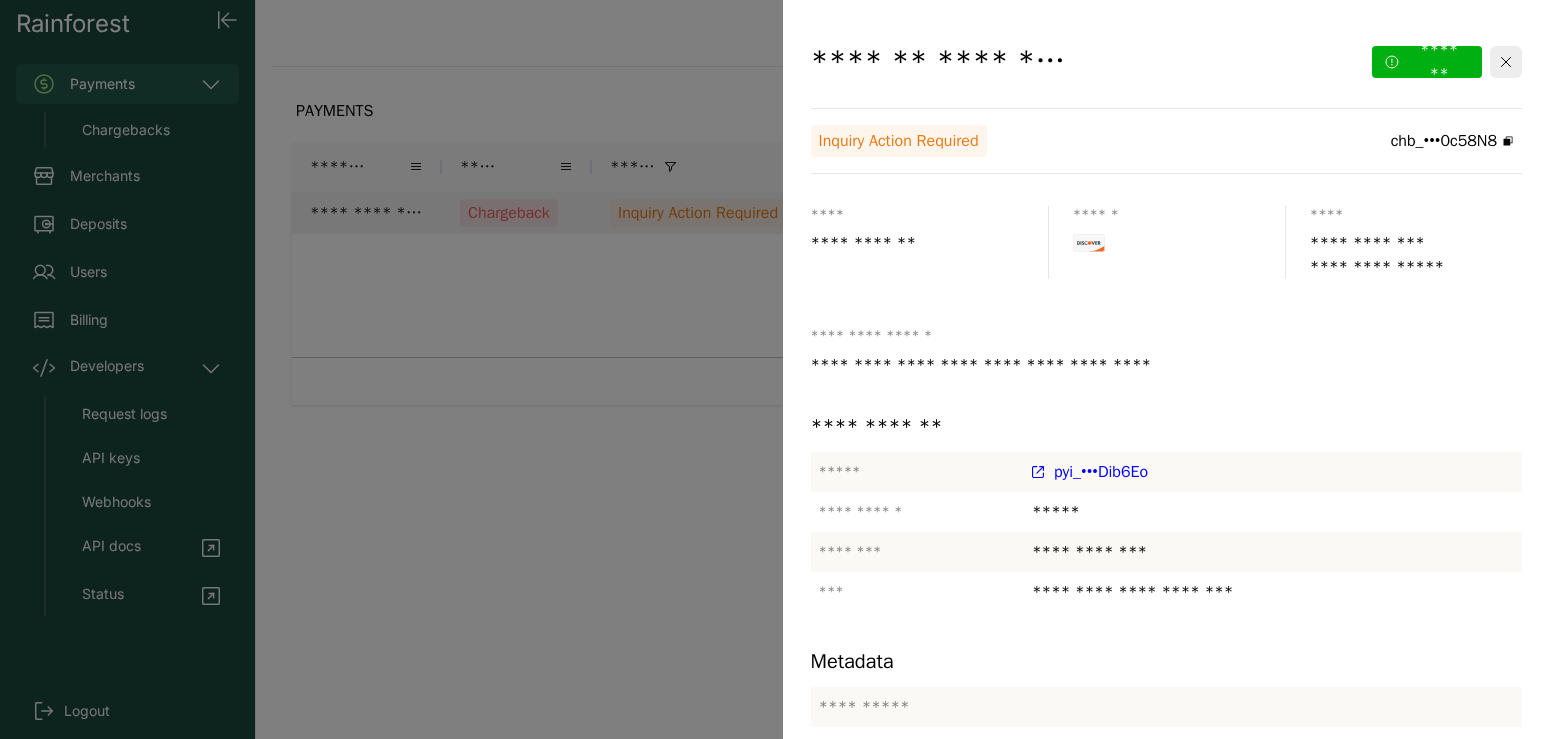 click on "*******" at bounding box center [1174, 1292] 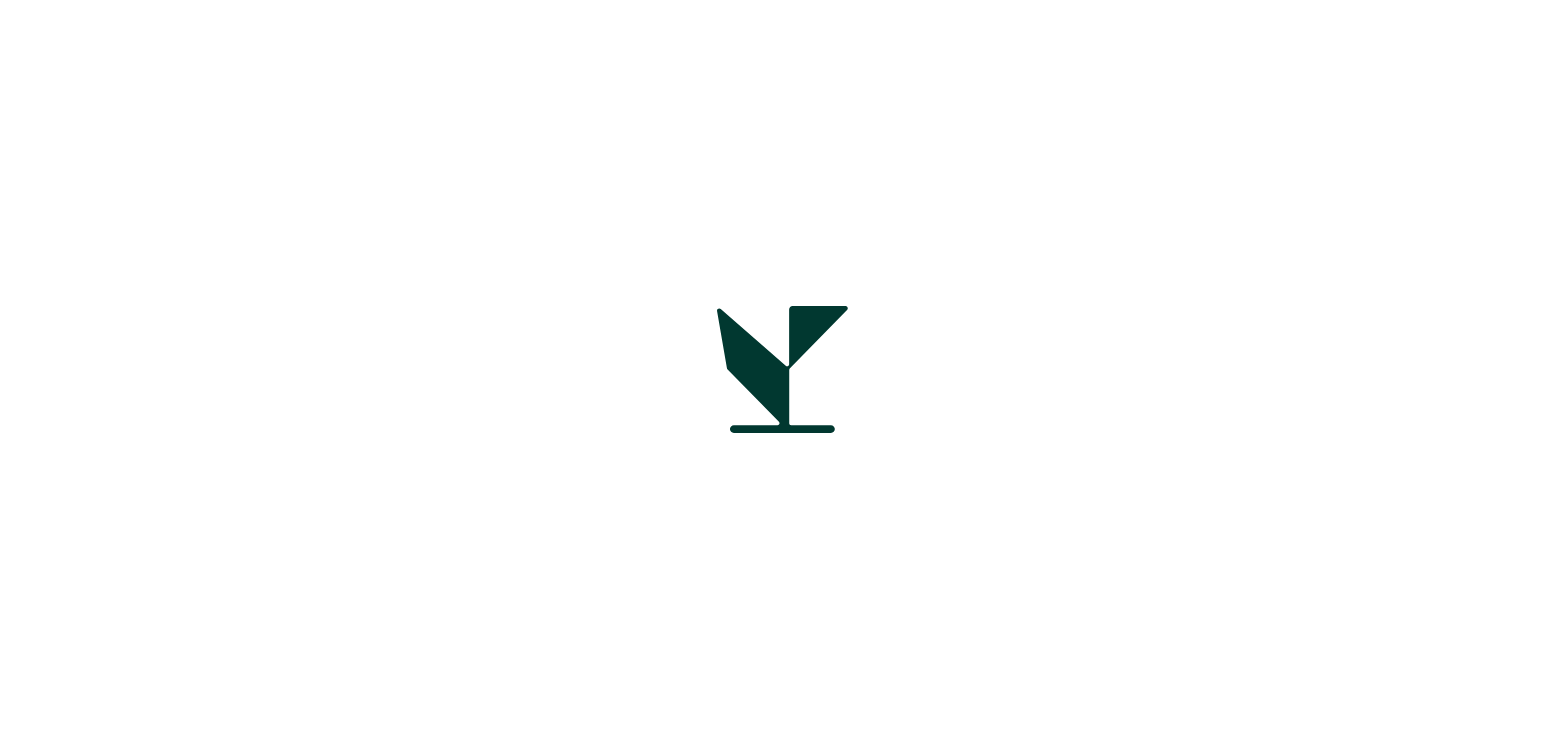 scroll, scrollTop: 0, scrollLeft: 0, axis: both 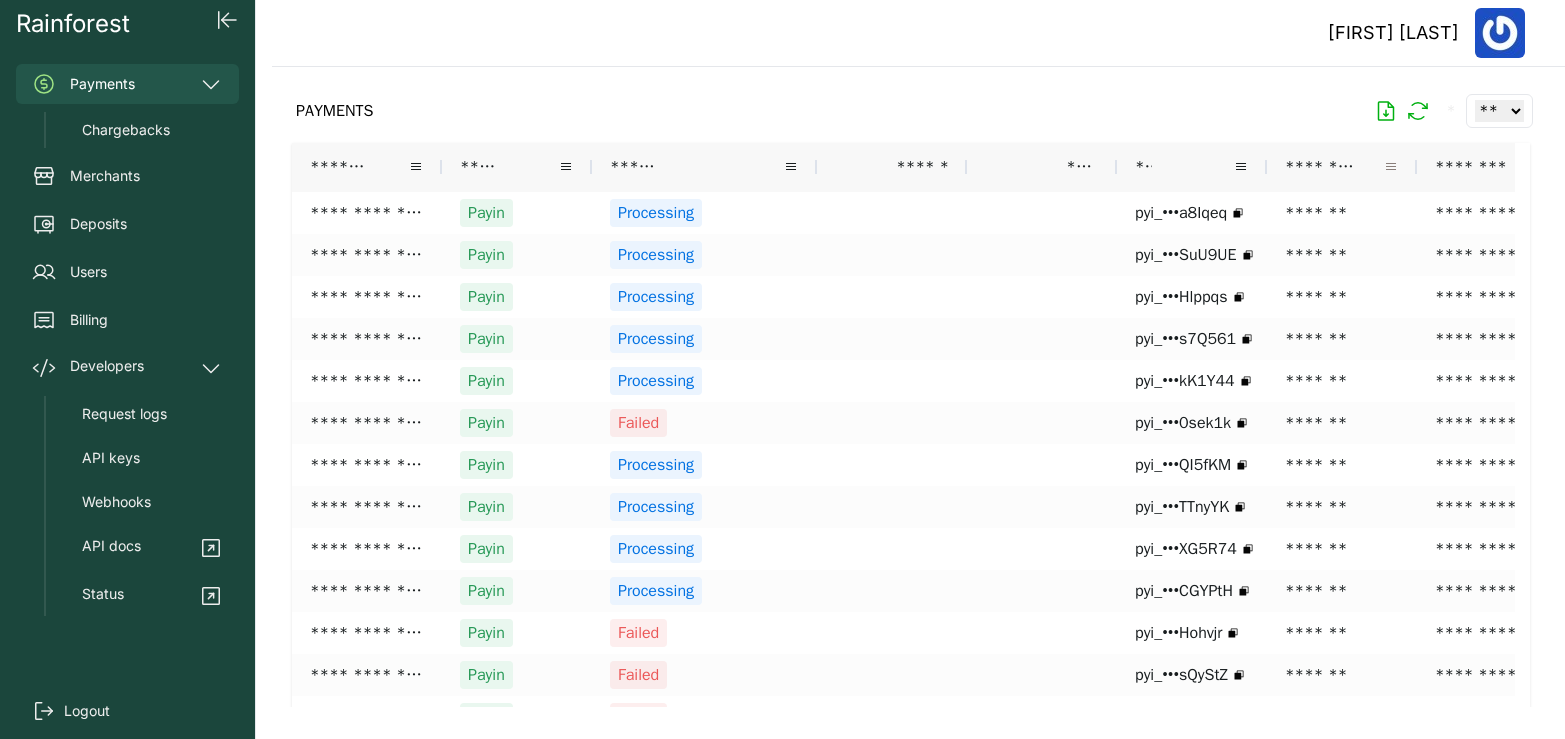 click at bounding box center (1391, 167) 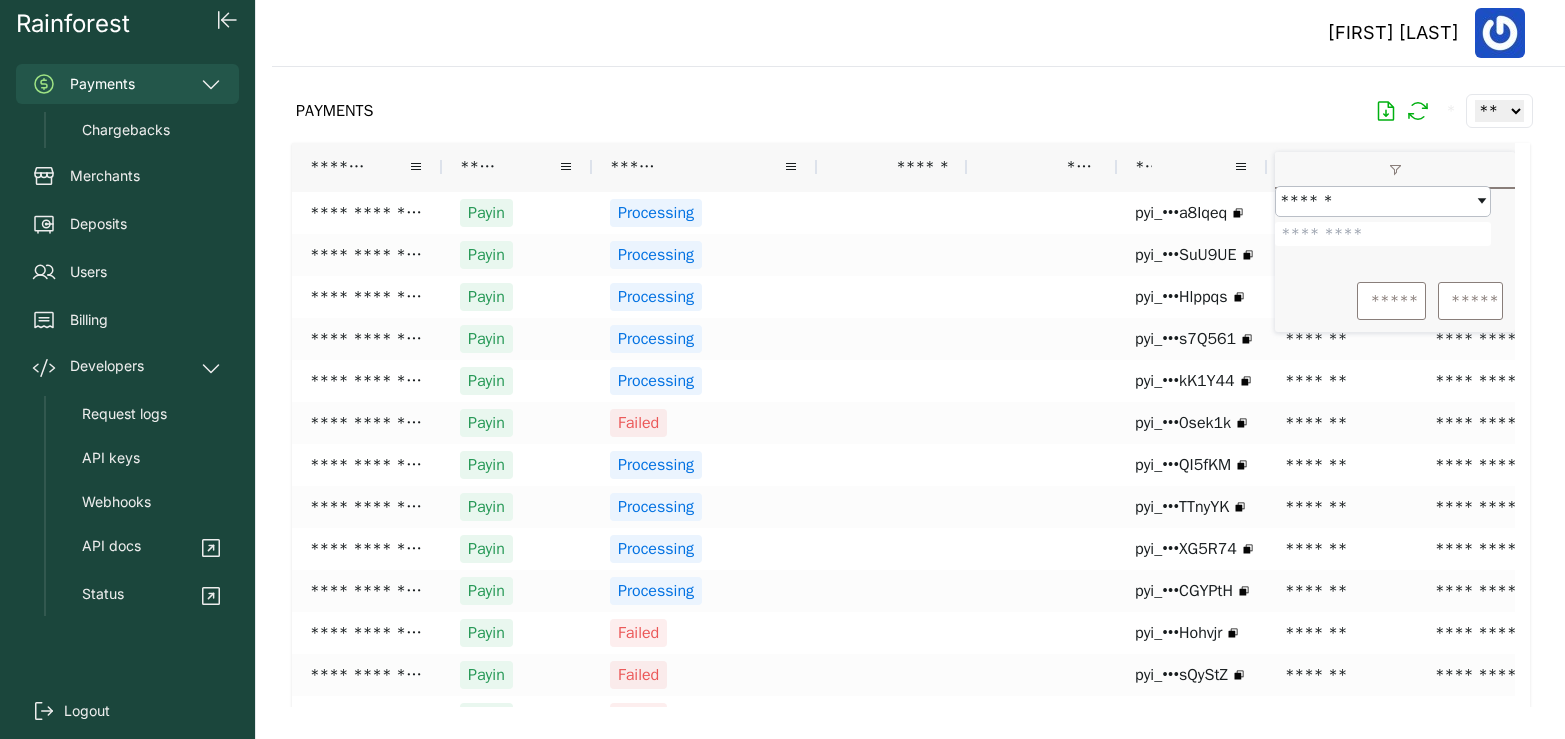 click at bounding box center (1383, 234) 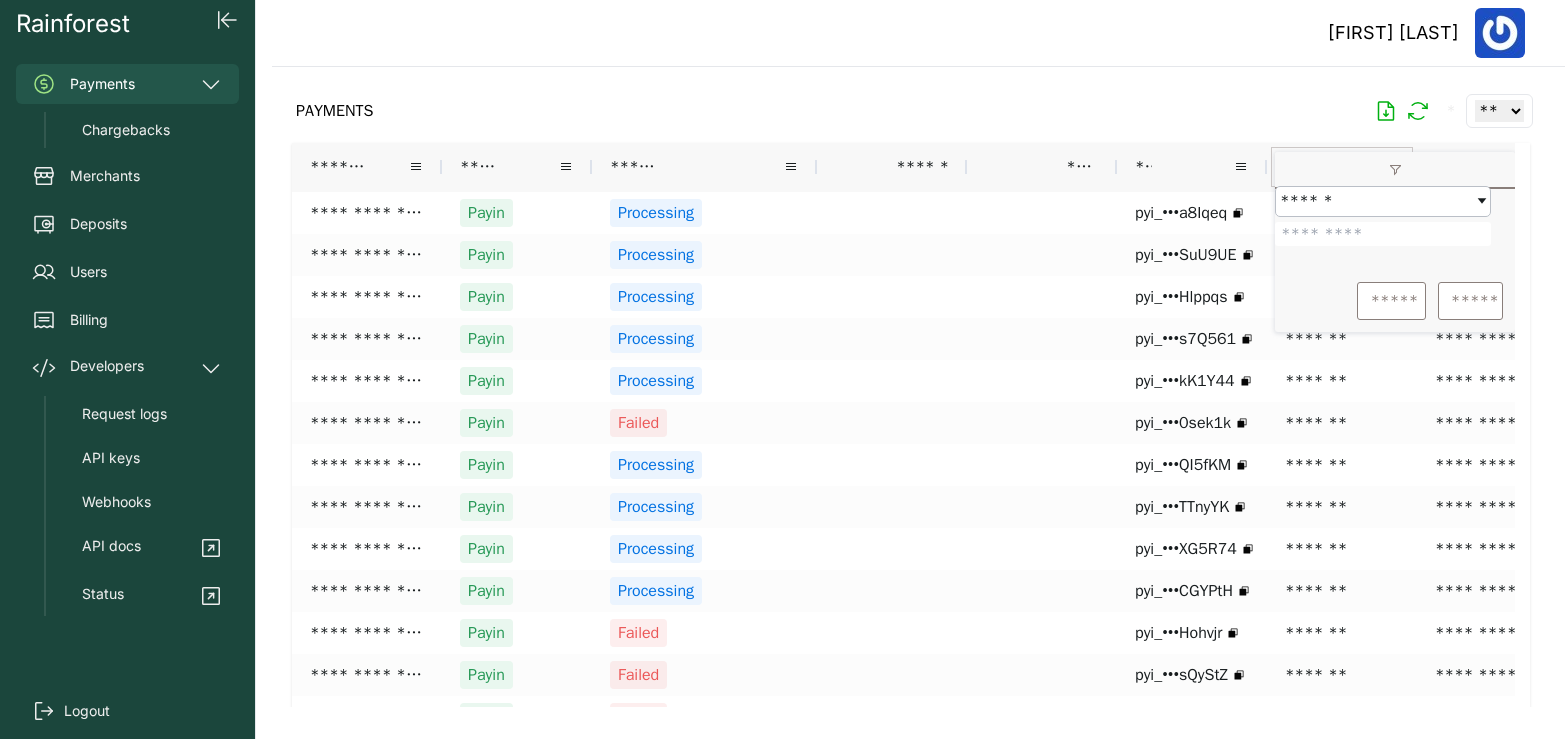 click on "*****" at bounding box center (1391, 301) 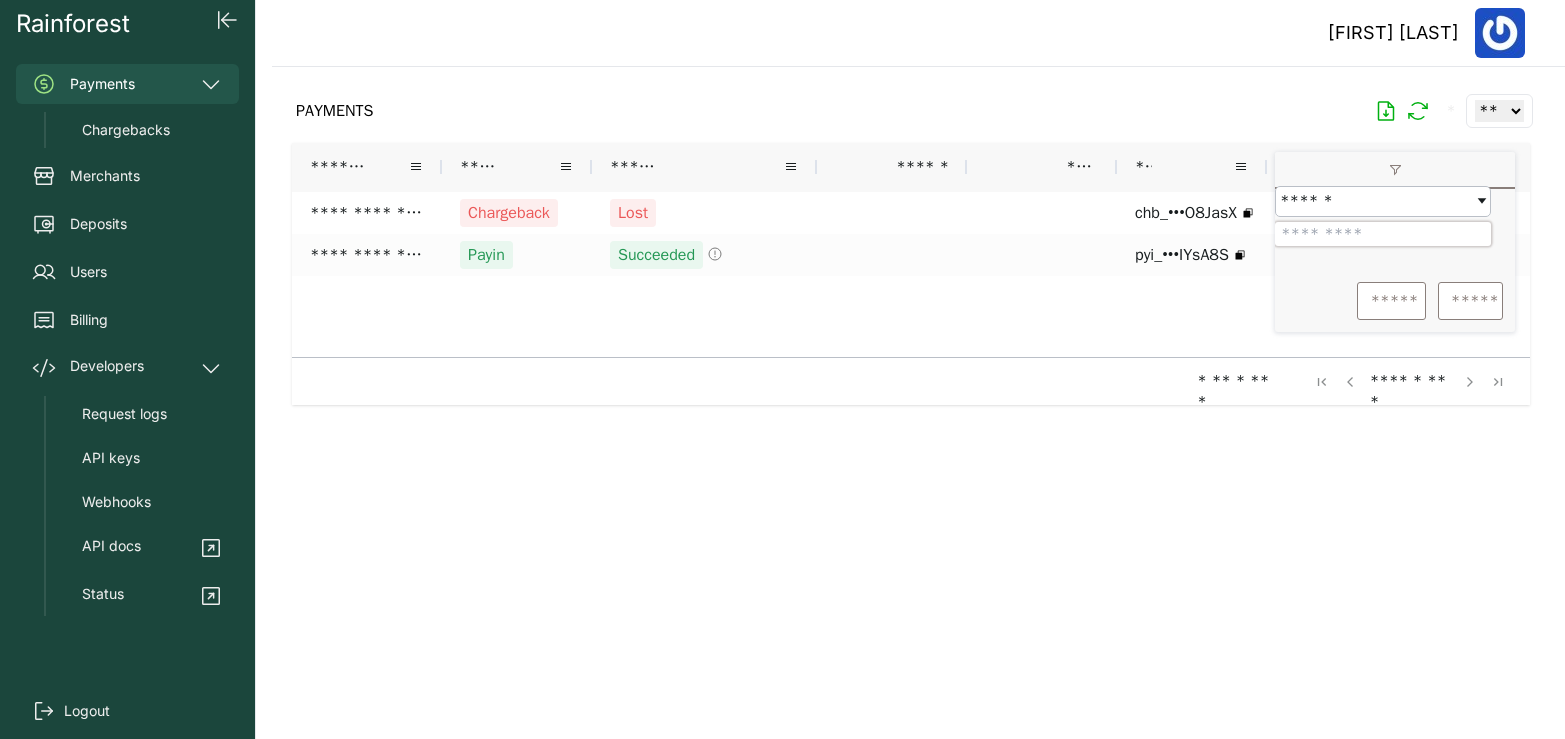 drag, startPoint x: 1373, startPoint y: 249, endPoint x: 1285, endPoint y: 243, distance: 88.20431 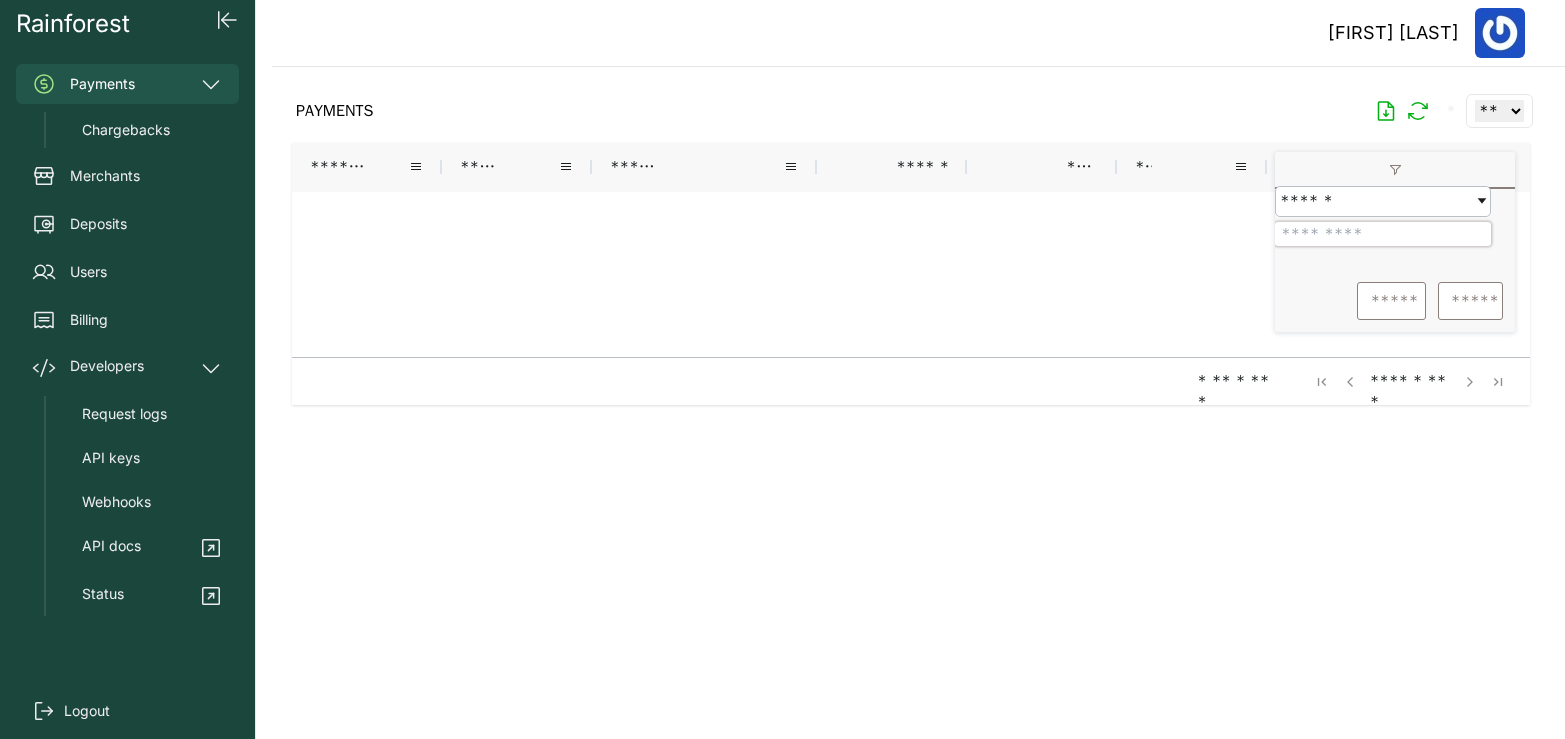drag, startPoint x: 1360, startPoint y: 244, endPoint x: 1278, endPoint y: 240, distance: 82.0975 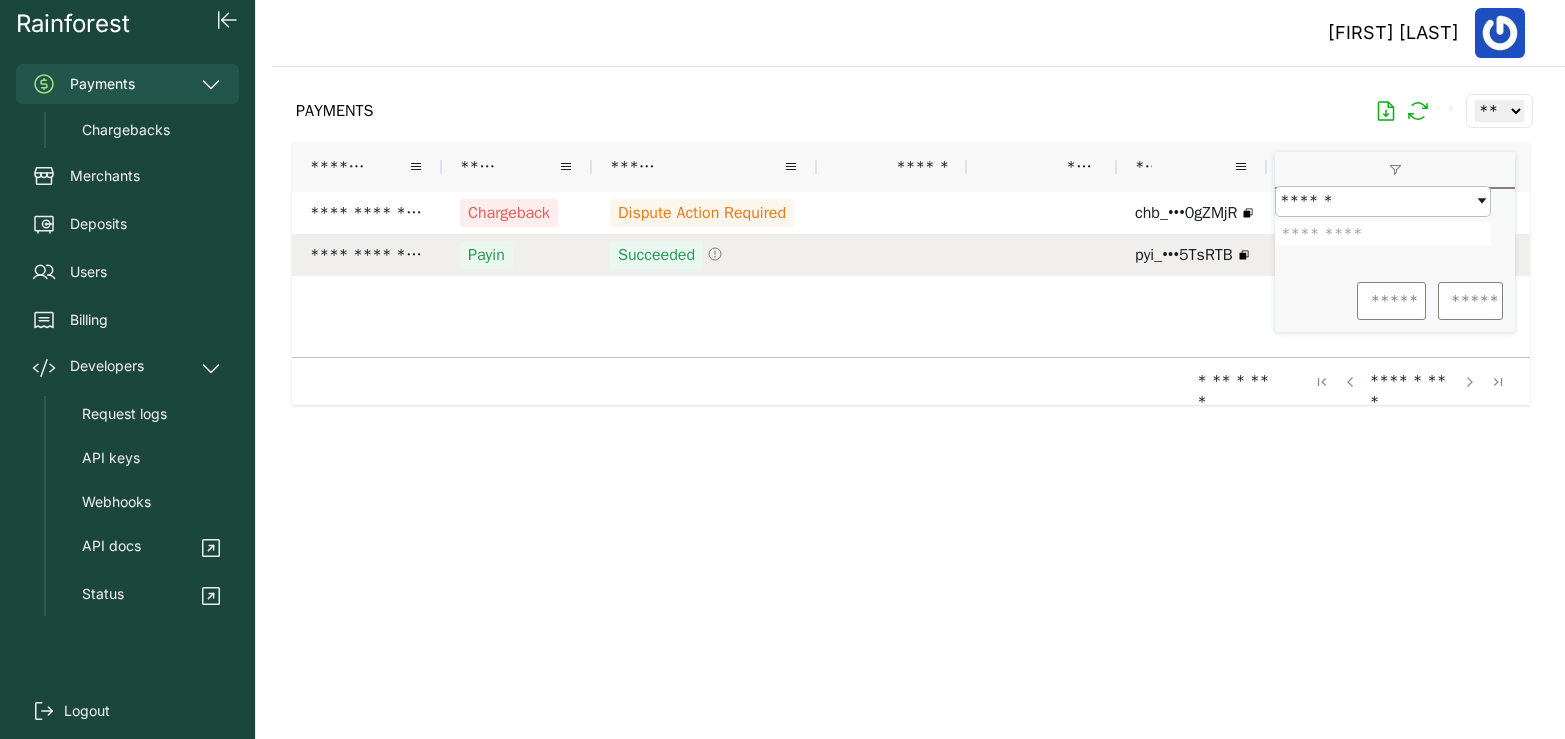 click on "Payin" at bounding box center (517, 255) 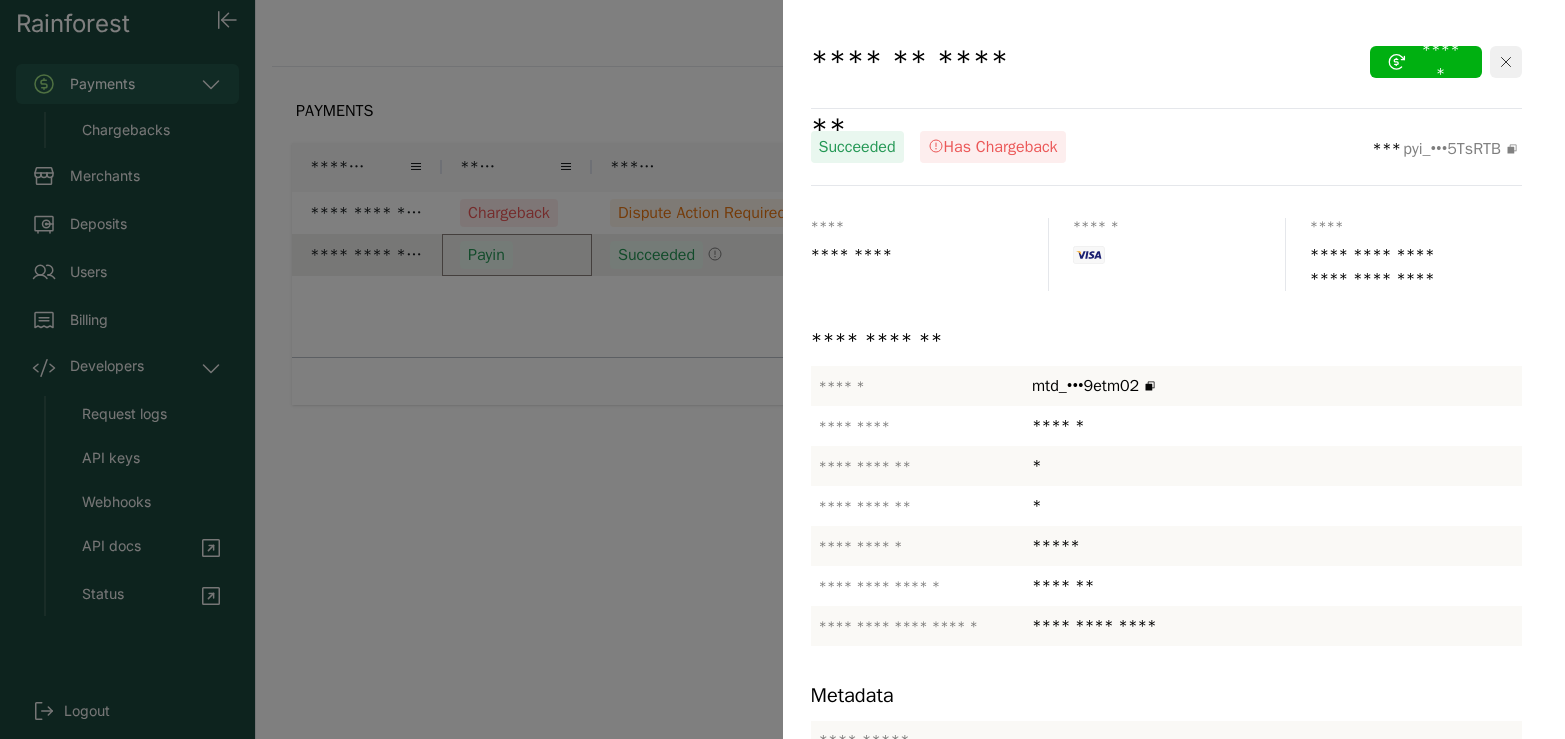 click 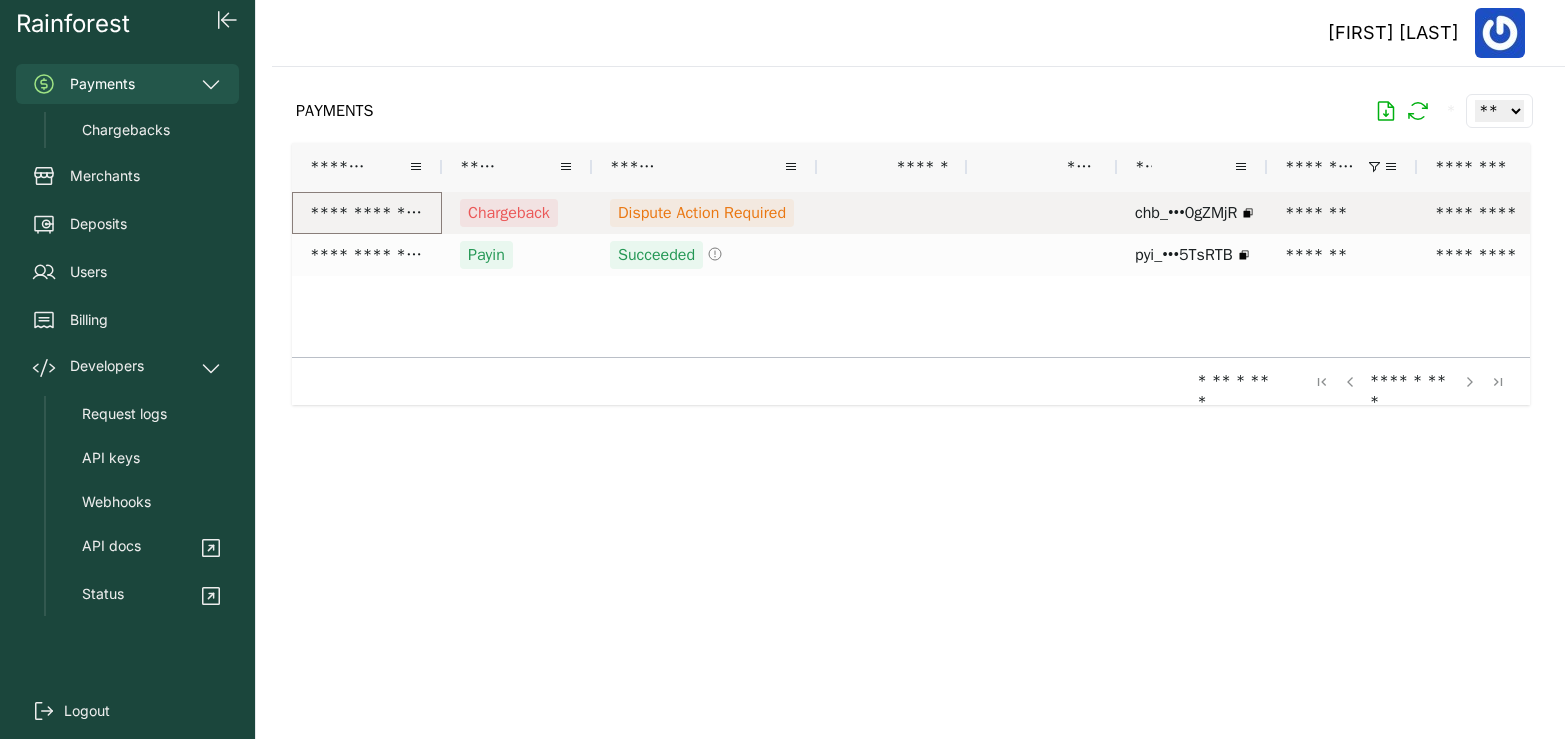click on "**********" at bounding box center (367, 213) 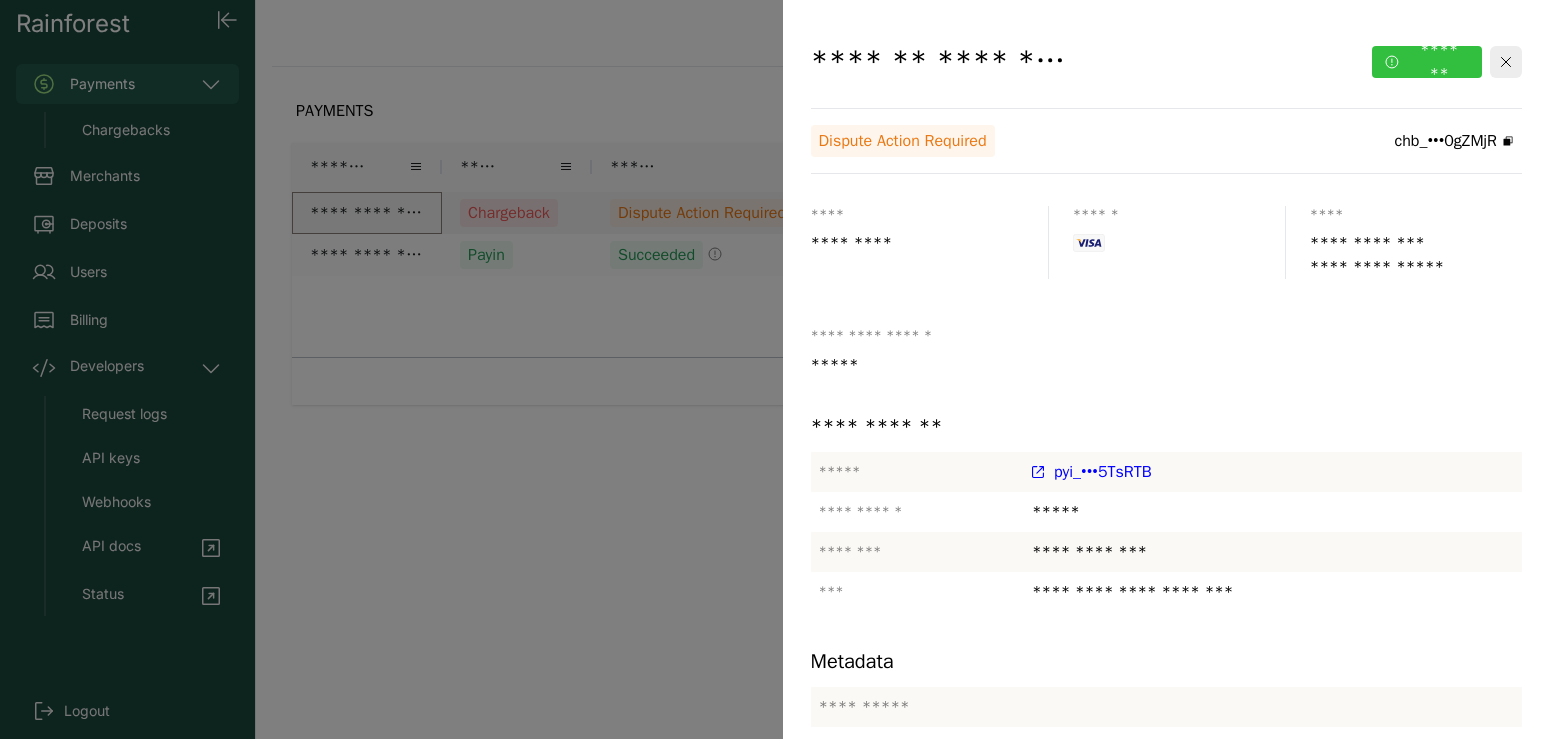 click on "*******" 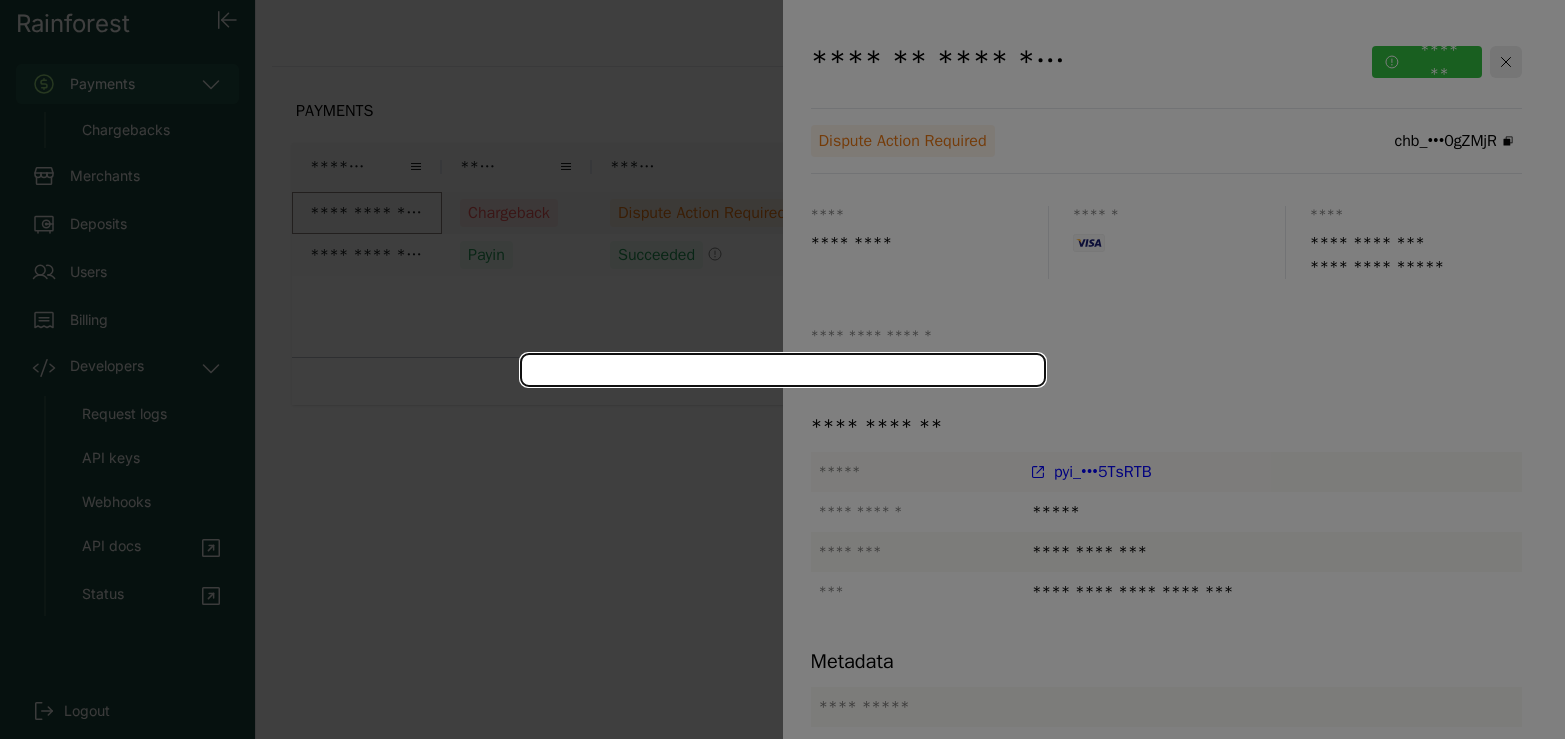 click 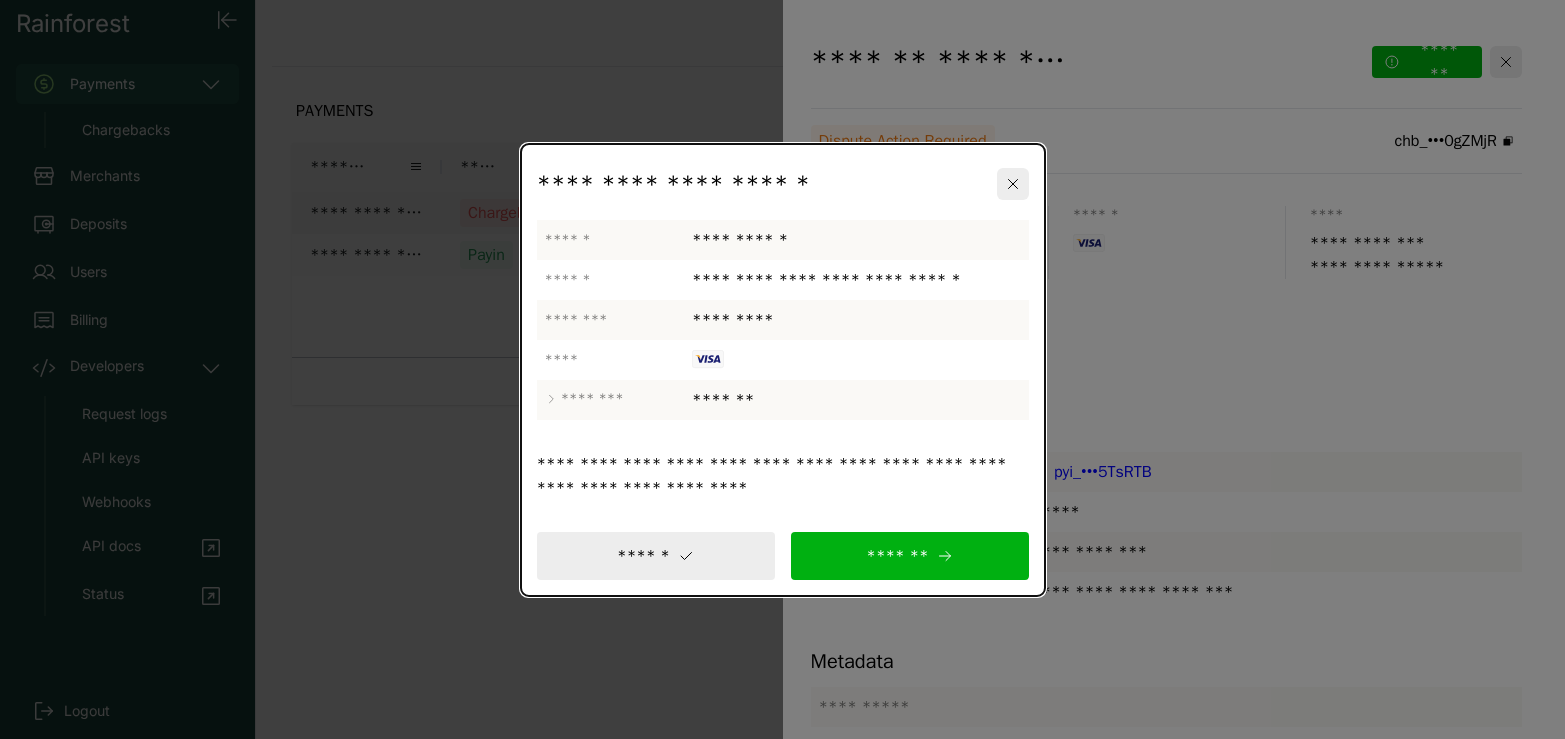 click 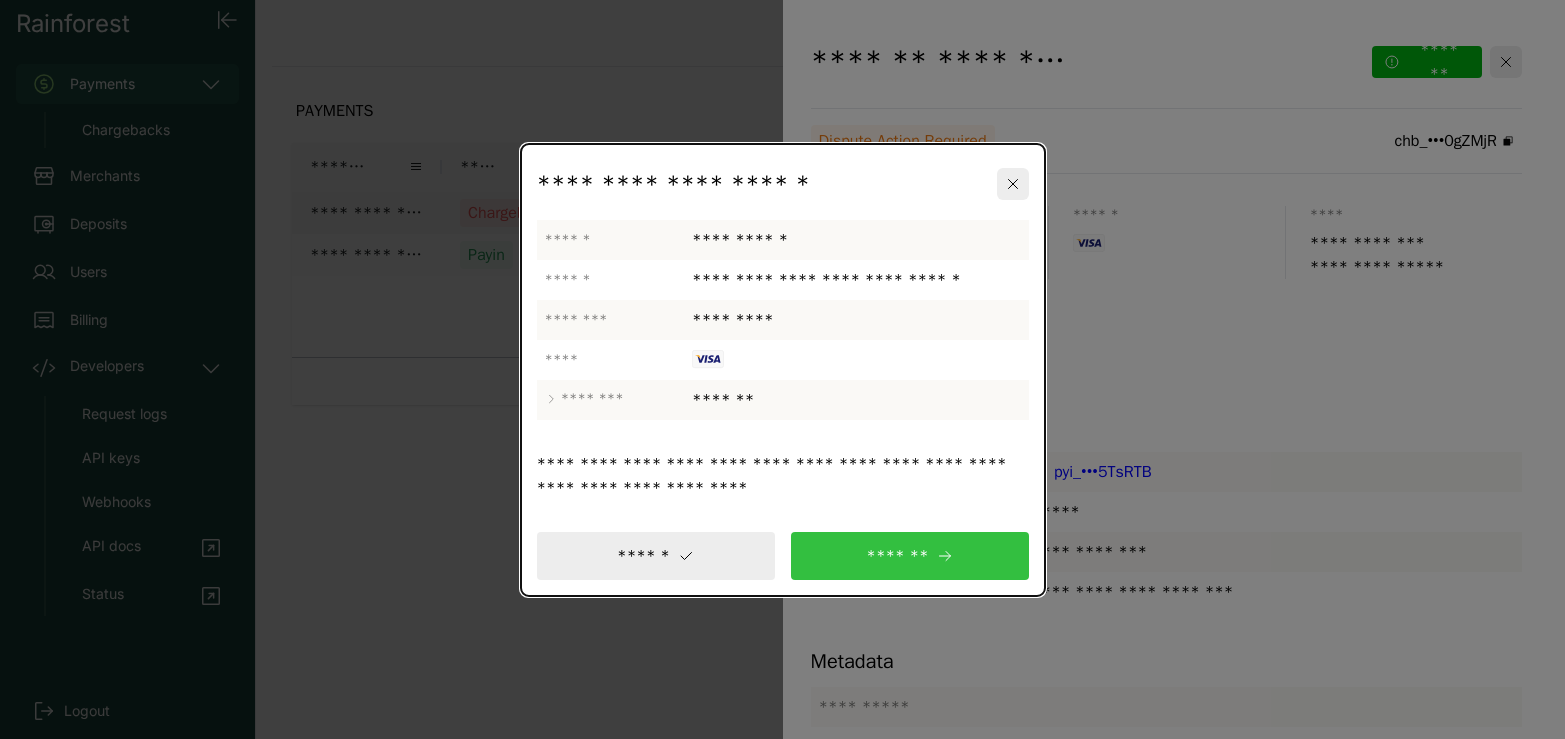 click on "*******" at bounding box center [910, 556] 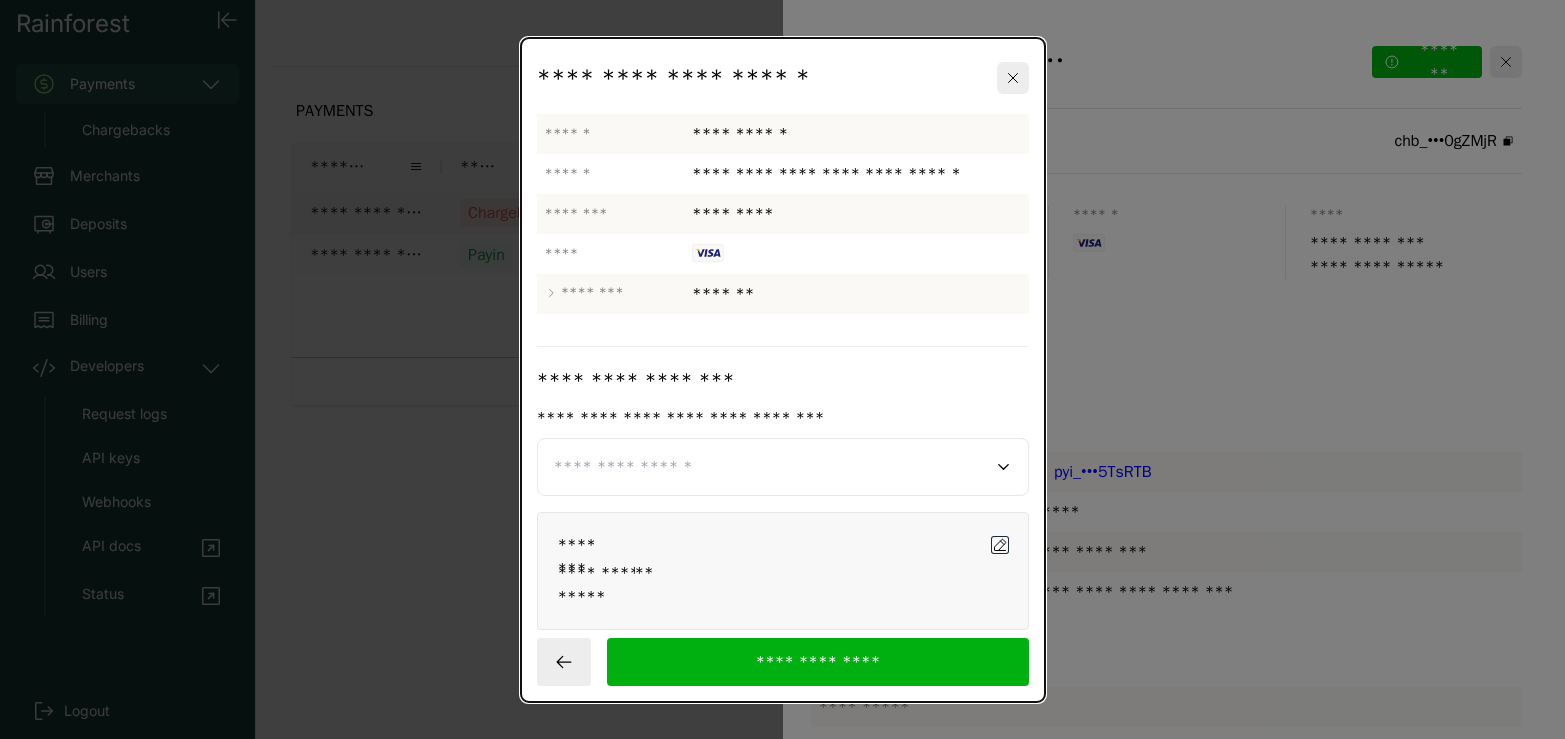 click 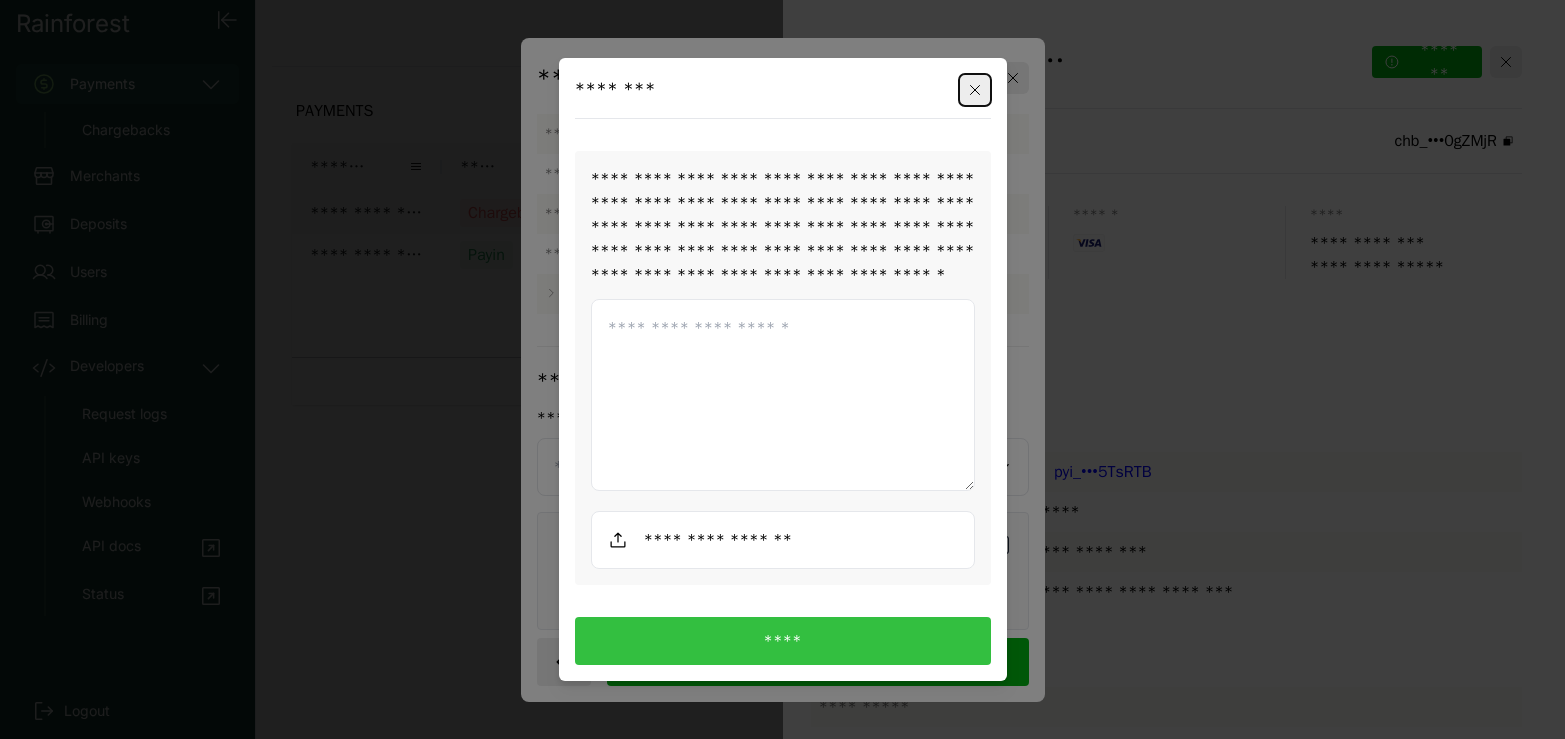 click at bounding box center (783, 395) 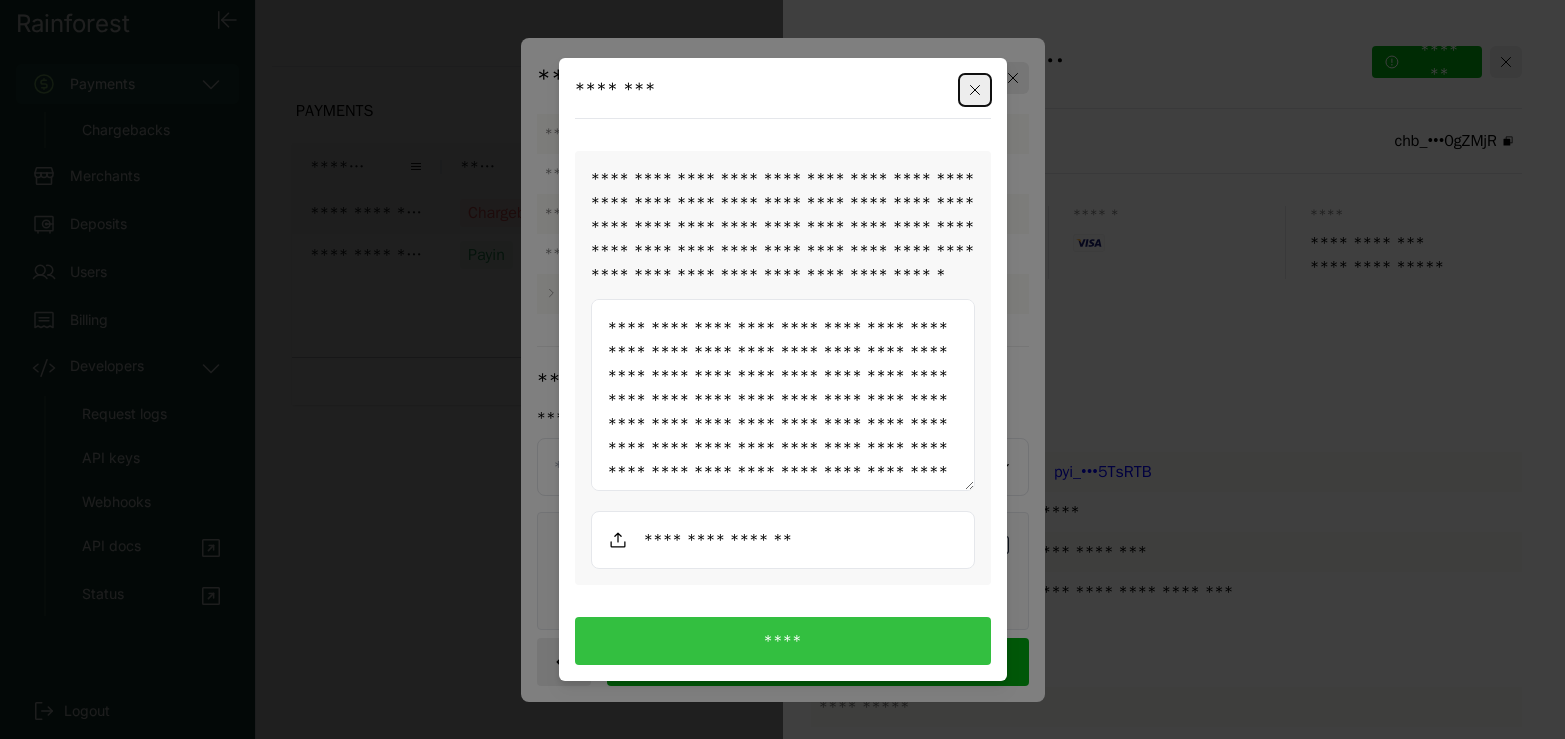 scroll, scrollTop: 1596, scrollLeft: 0, axis: vertical 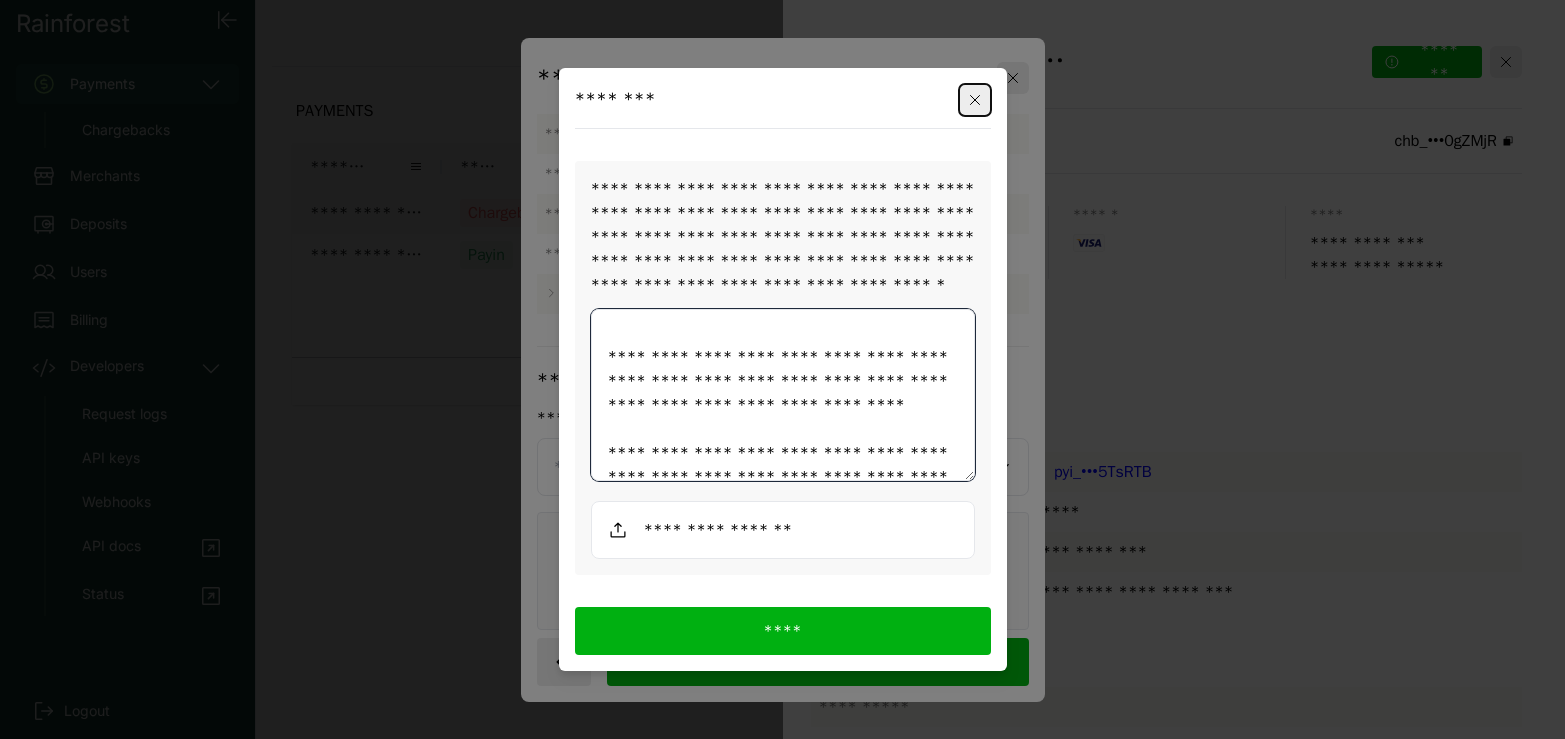 drag, startPoint x: 604, startPoint y: 341, endPoint x: 868, endPoint y: 555, distance: 339.84113 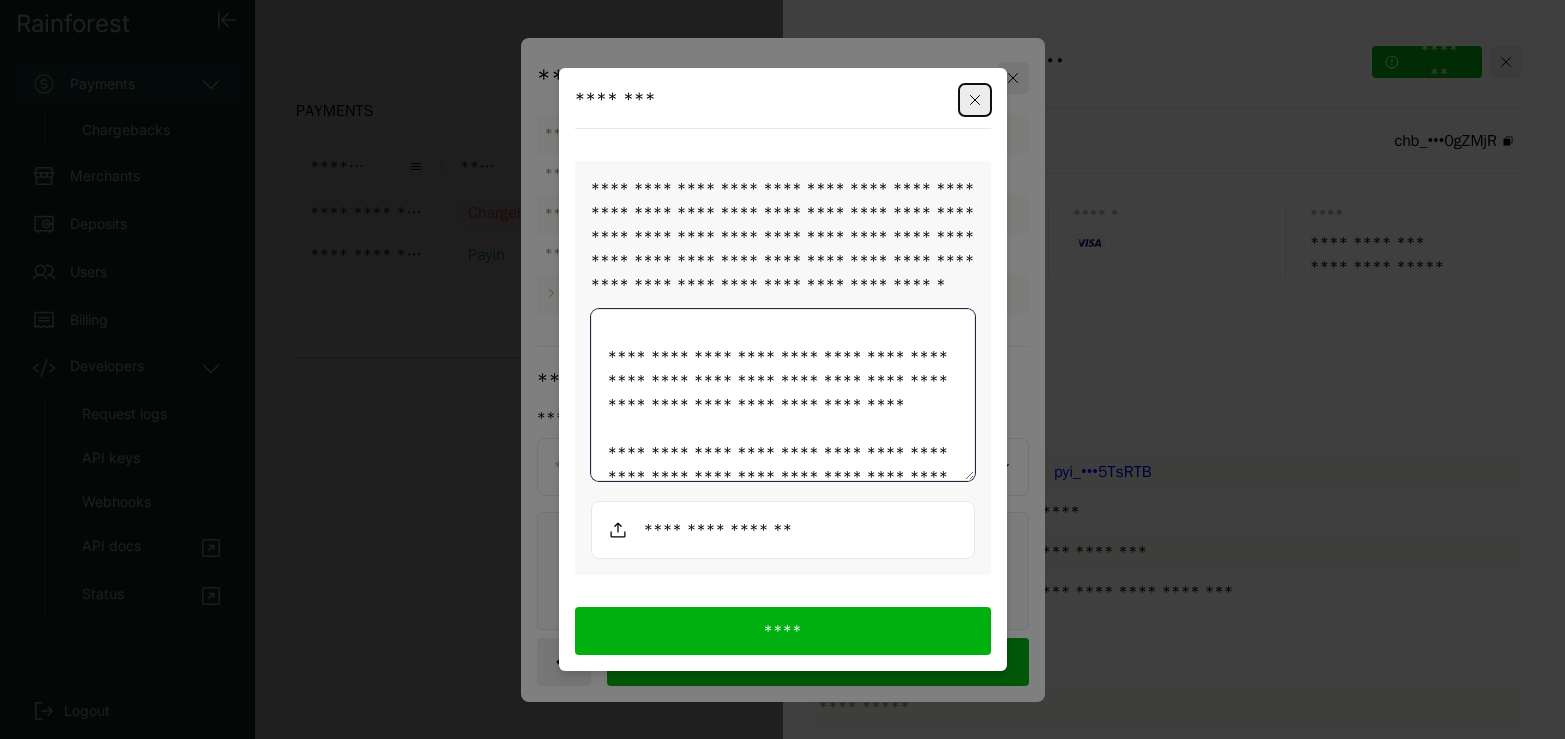 paste 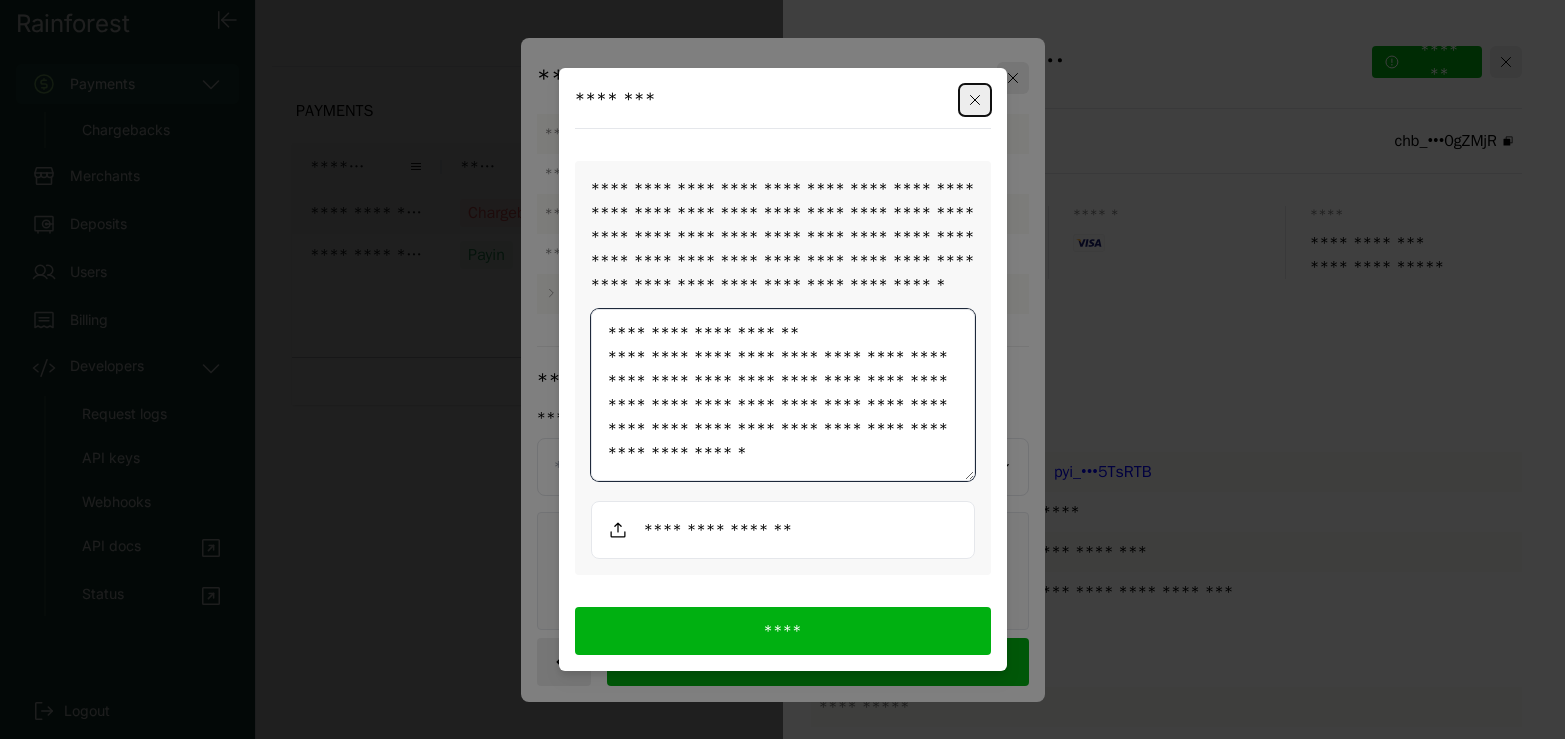 scroll, scrollTop: 0, scrollLeft: 0, axis: both 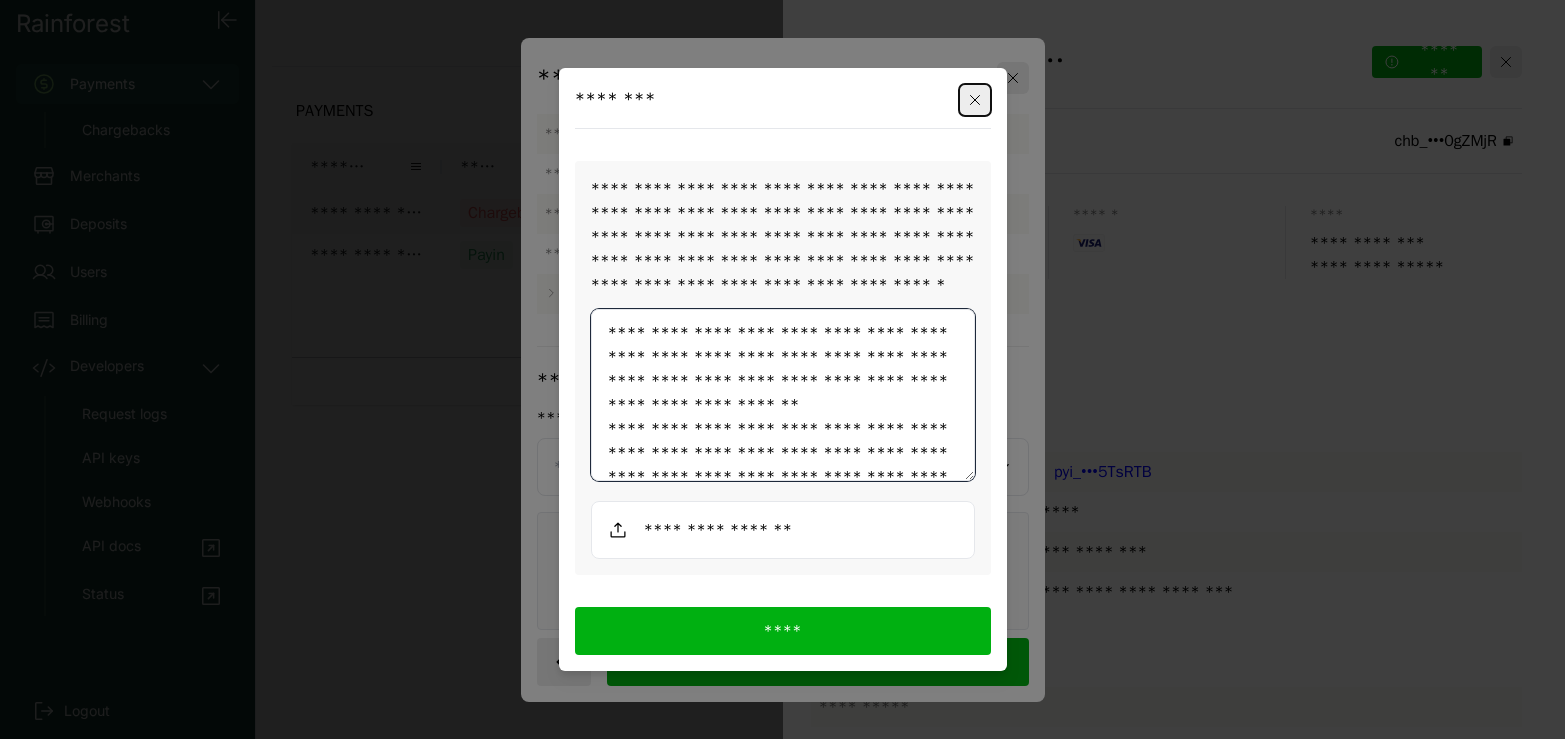 type on "**********" 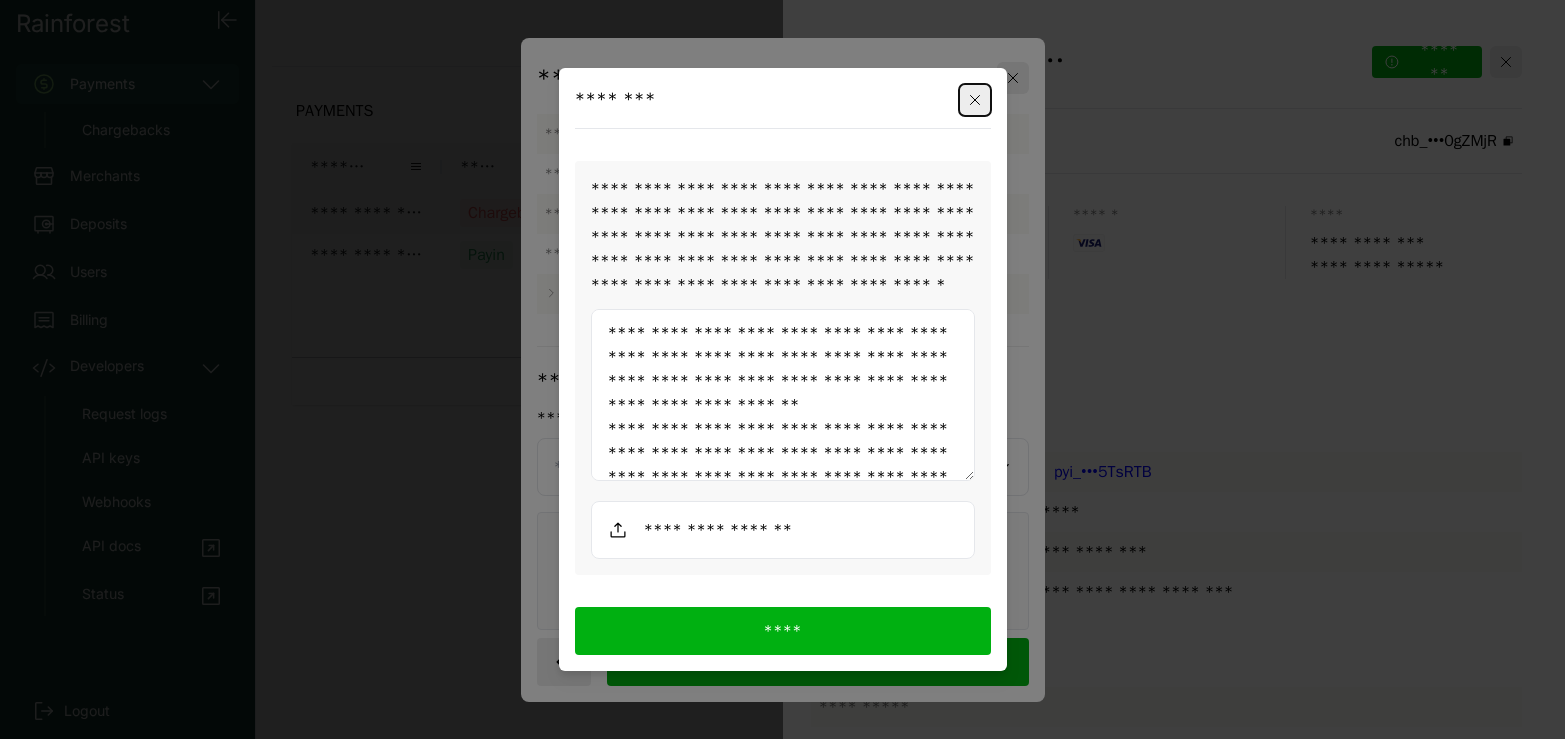 scroll, scrollTop: 917, scrollLeft: 0, axis: vertical 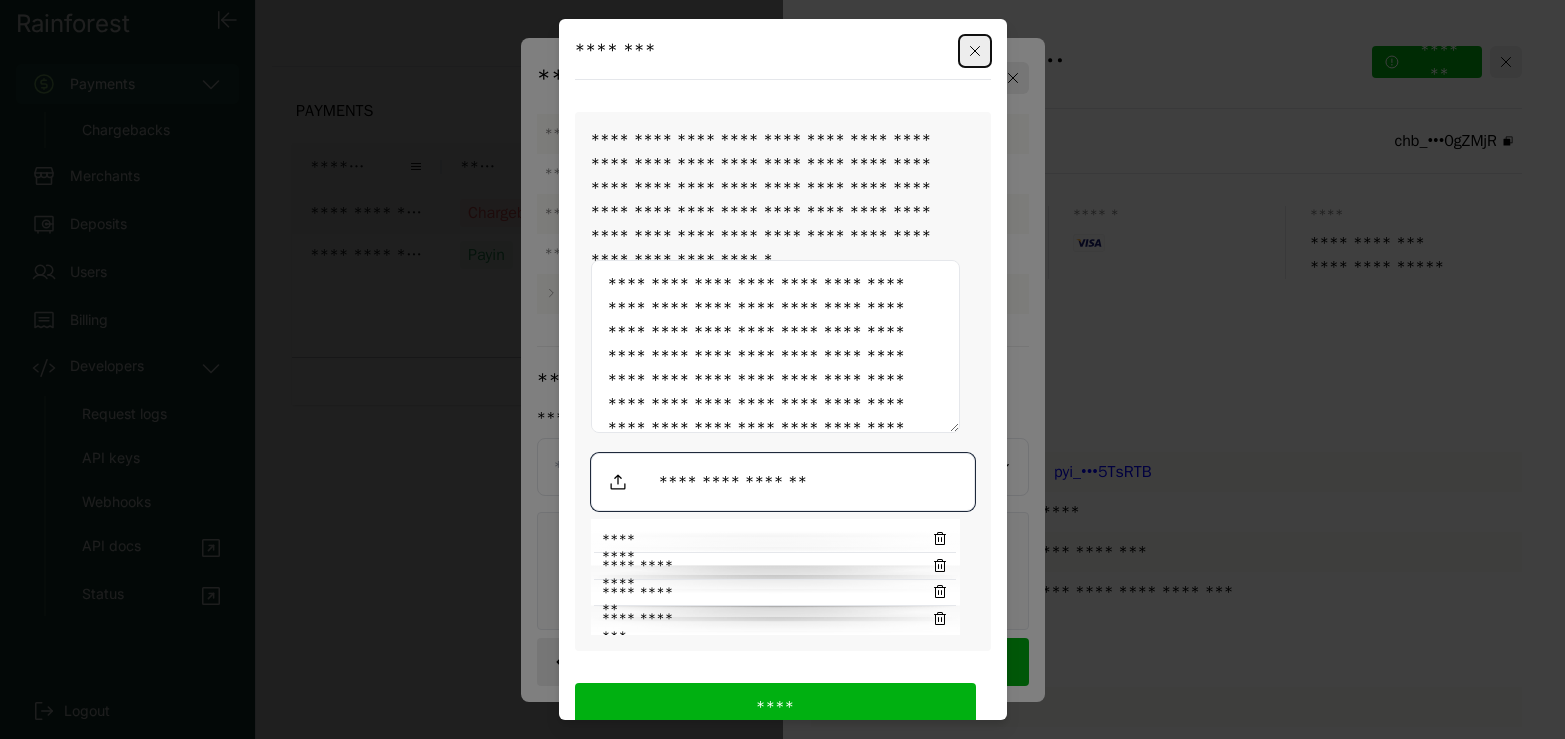 click at bounding box center (783, 482) 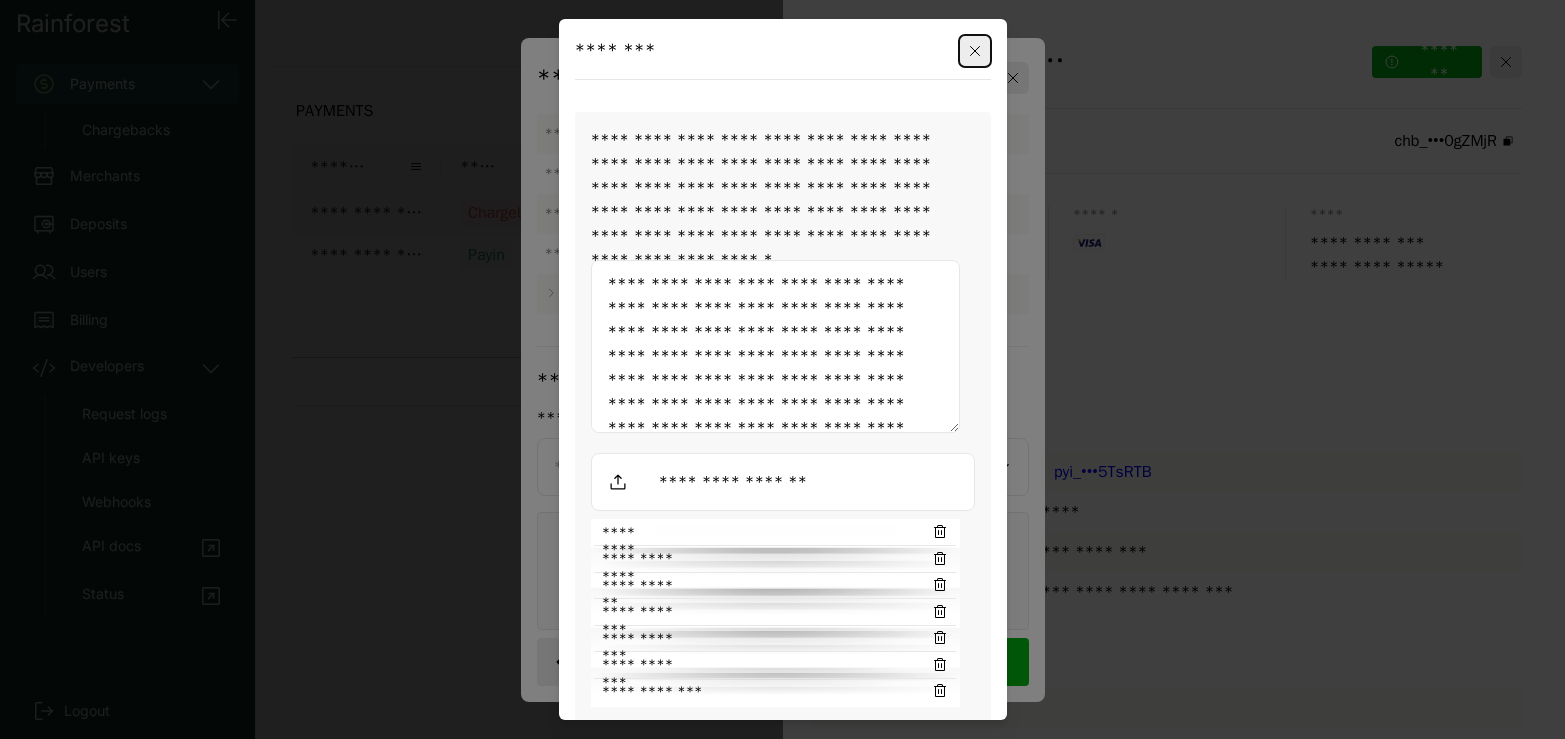 scroll, scrollTop: 7, scrollLeft: 0, axis: vertical 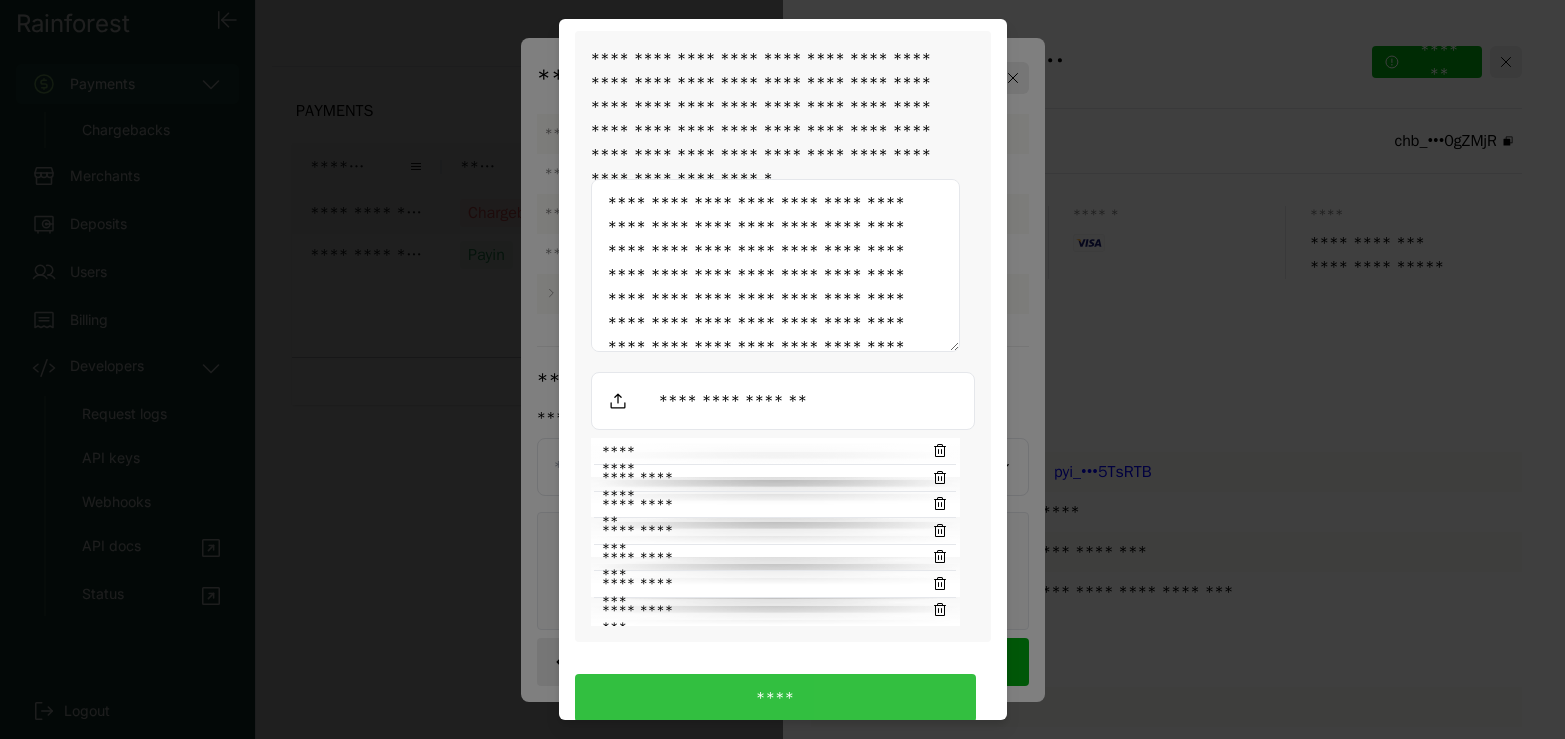 click on "****" at bounding box center [775, 698] 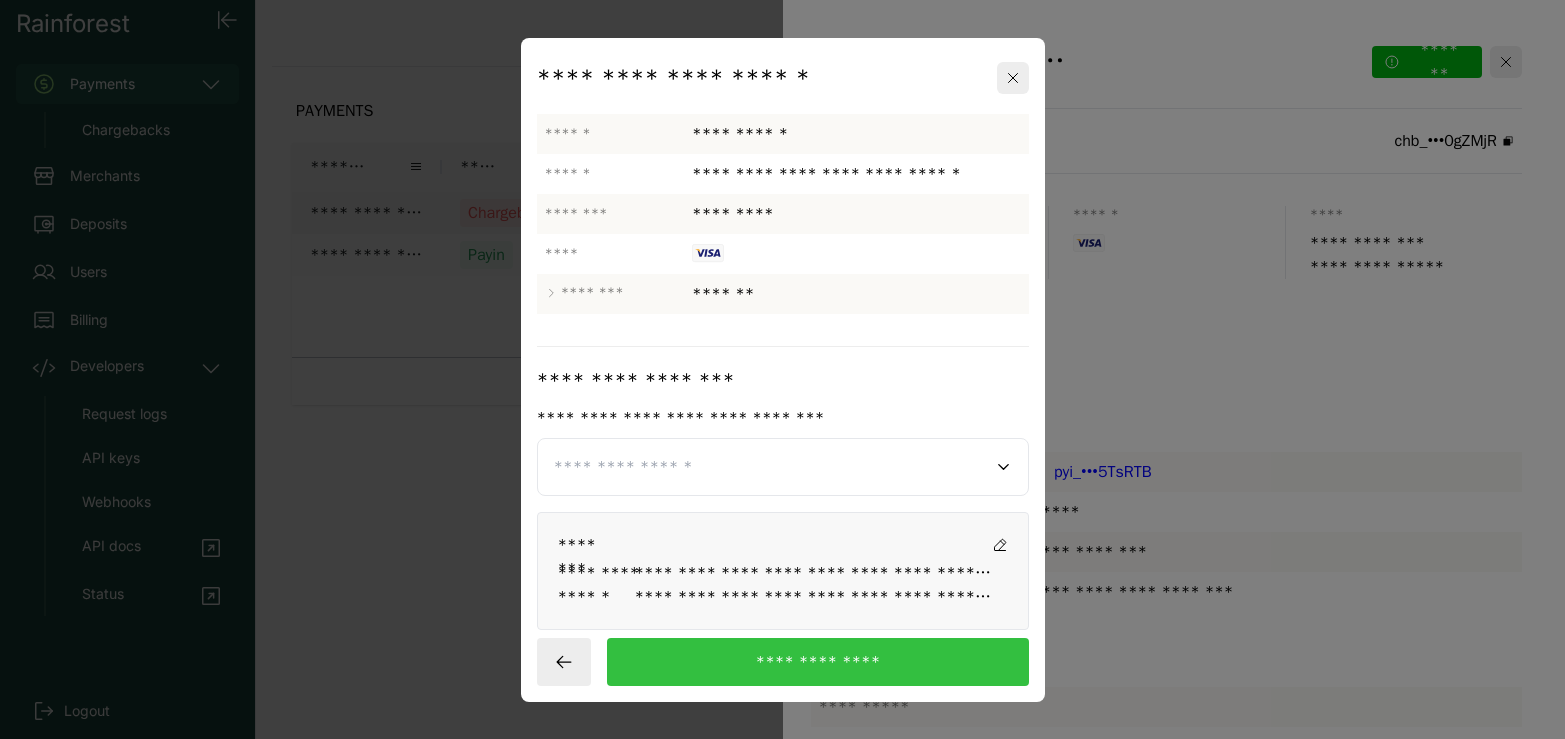click on "**********" at bounding box center (817, 662) 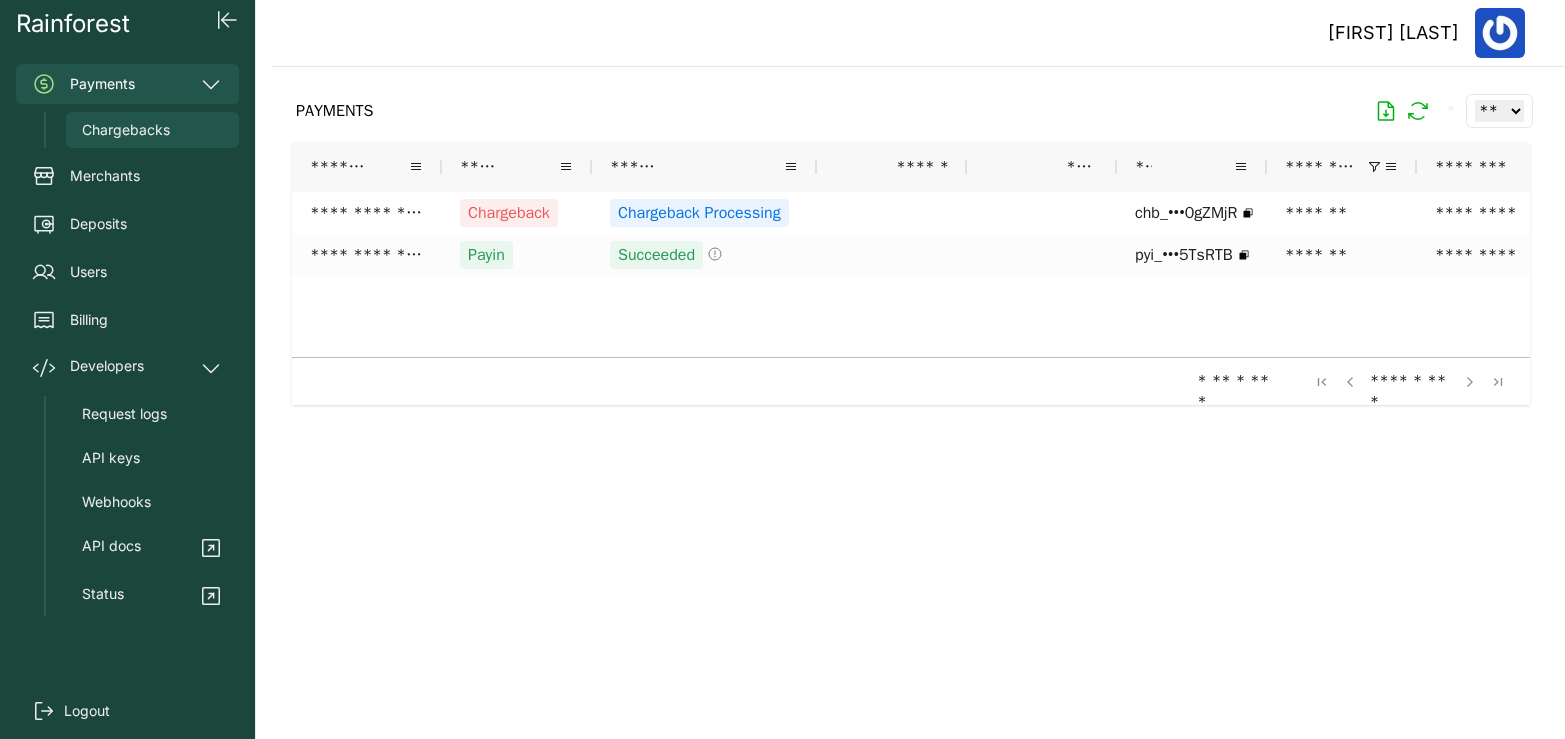 click on "Chargebacks" at bounding box center (152, 130) 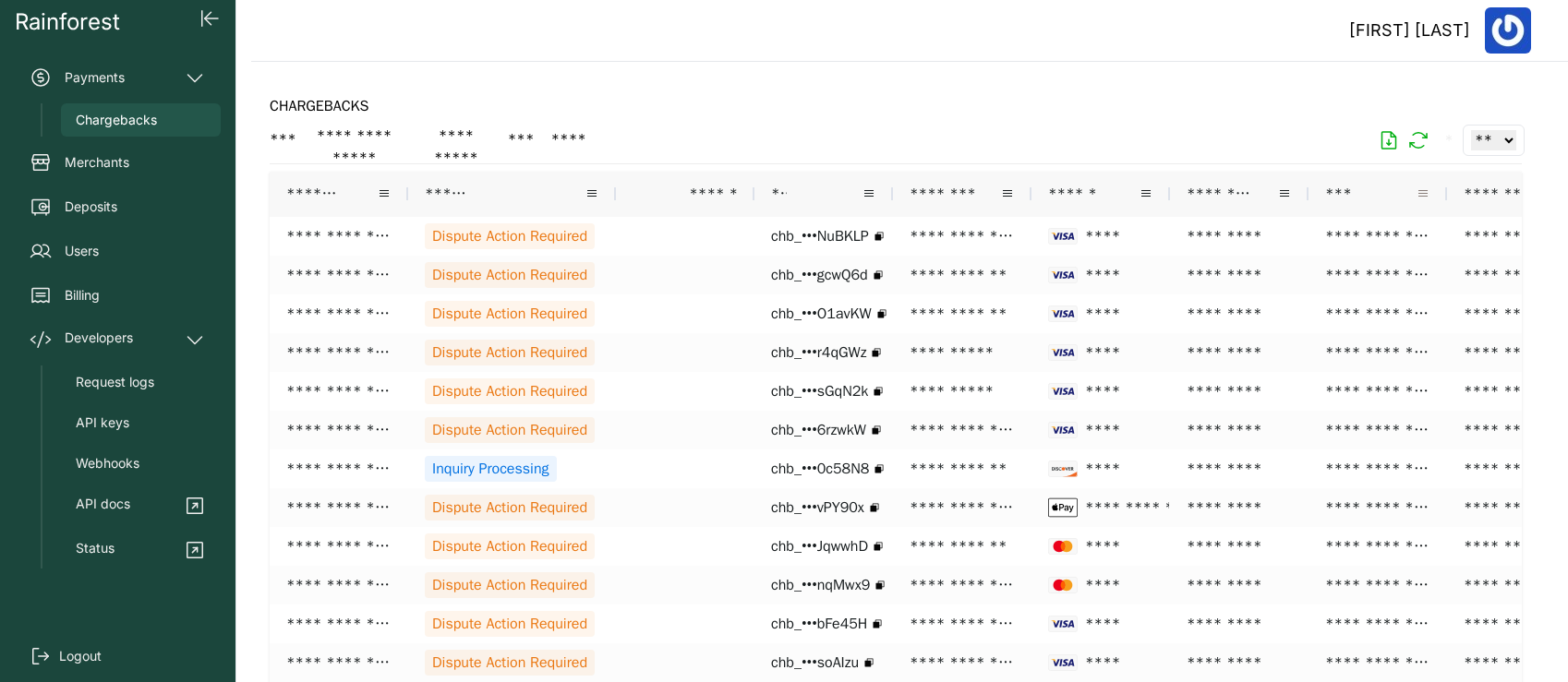 click at bounding box center (1423, 194) 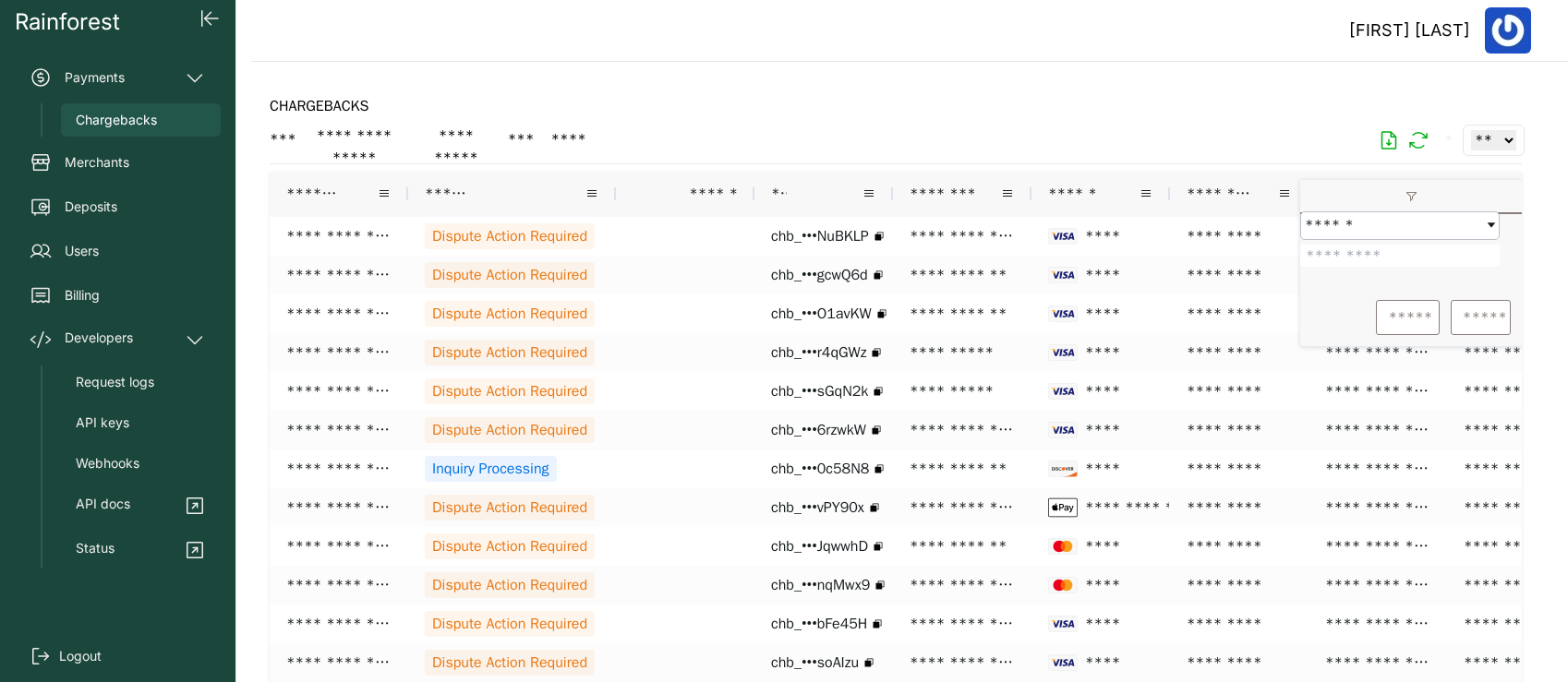click at bounding box center [1400, 256] 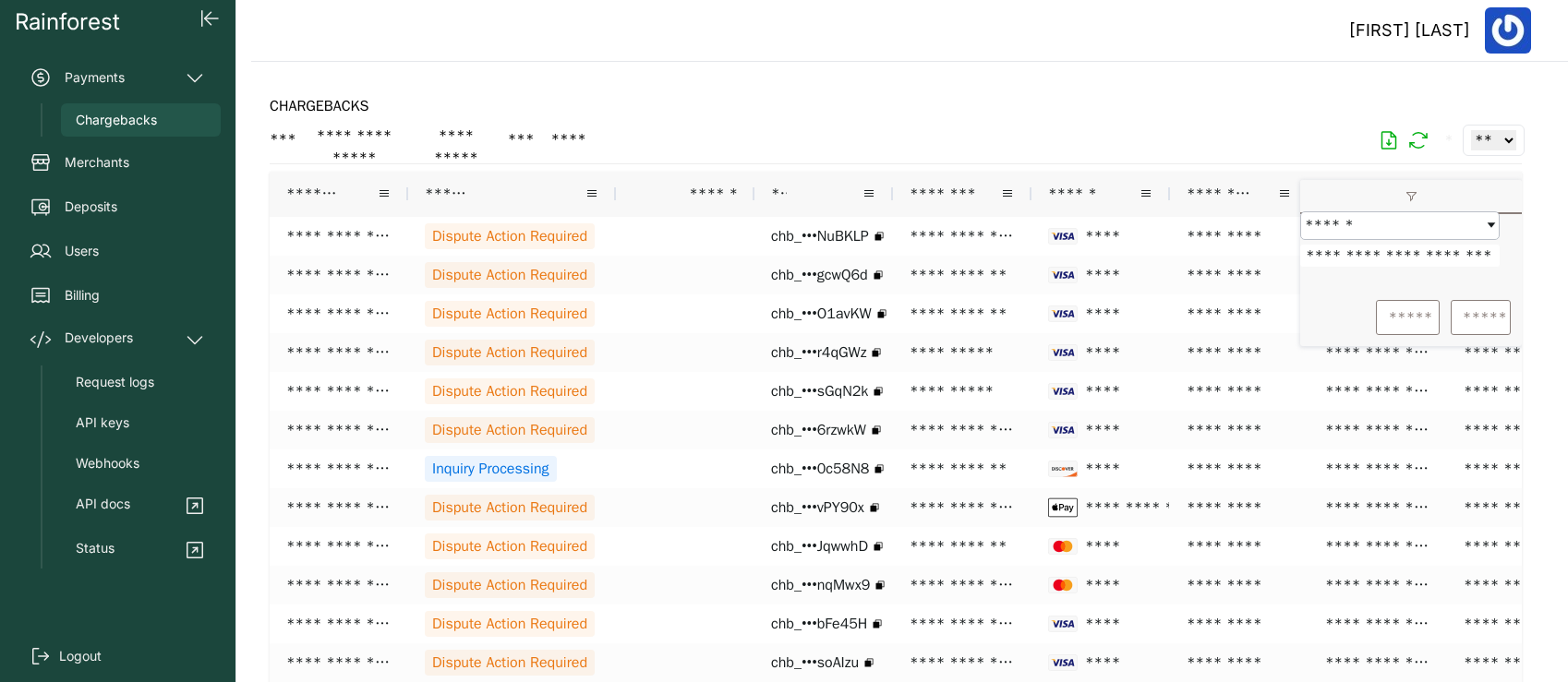 type on "**********" 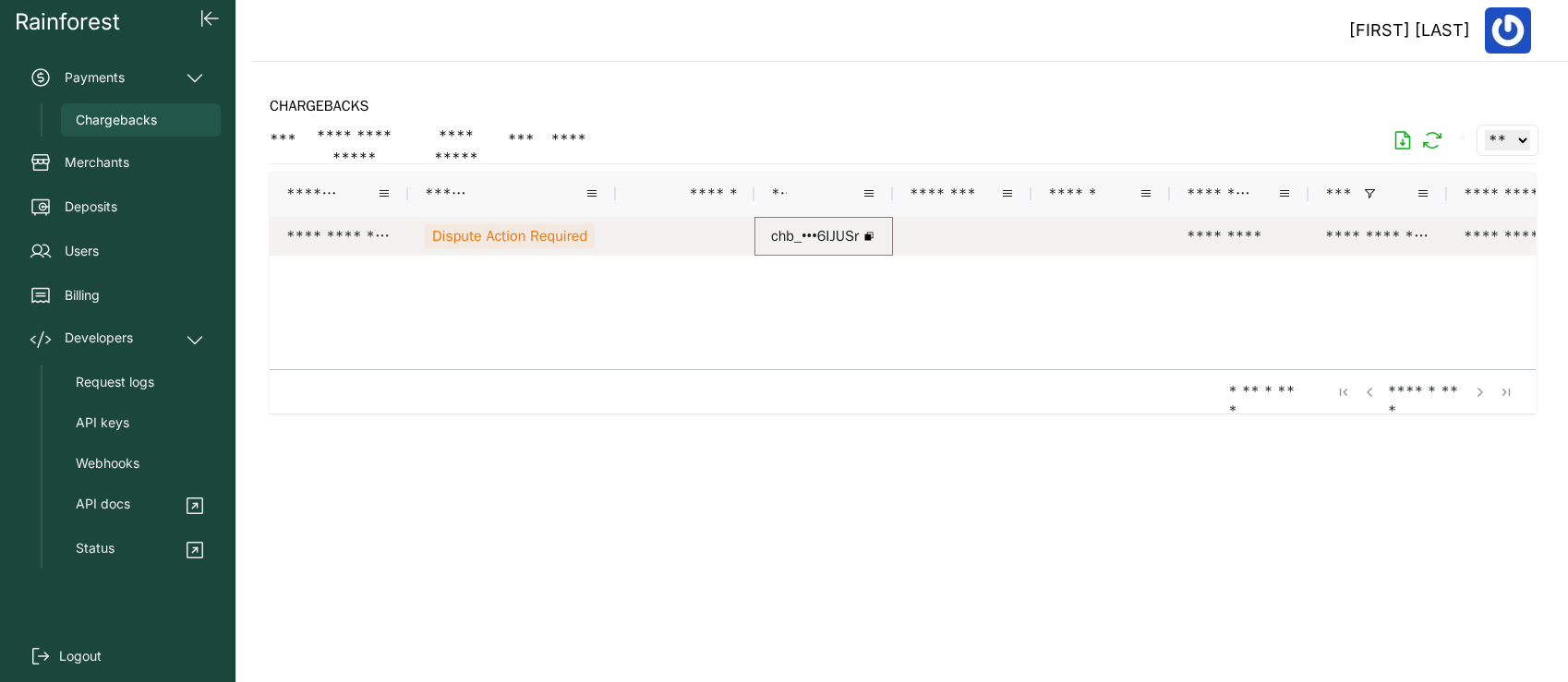 click on "chb_•••6IJUSr" at bounding box center [814, 236] 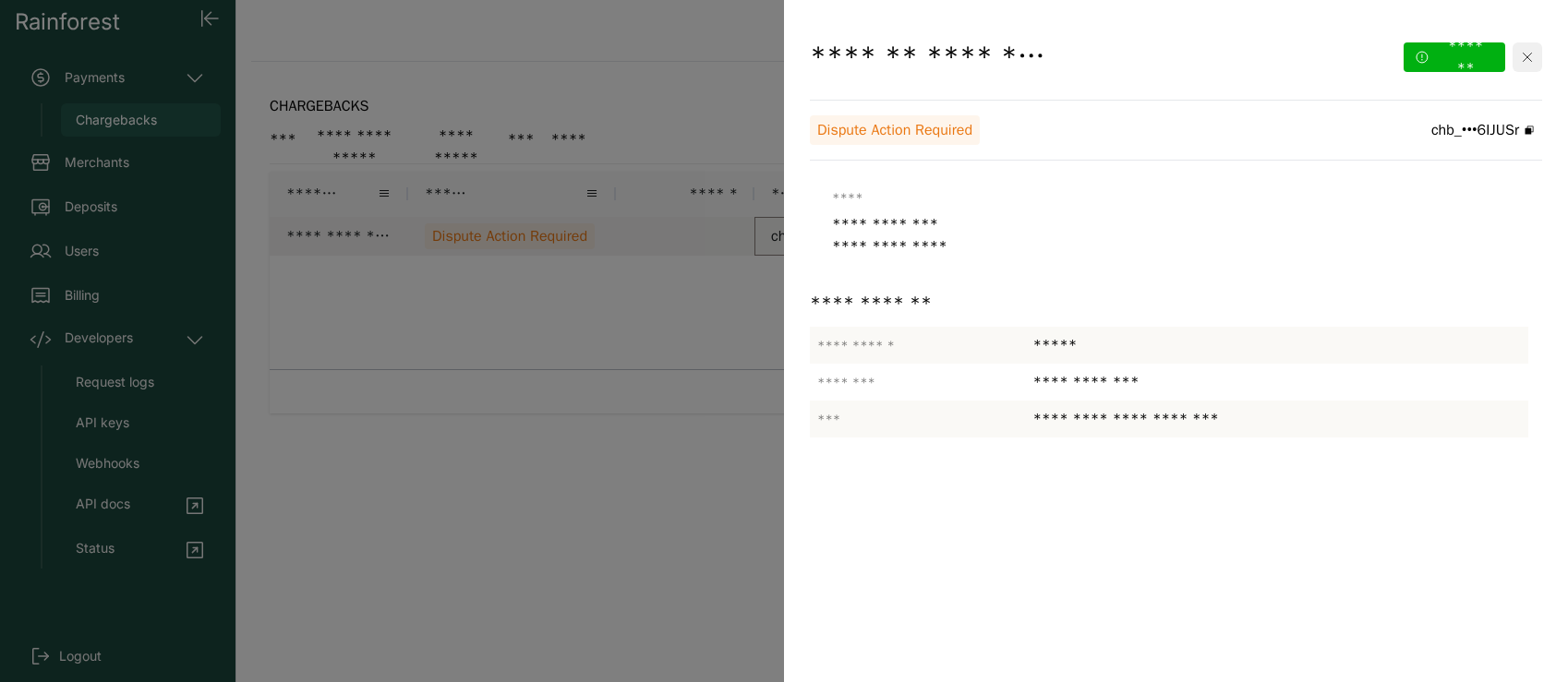 click 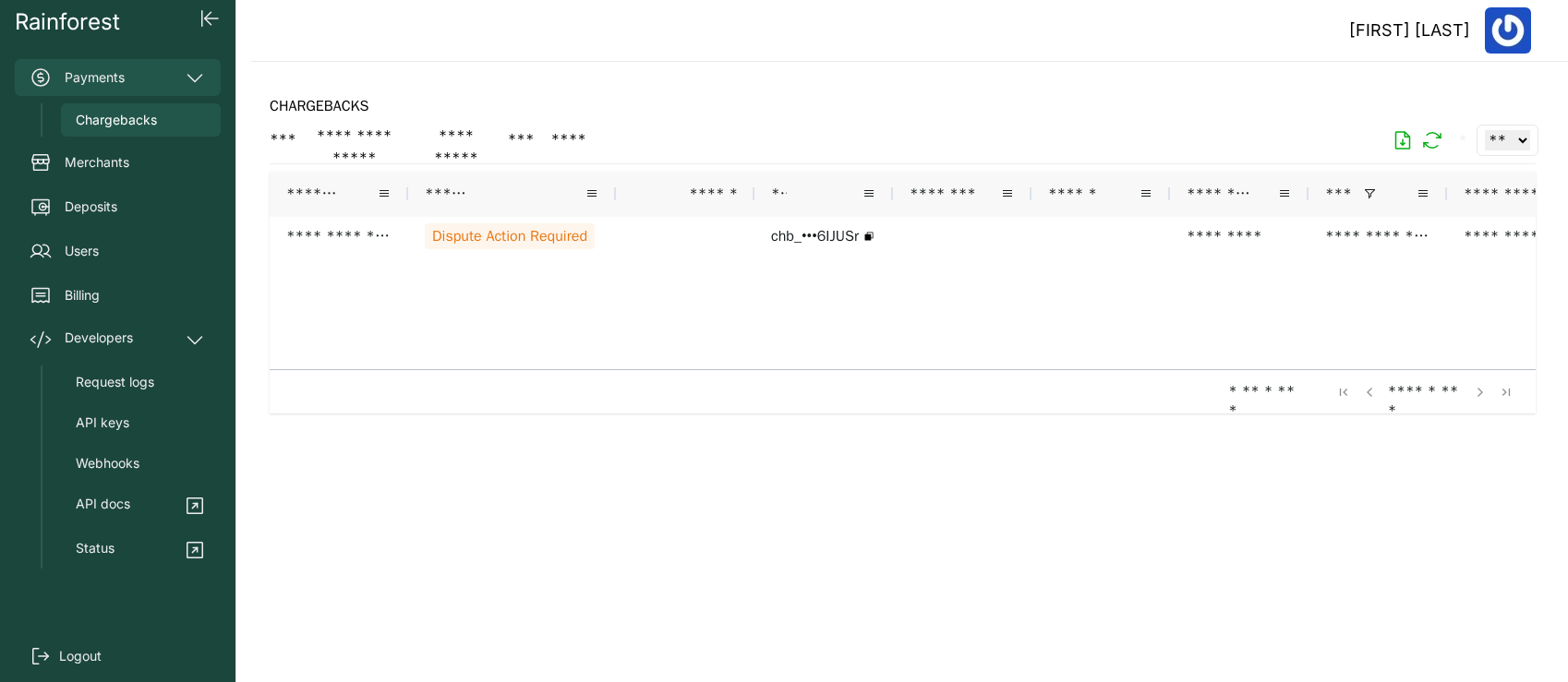 click on "Payments" at bounding box center (117, 78) 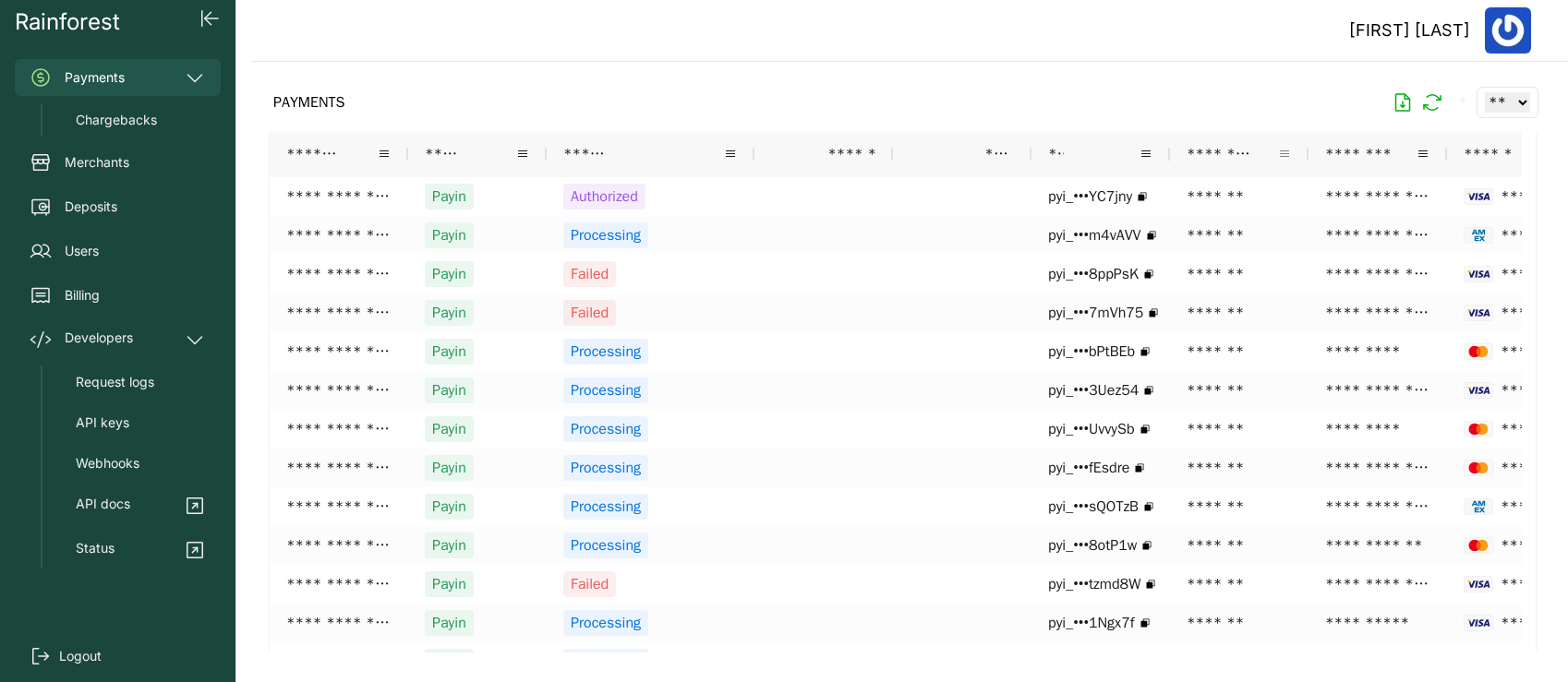 click at bounding box center (1285, 154) 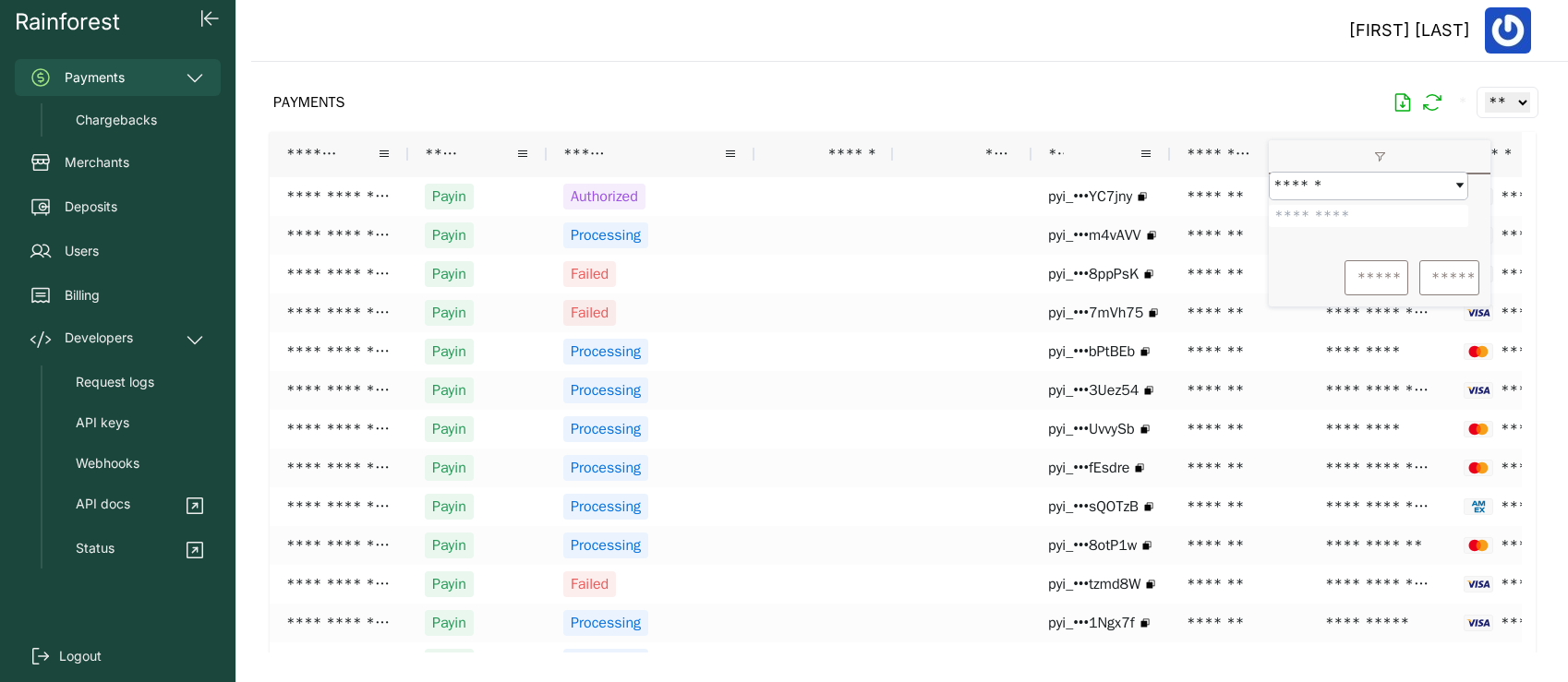 click at bounding box center [1369, 216] 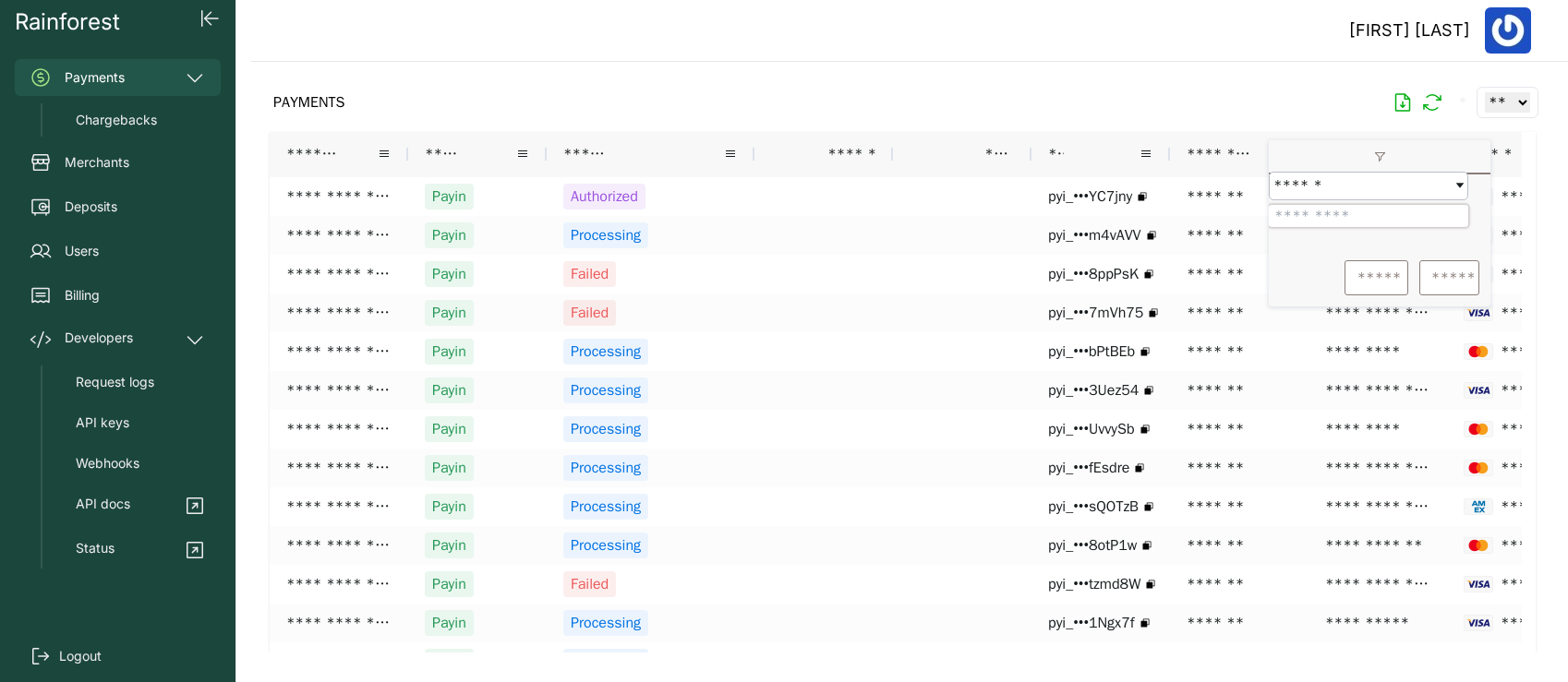 click at bounding box center [1369, 216] 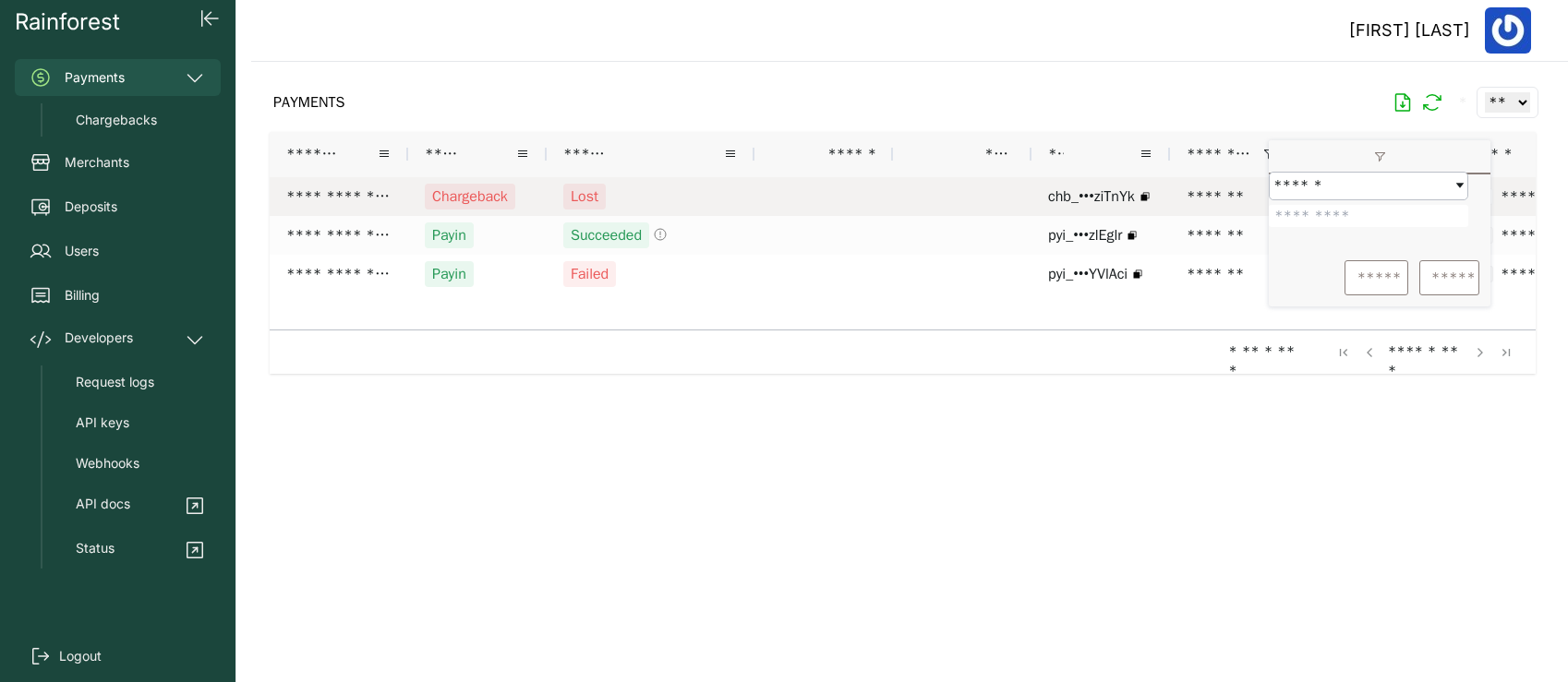 click on "Chargeback" at bounding box center (470, 197) 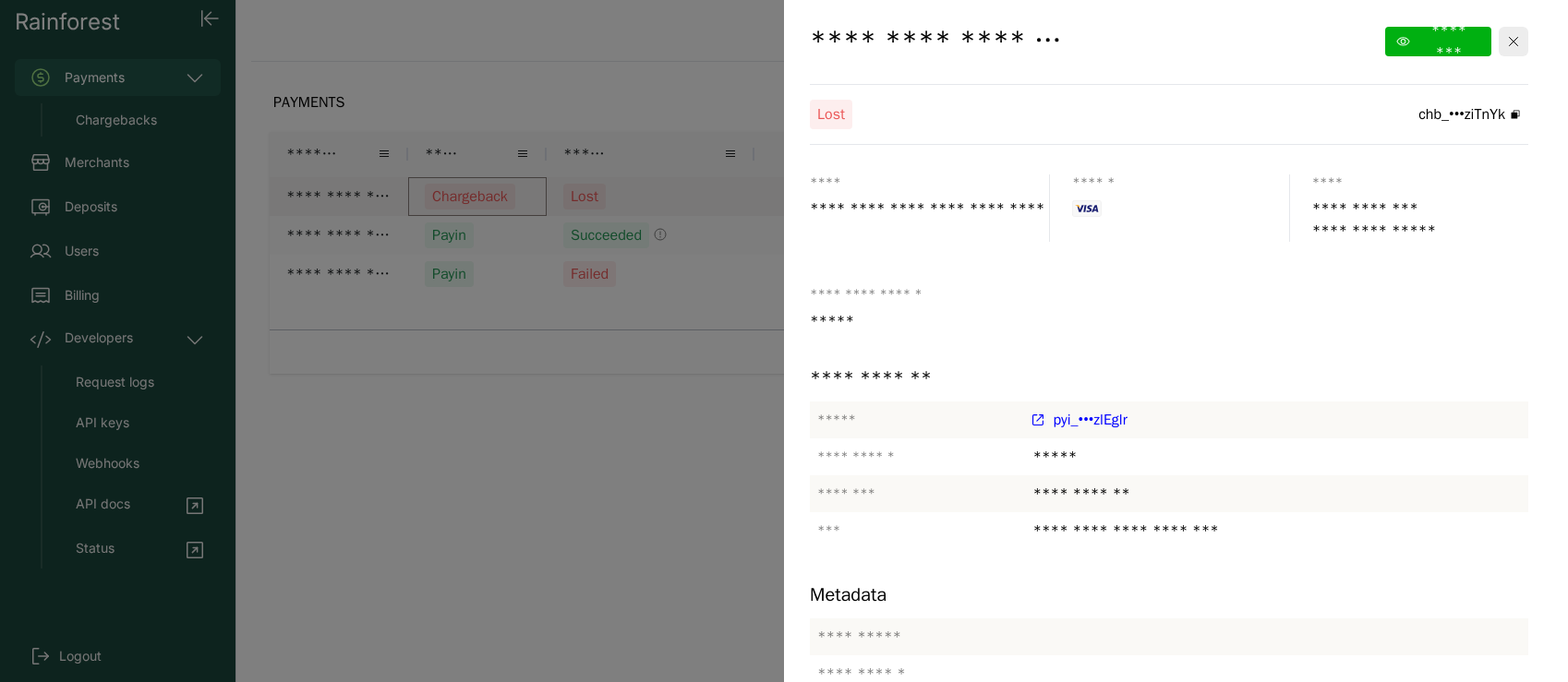 scroll, scrollTop: 0, scrollLeft: 0, axis: both 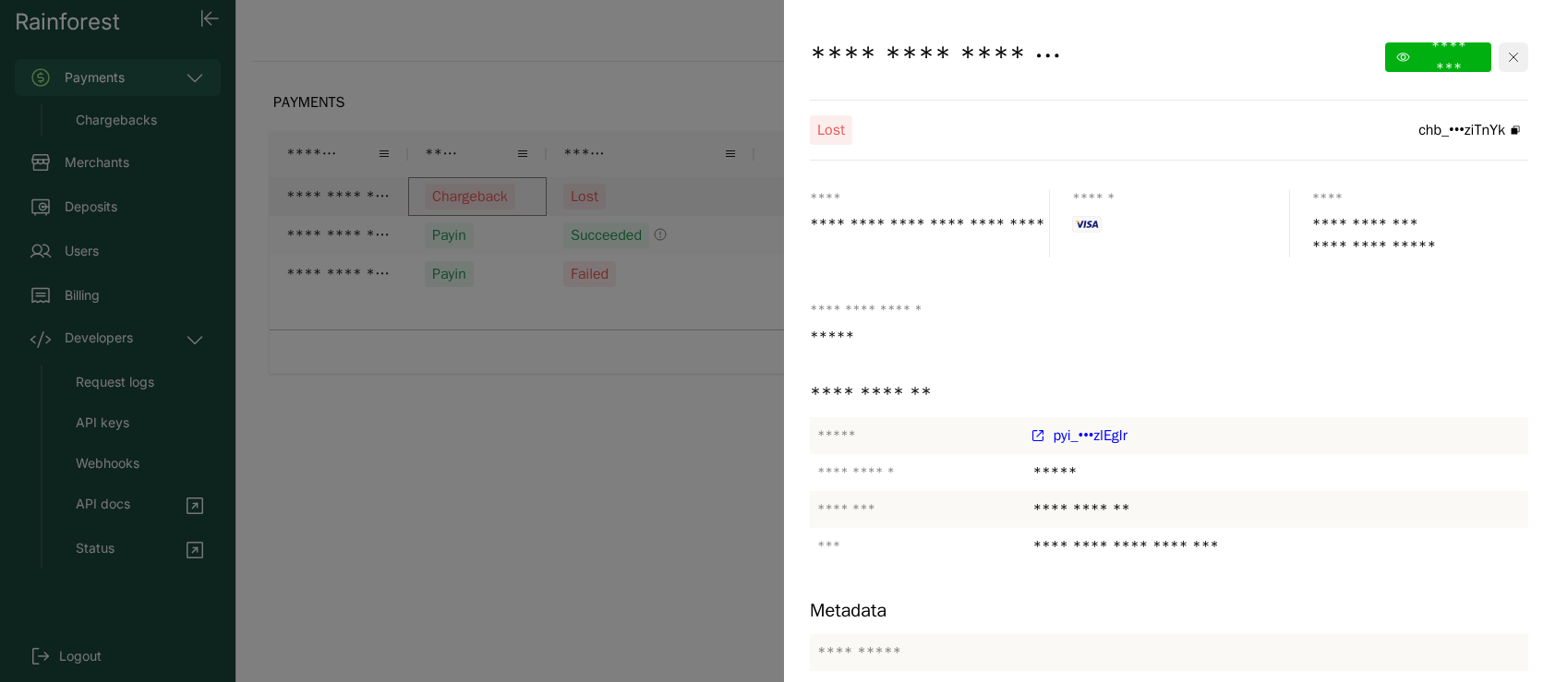 click 